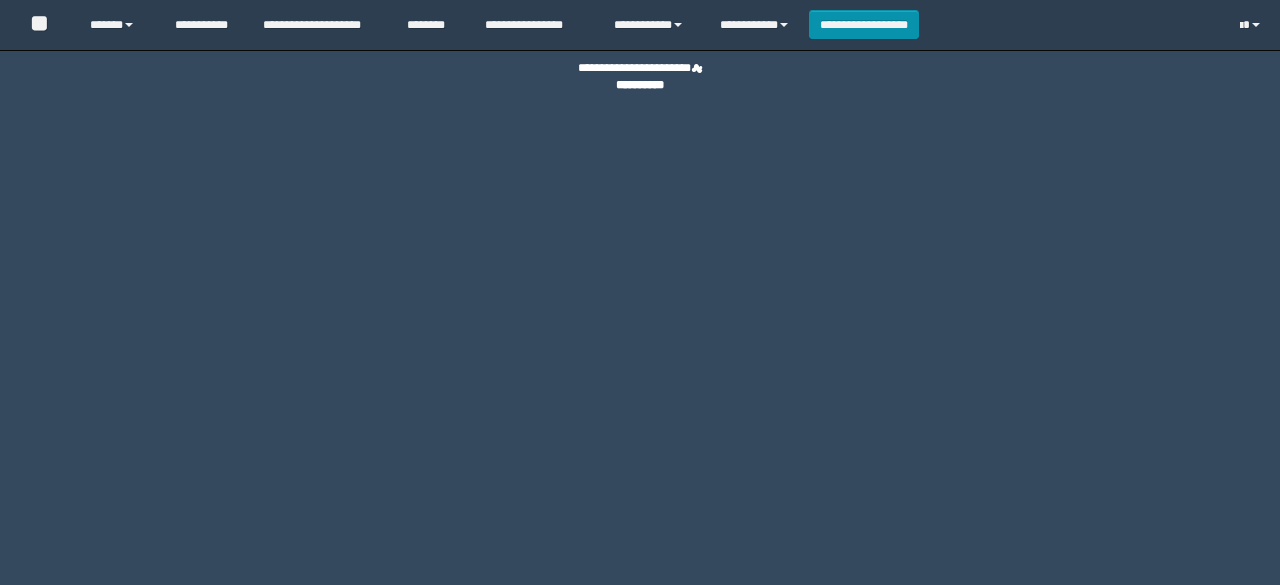 scroll, scrollTop: 0, scrollLeft: 0, axis: both 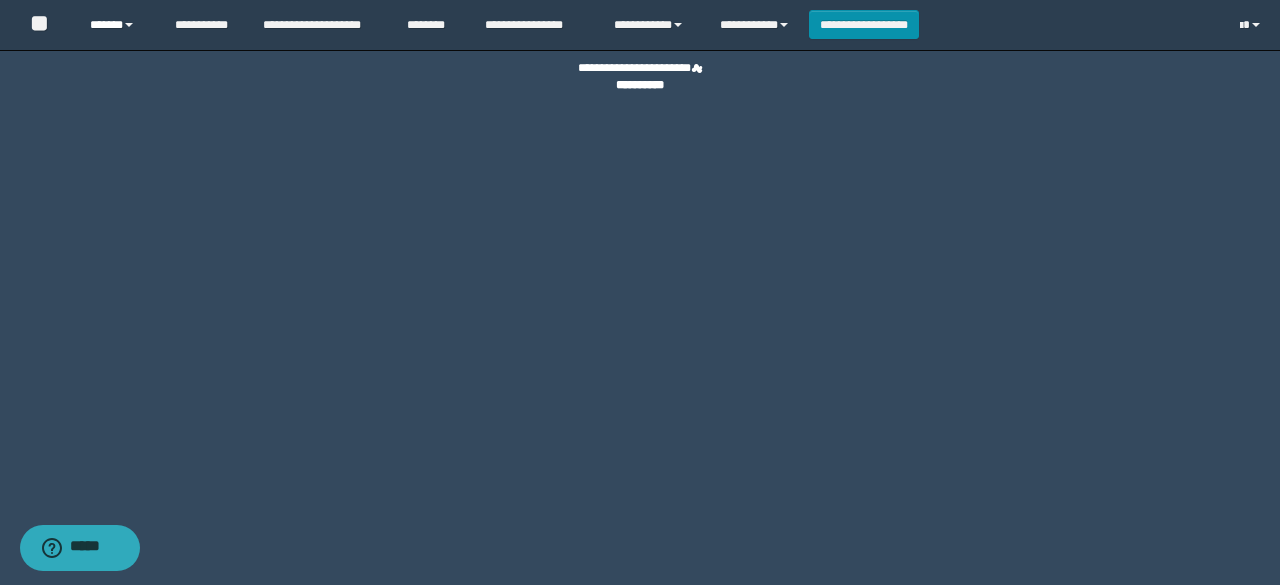click on "******" at bounding box center (117, 25) 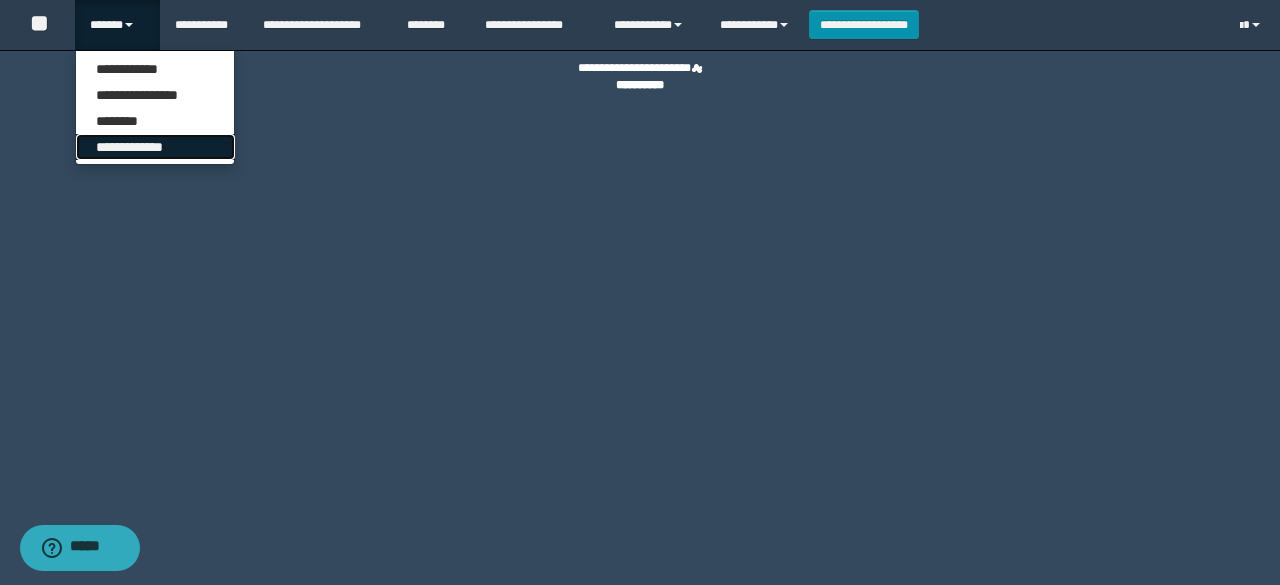 click on "**********" at bounding box center [155, 147] 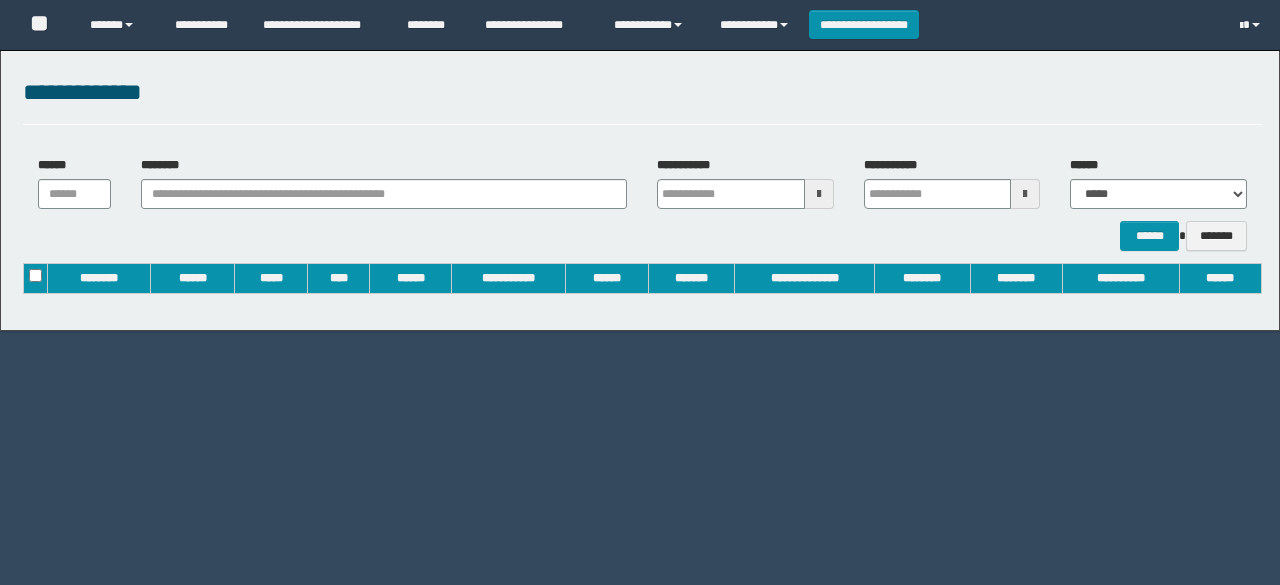 scroll, scrollTop: 0, scrollLeft: 0, axis: both 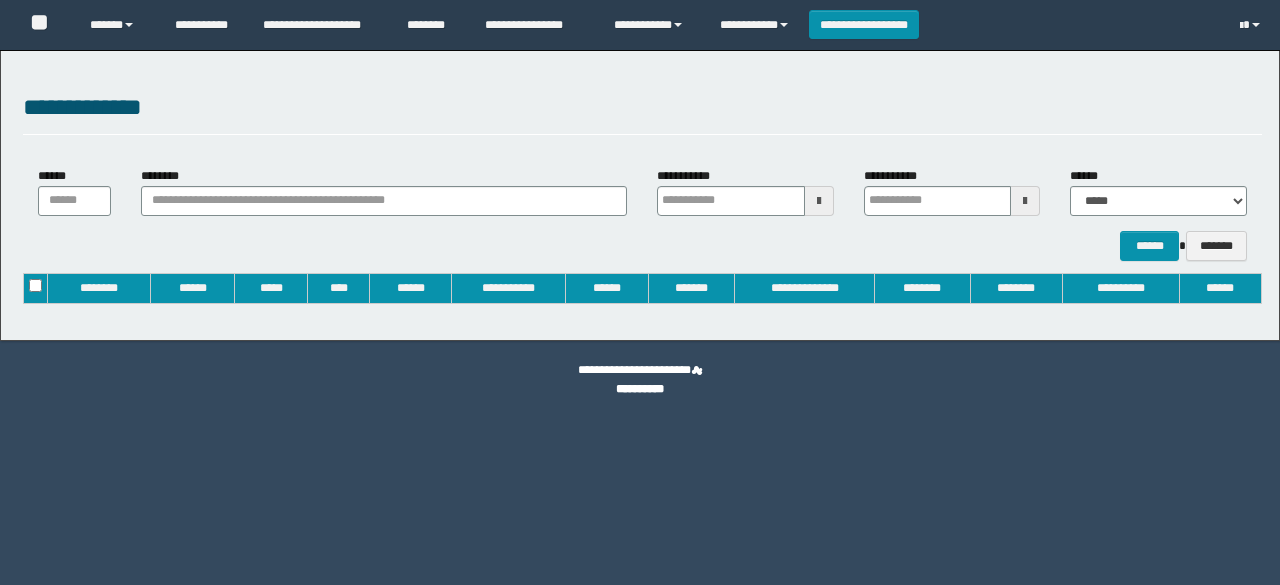 type on "**********" 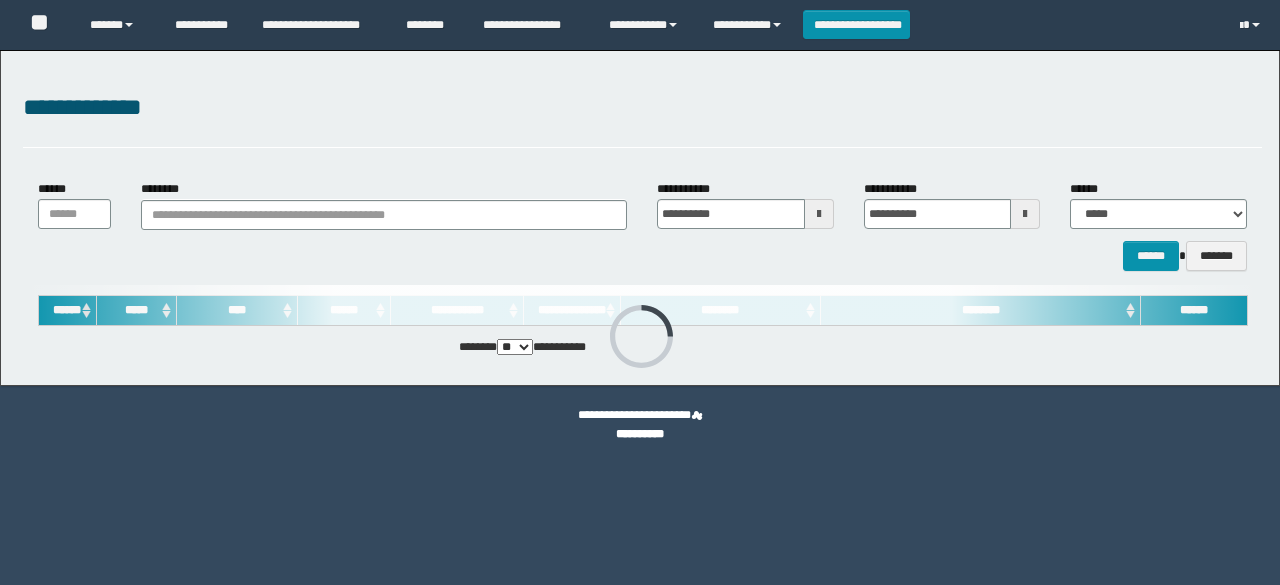 scroll, scrollTop: 0, scrollLeft: 0, axis: both 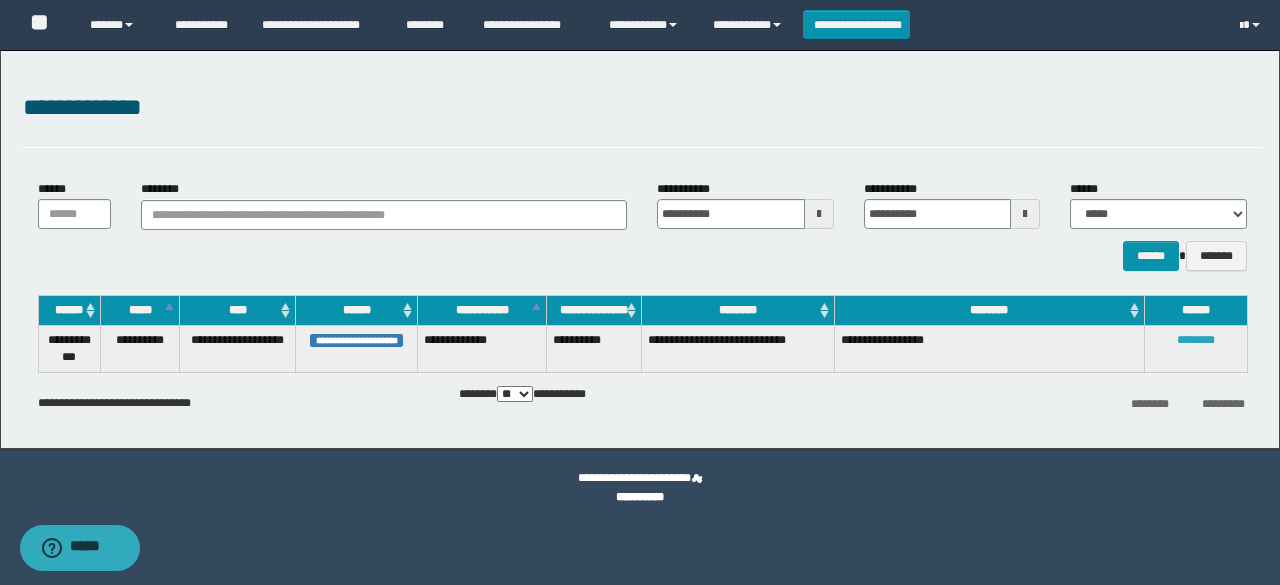 click on "********" at bounding box center [1196, 340] 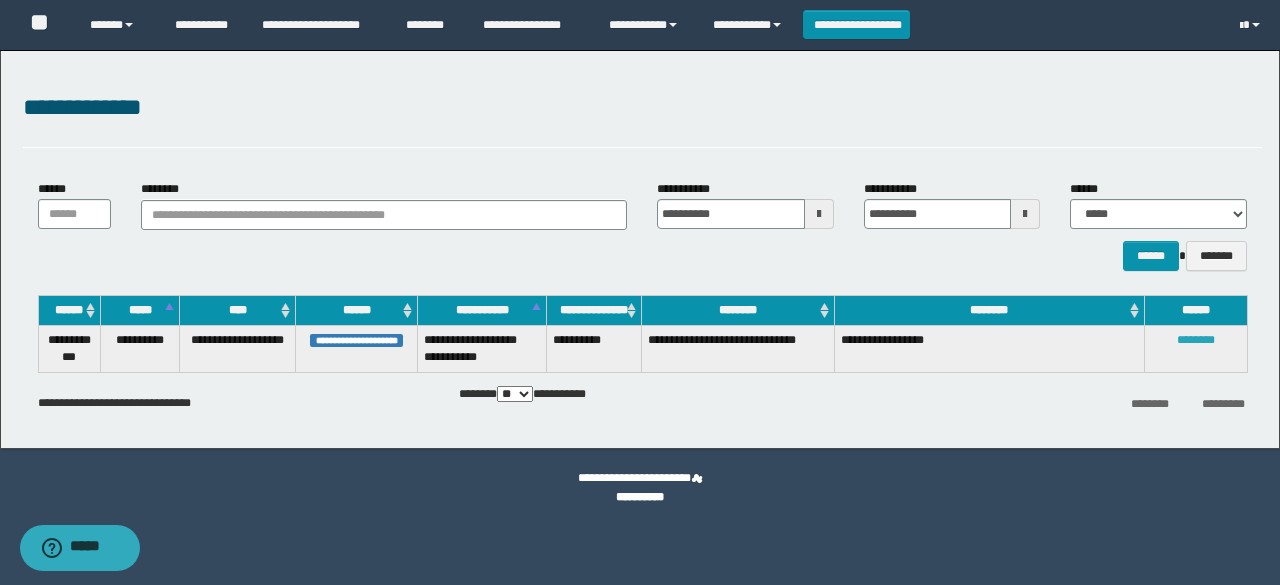 click on "********" at bounding box center (1196, 340) 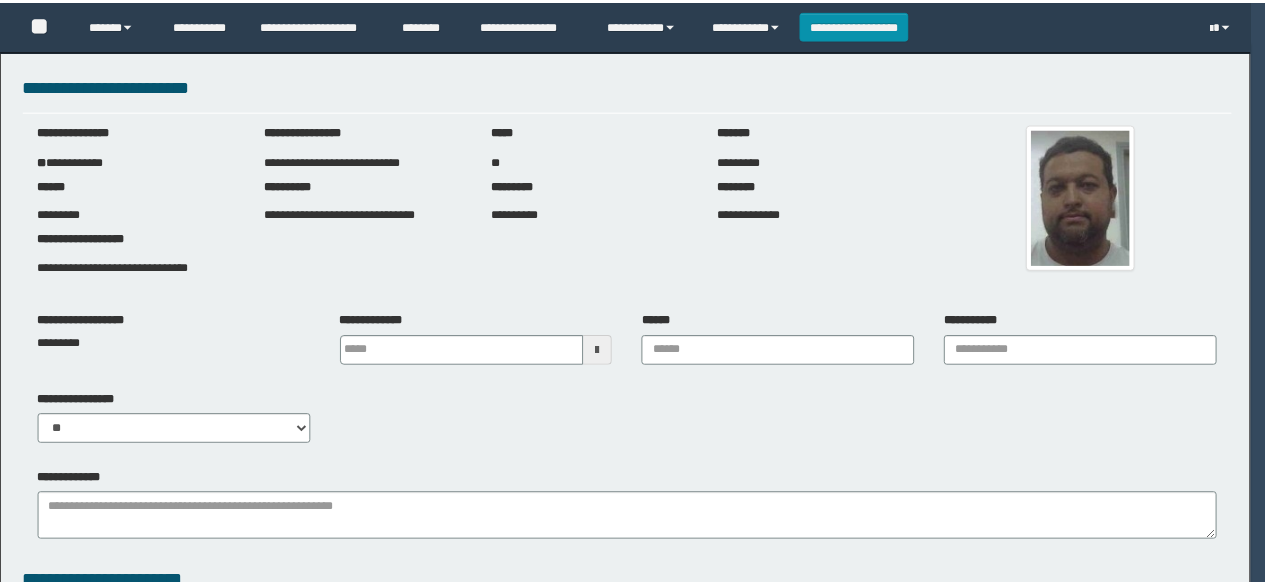 scroll, scrollTop: 0, scrollLeft: 0, axis: both 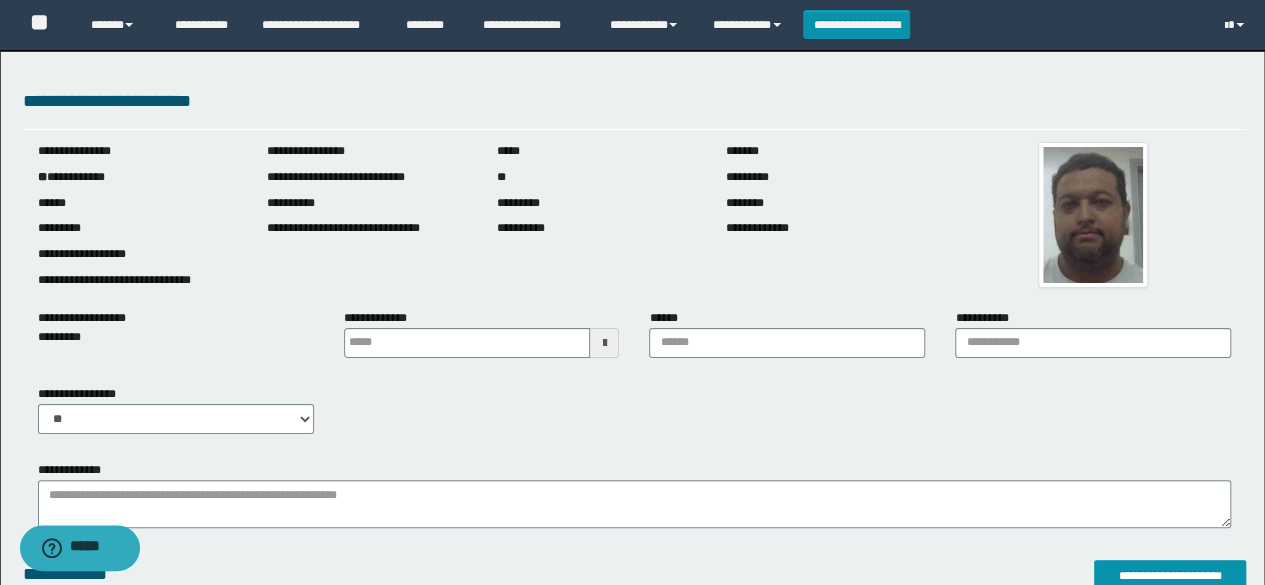type 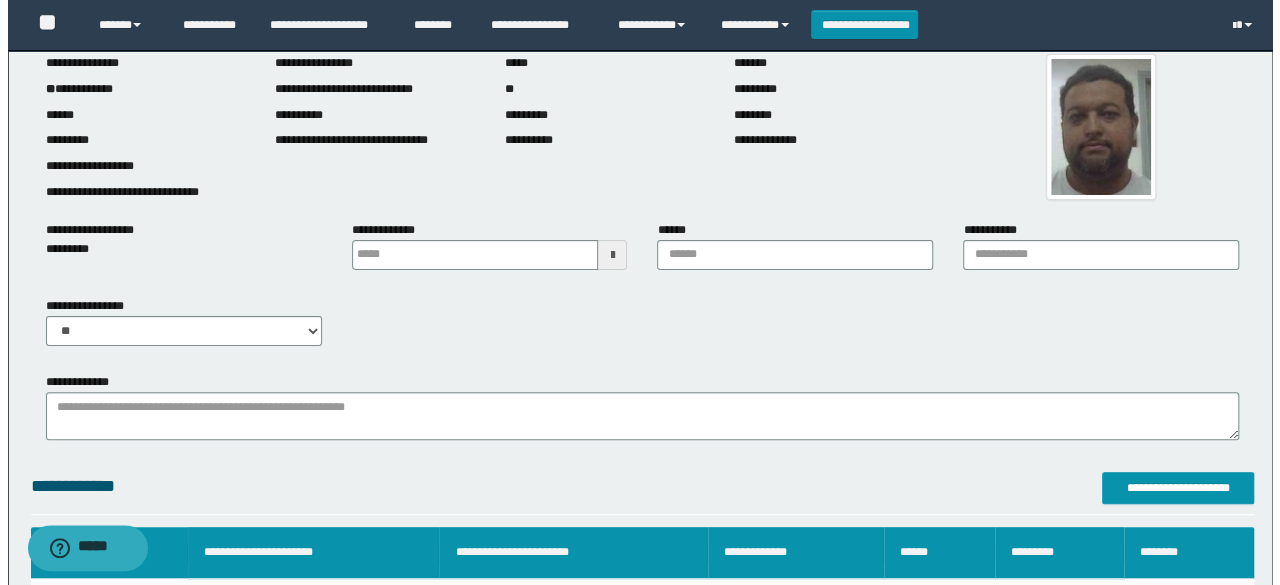scroll, scrollTop: 100, scrollLeft: 0, axis: vertical 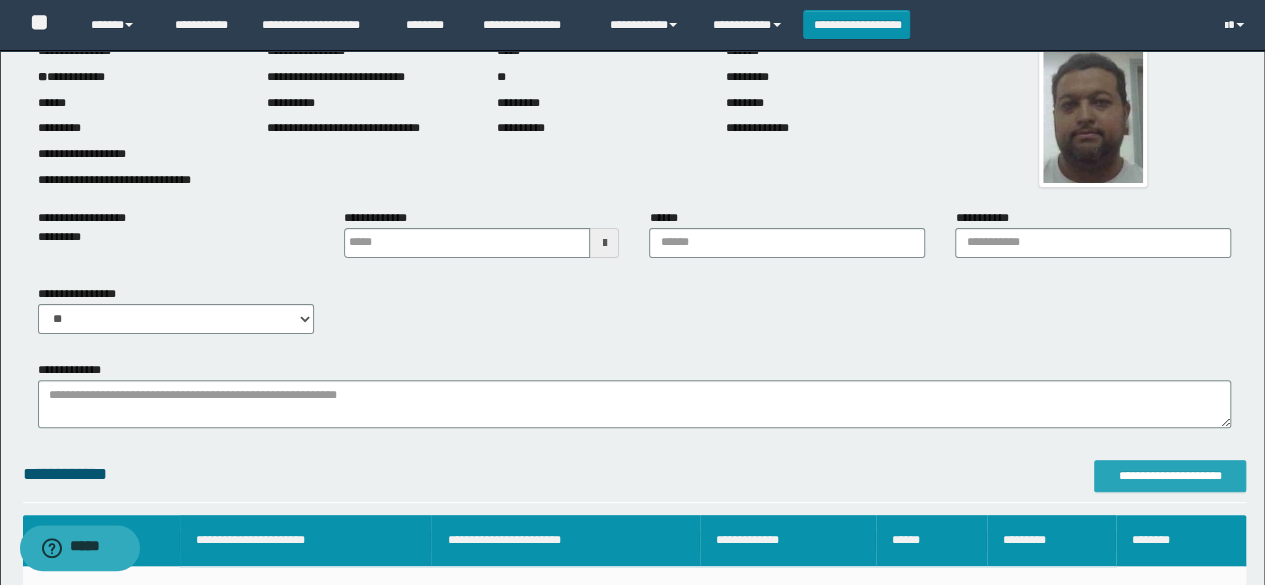 click on "**********" at bounding box center [1170, 476] 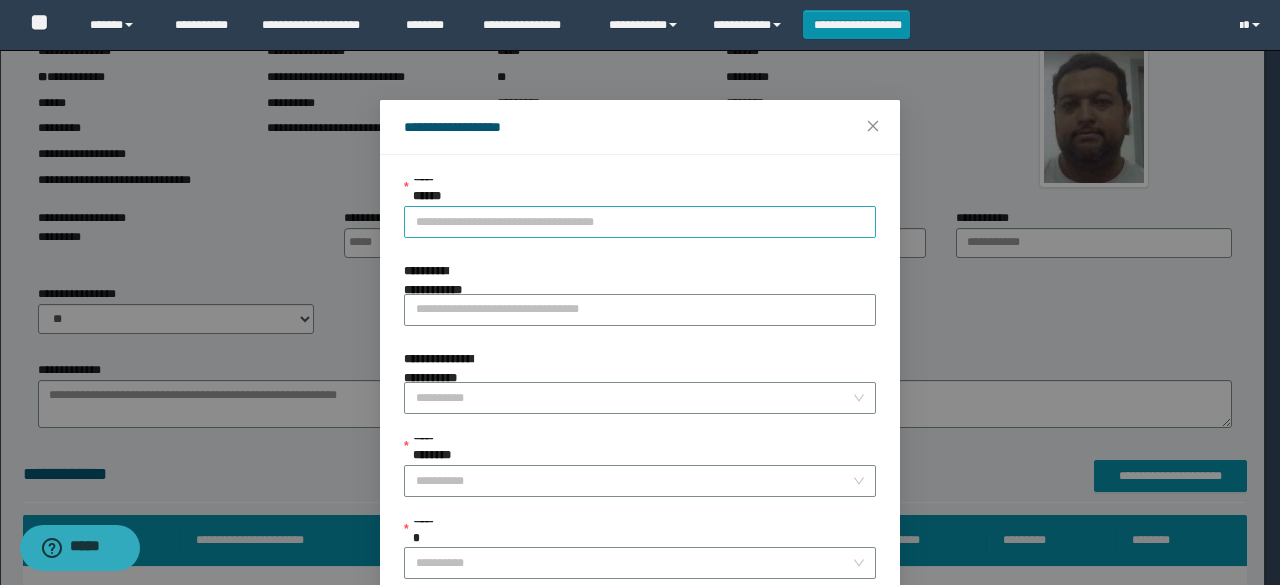 click on "**********" at bounding box center [640, 222] 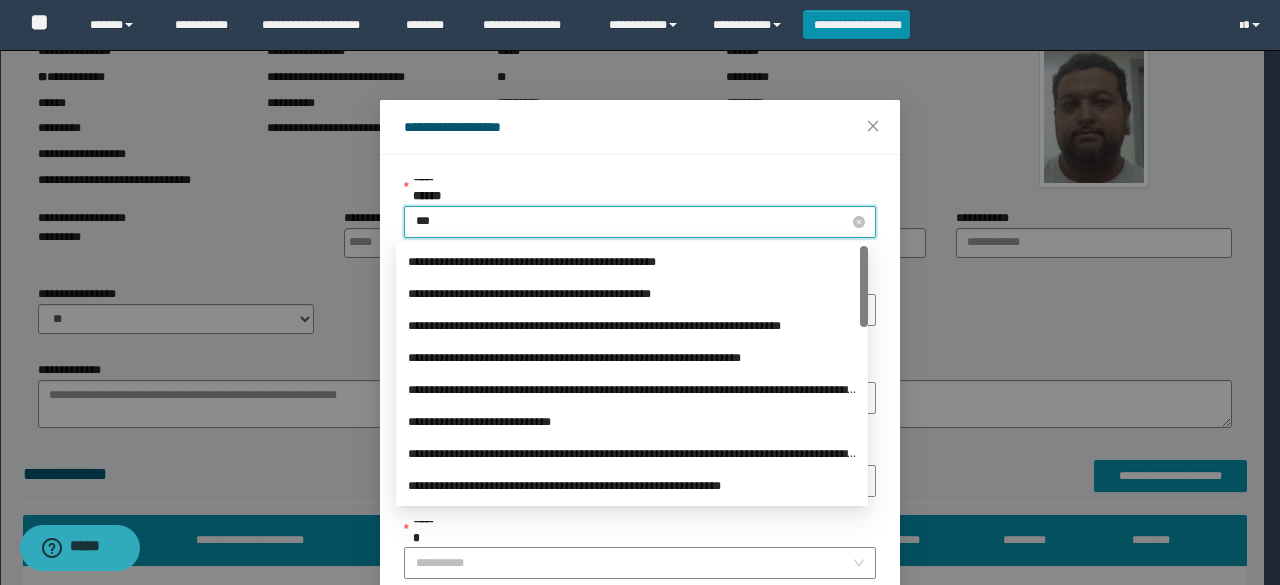 type on "****" 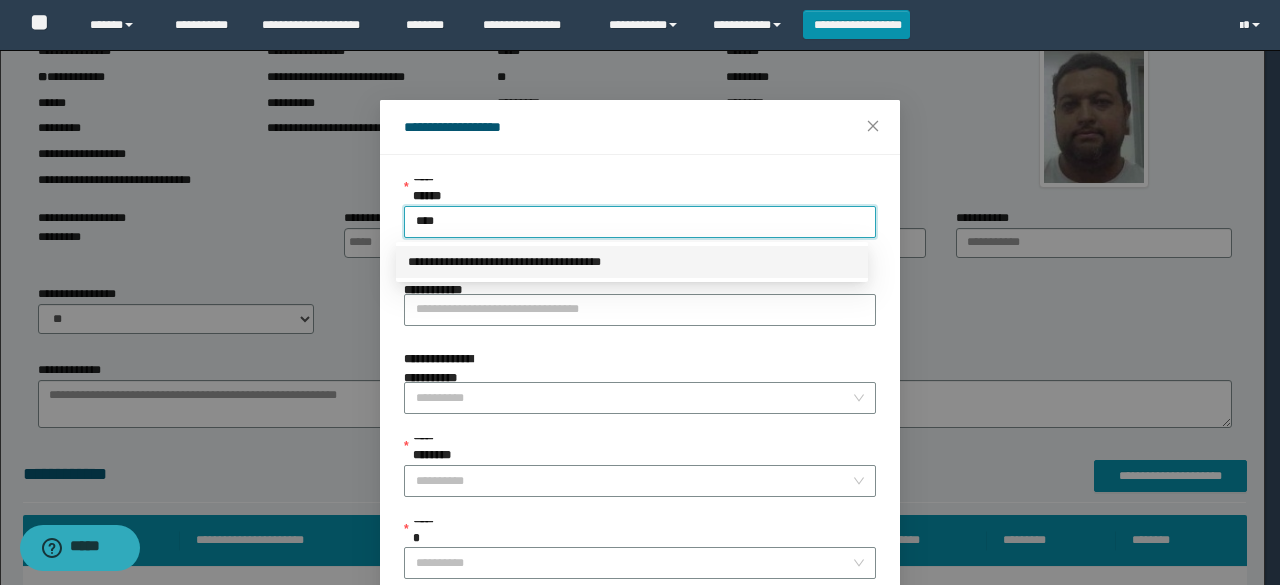 click on "**********" at bounding box center (632, 262) 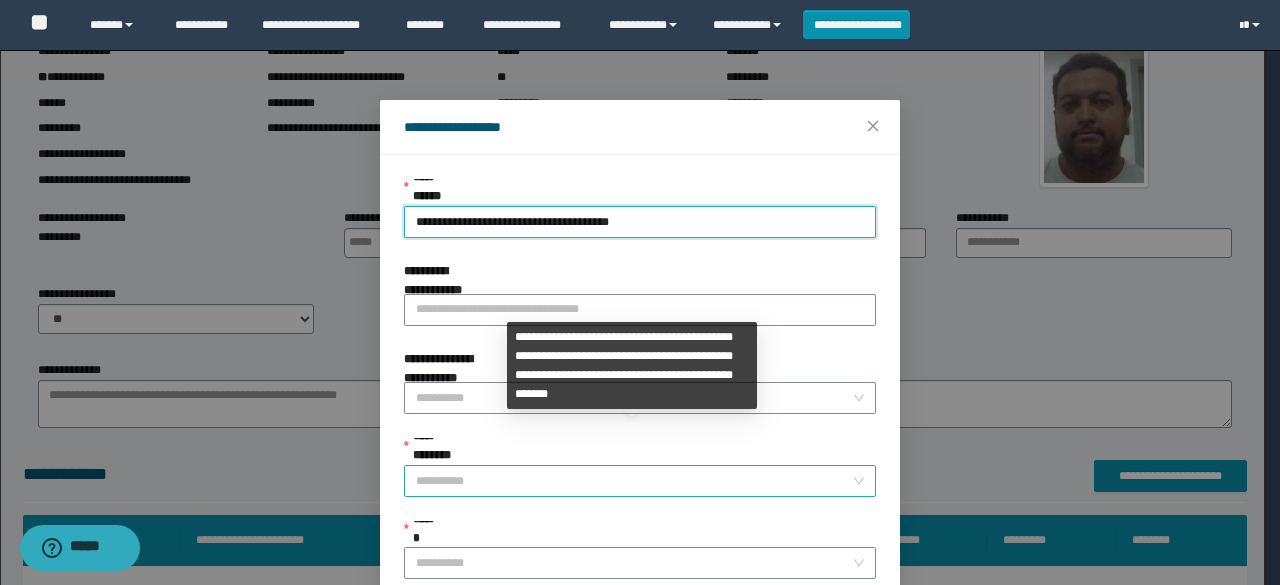 click on "**********" at bounding box center [634, 481] 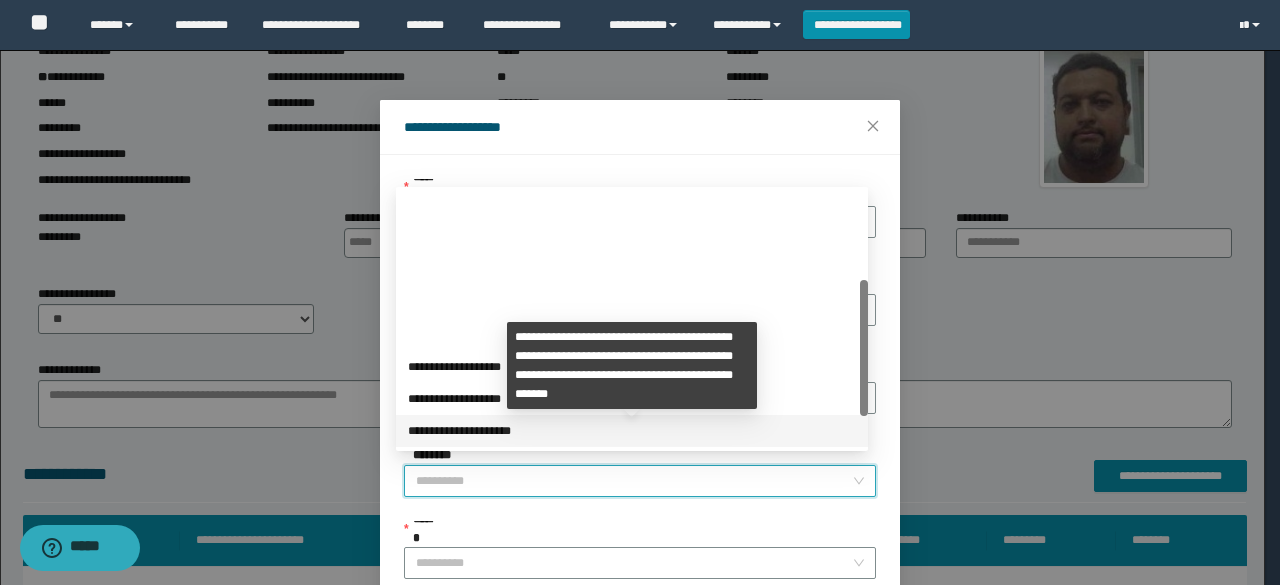 scroll, scrollTop: 166, scrollLeft: 0, axis: vertical 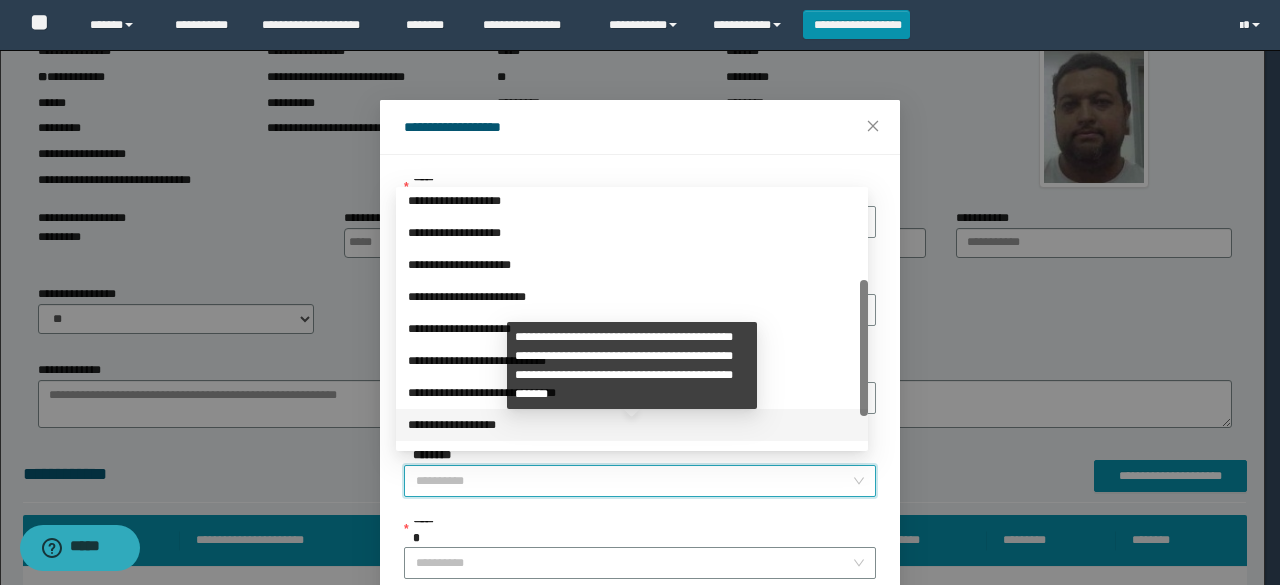 click on "**********" at bounding box center (632, 425) 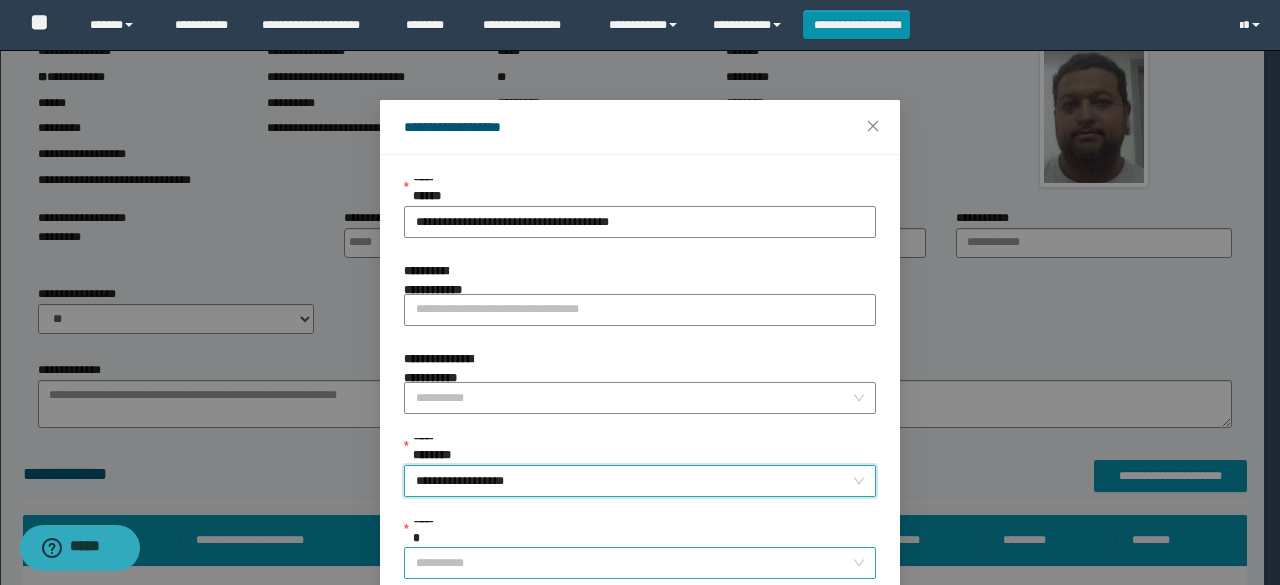 click on "**********" at bounding box center (640, 563) 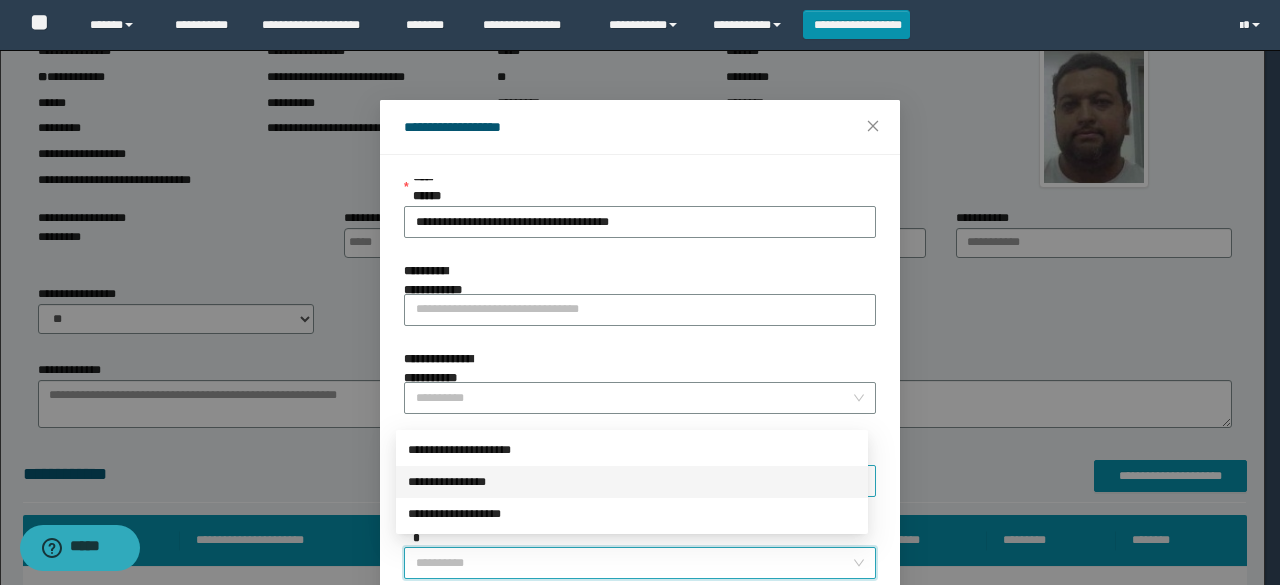click on "**********" at bounding box center [632, 482] 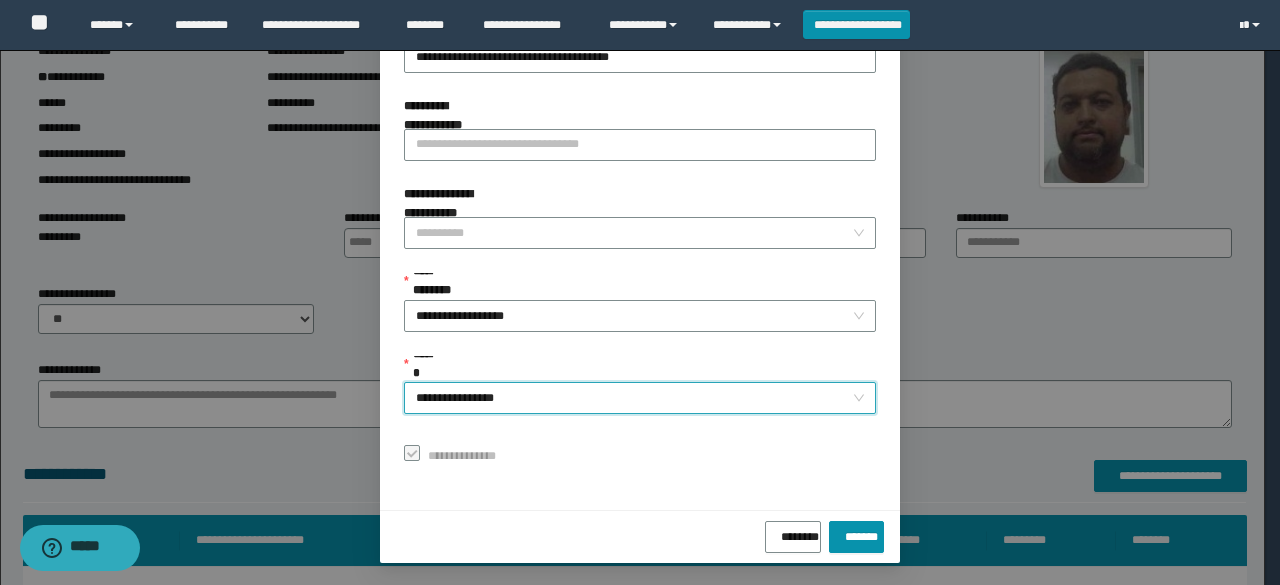 scroll, scrollTop: 166, scrollLeft: 0, axis: vertical 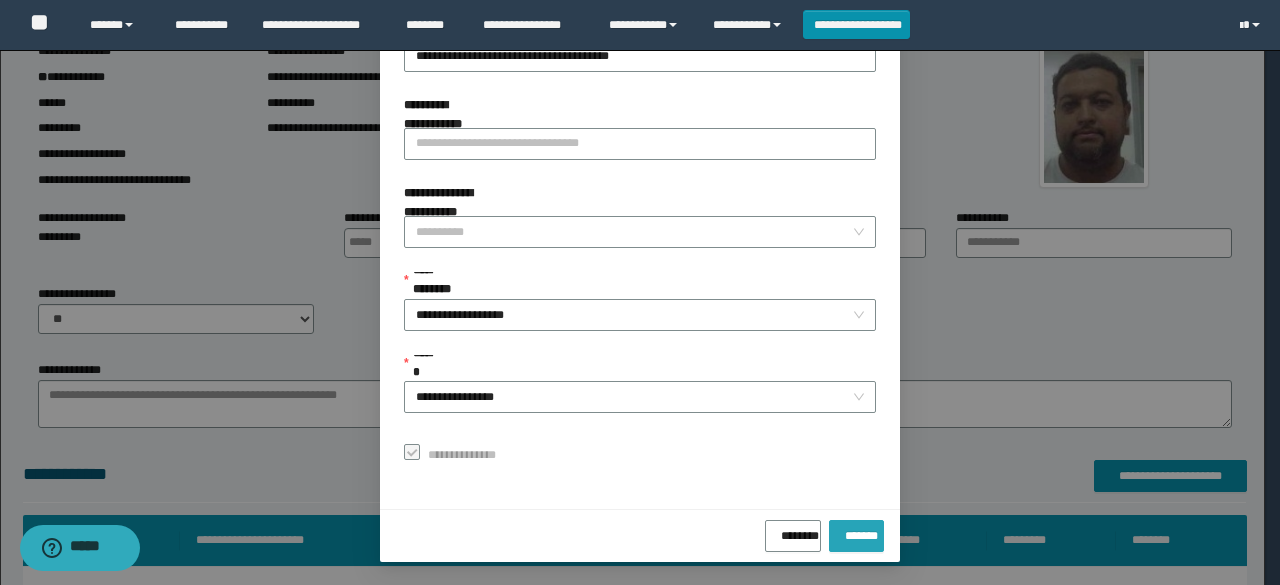 click on "*******" at bounding box center (856, 532) 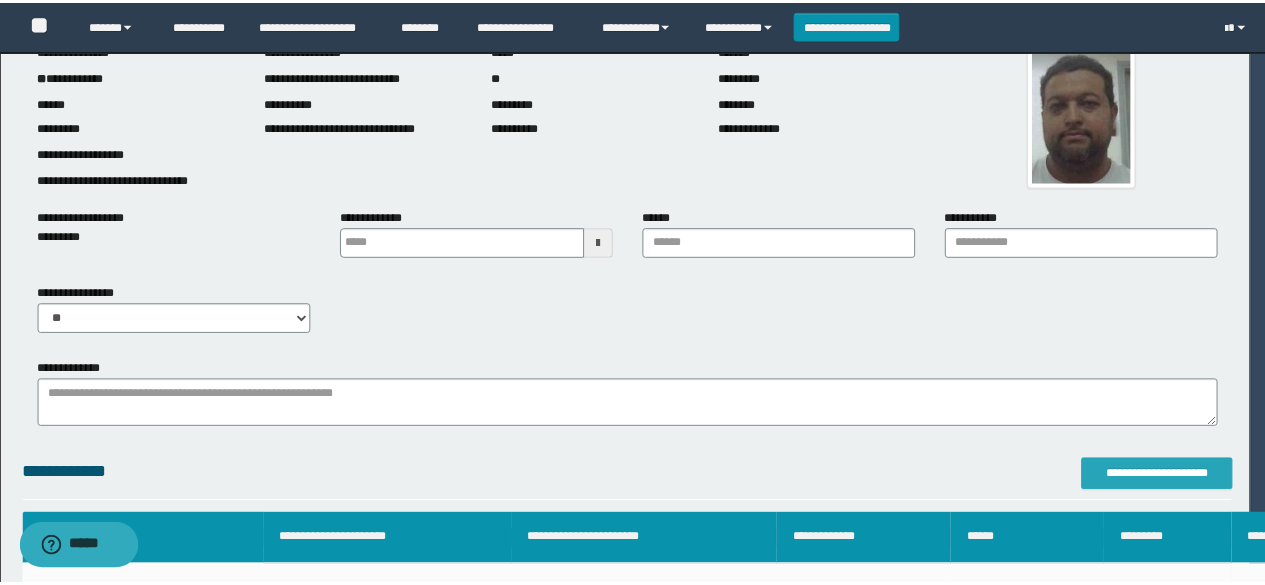 scroll, scrollTop: 0, scrollLeft: 0, axis: both 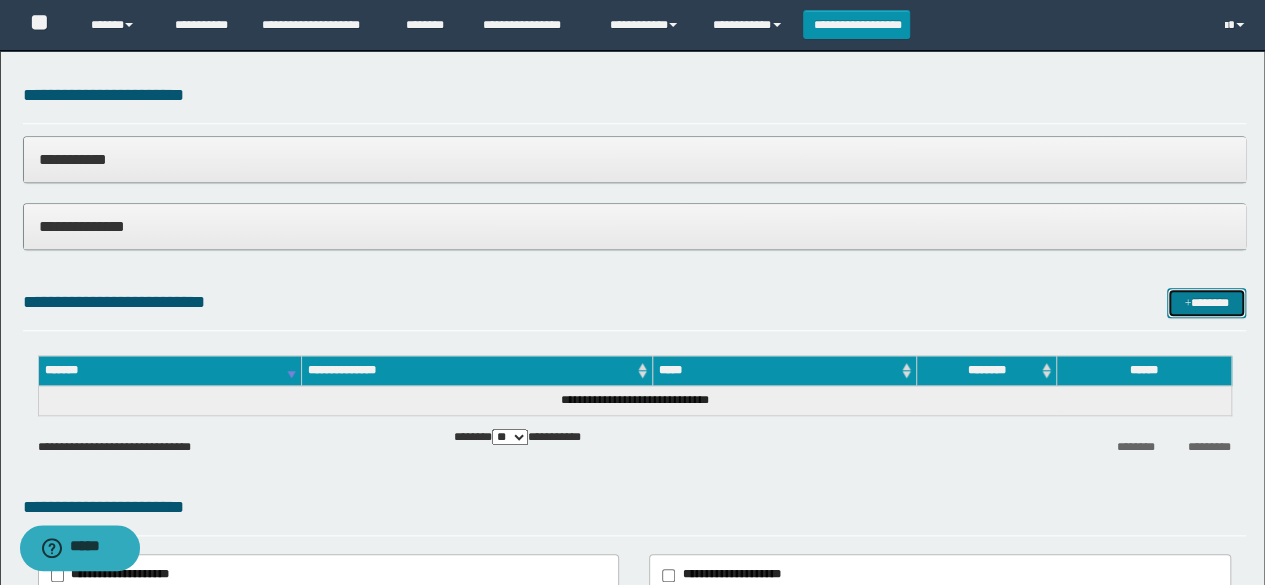 click on "*******" at bounding box center (1206, 302) 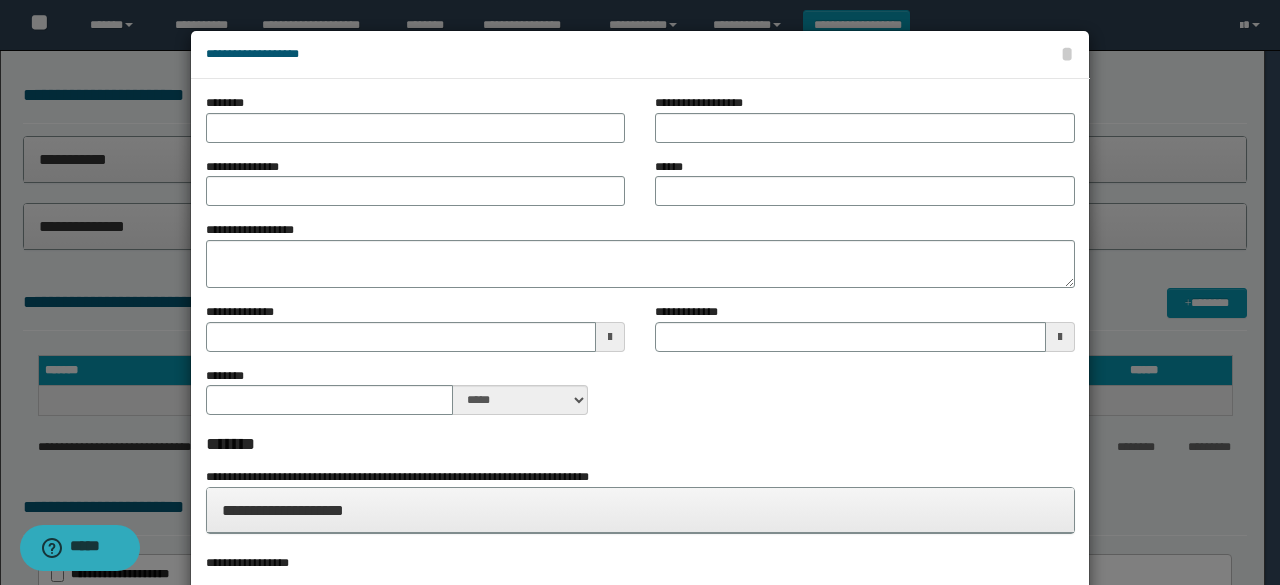type 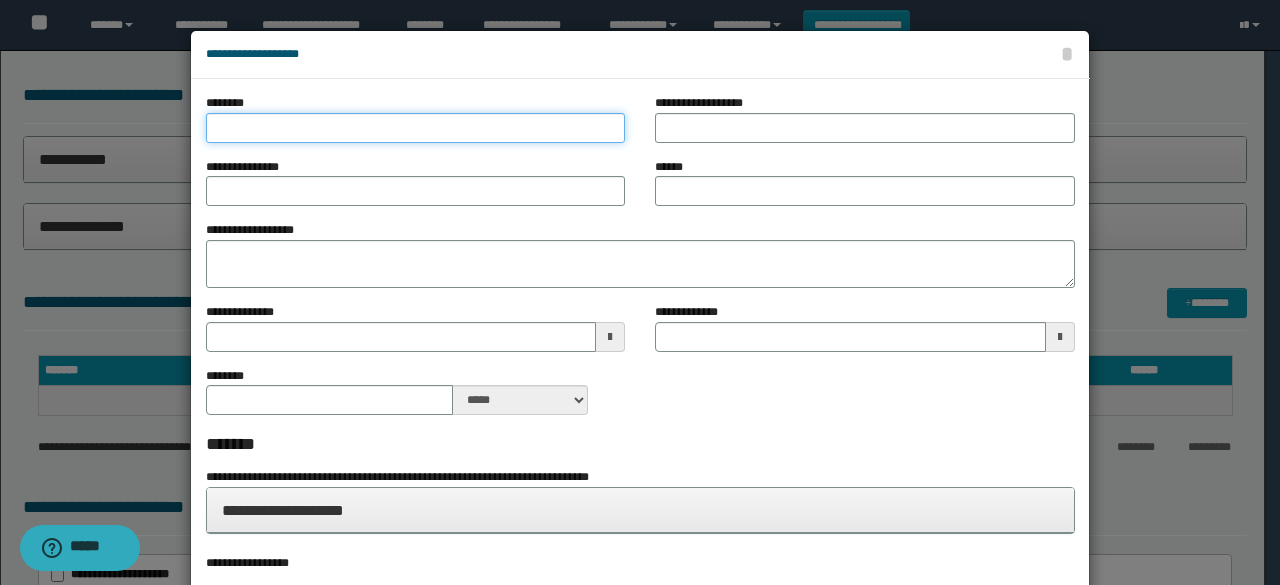 drag, startPoint x: 266, startPoint y: 119, endPoint x: 261, endPoint y: 106, distance: 13.928389 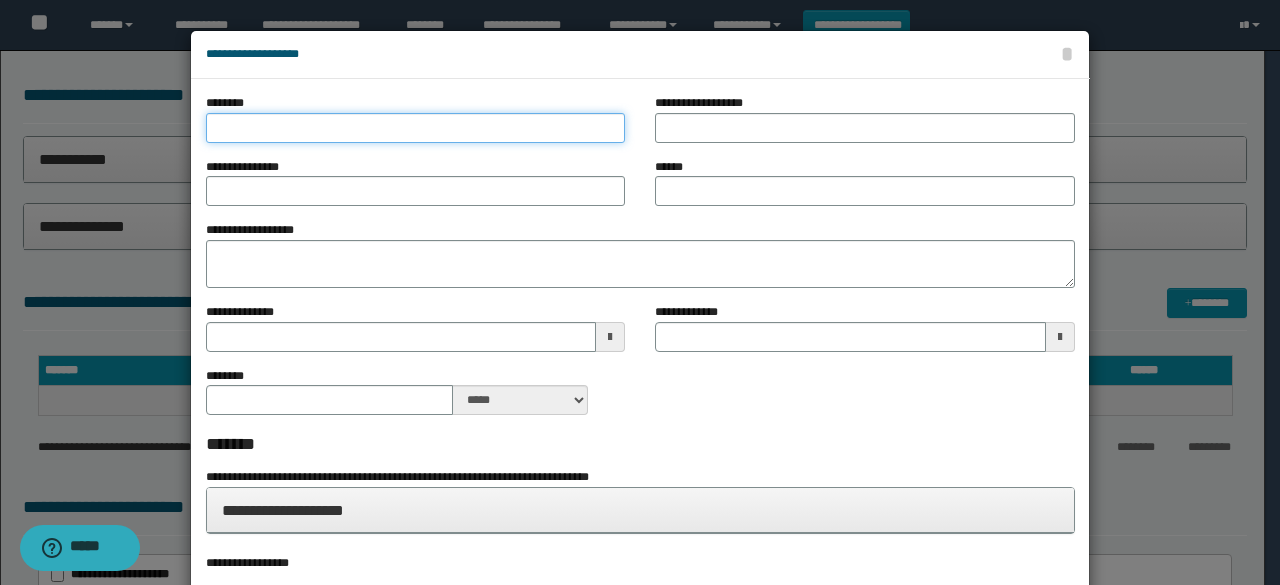 click on "********" at bounding box center [415, 128] 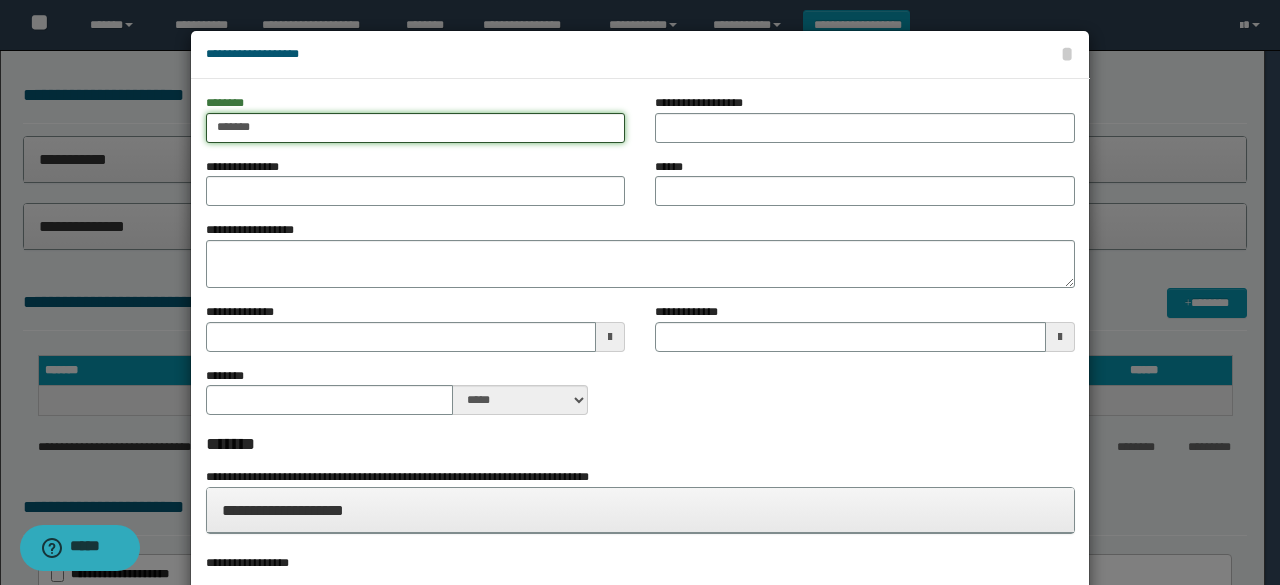 type on "*******" 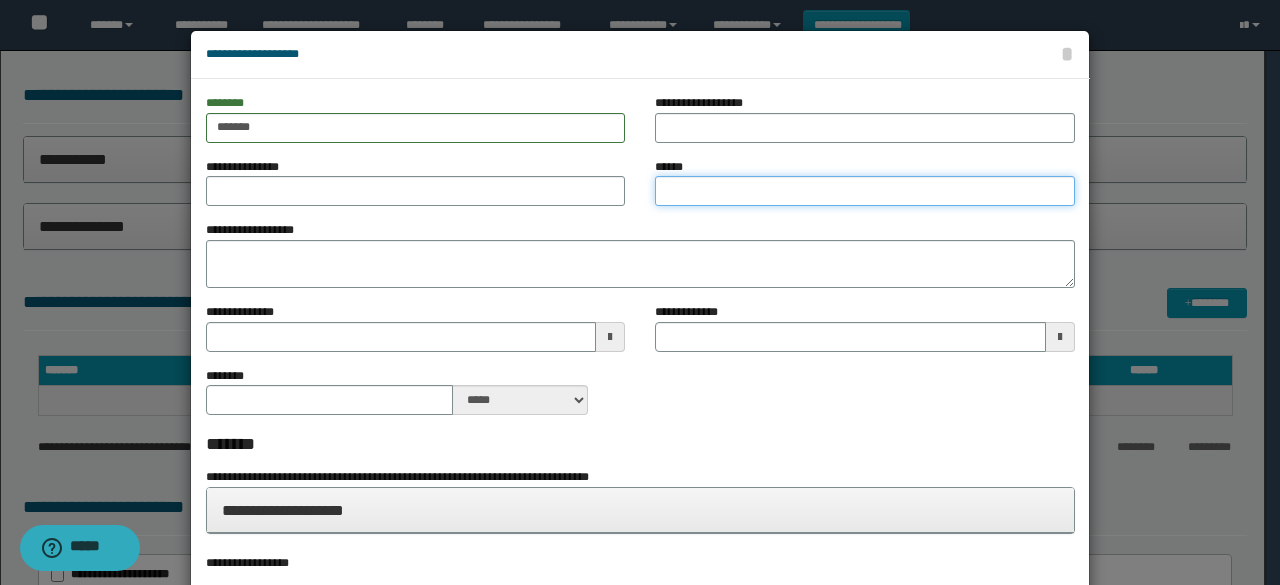 click on "******" at bounding box center [864, 191] 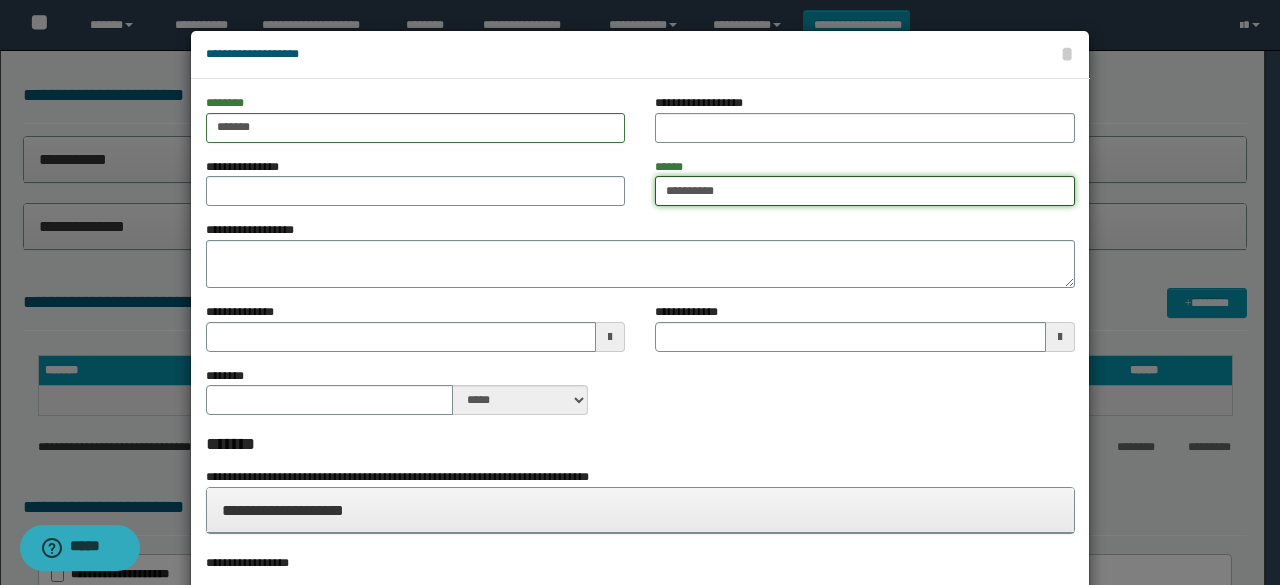 type on "*********" 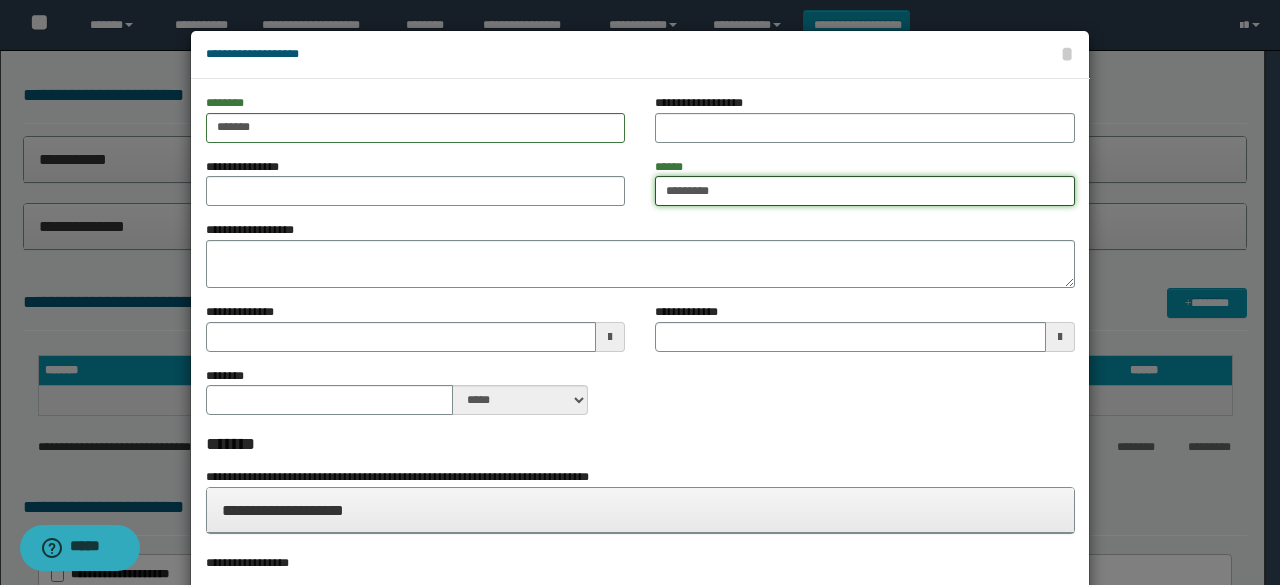 type 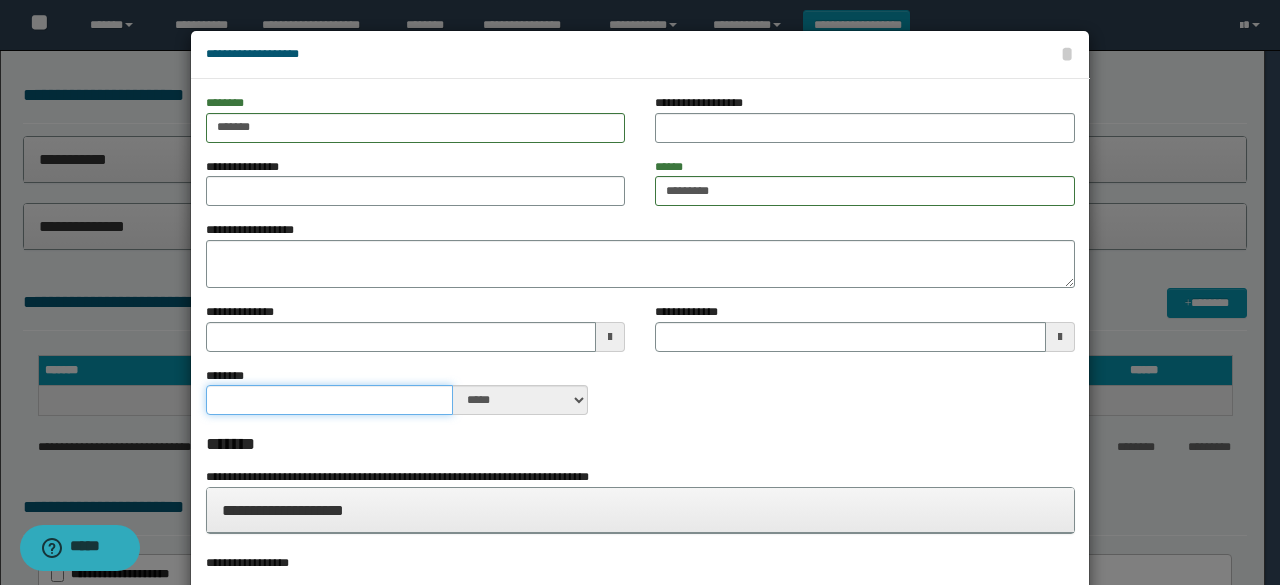 click on "********" at bounding box center [329, 400] 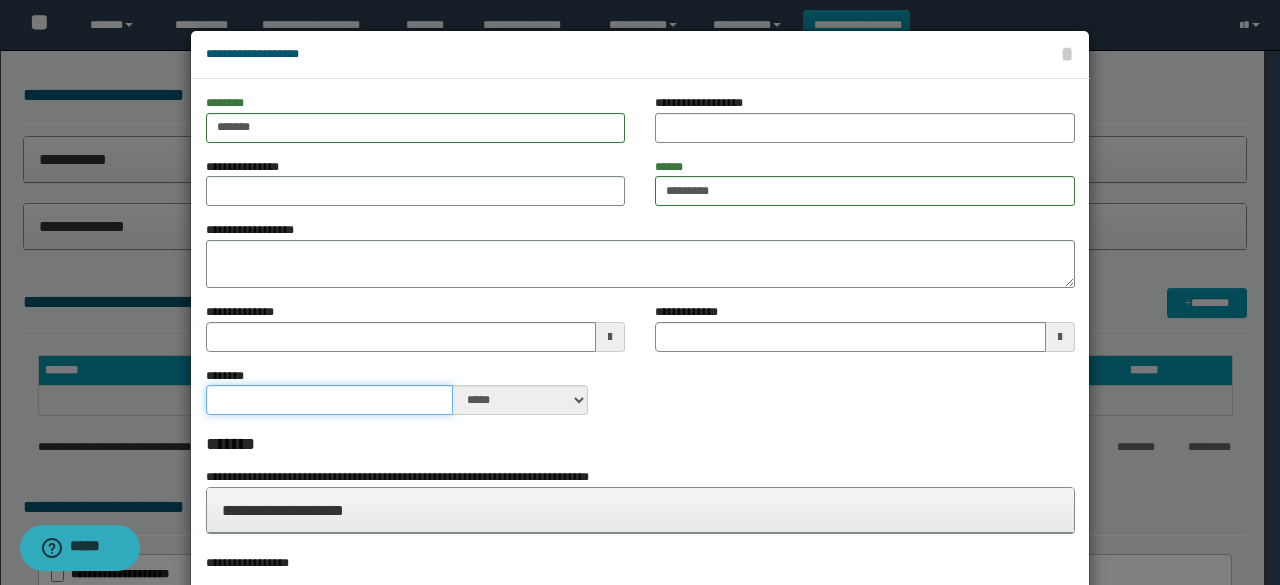 type on "*" 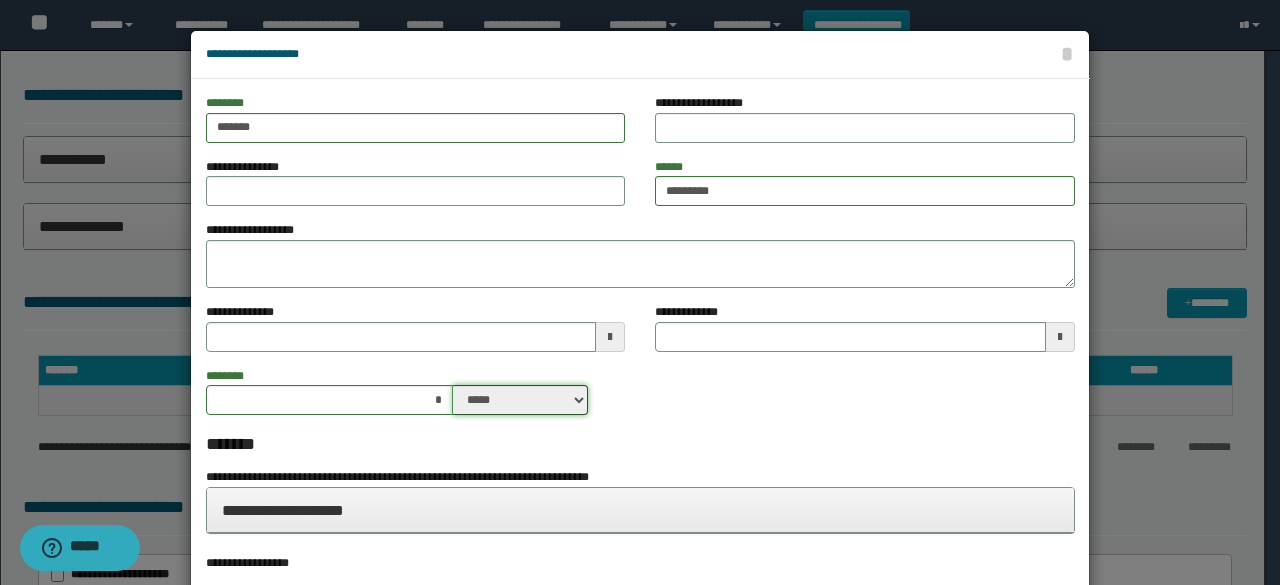click on "*****
****" at bounding box center [520, 400] 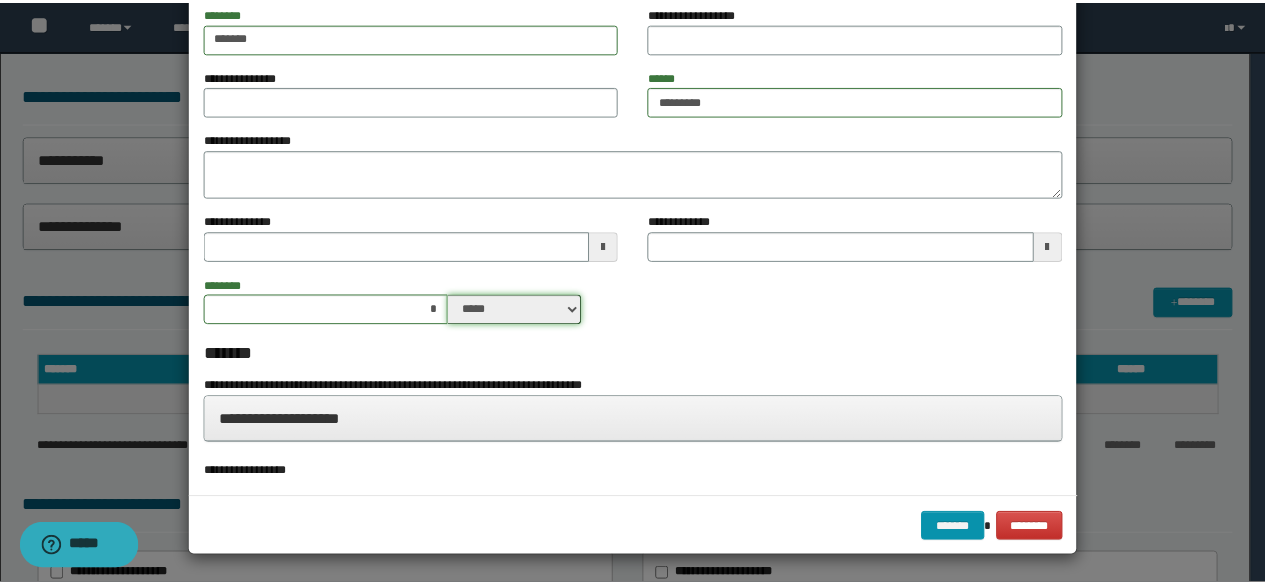 scroll, scrollTop: 92, scrollLeft: 0, axis: vertical 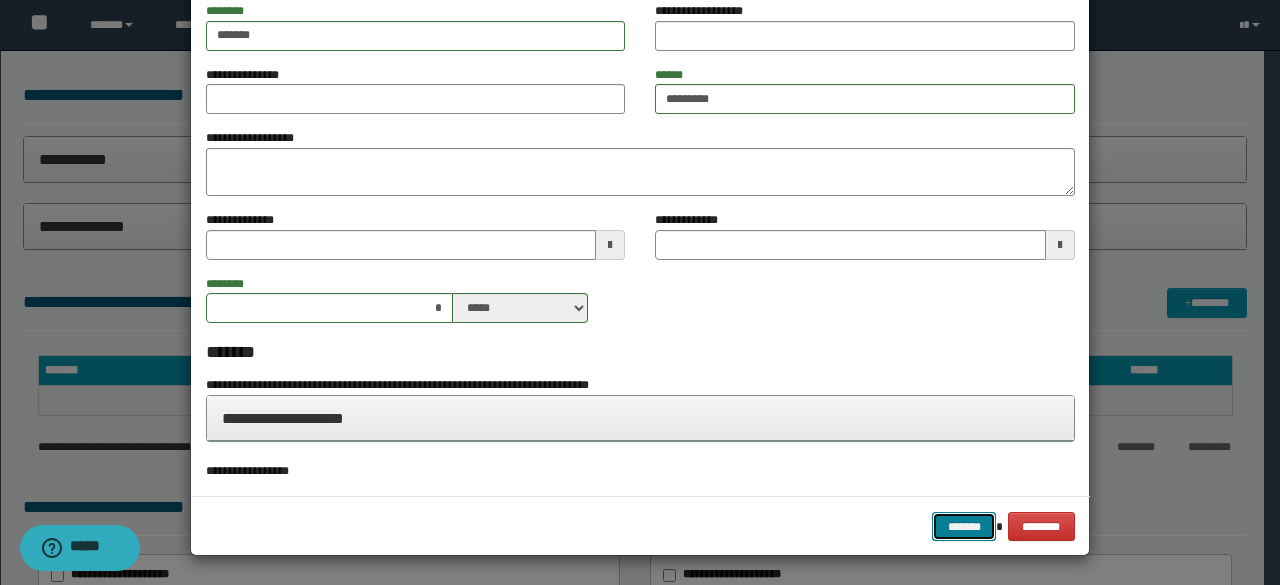click on "*******" at bounding box center (964, 526) 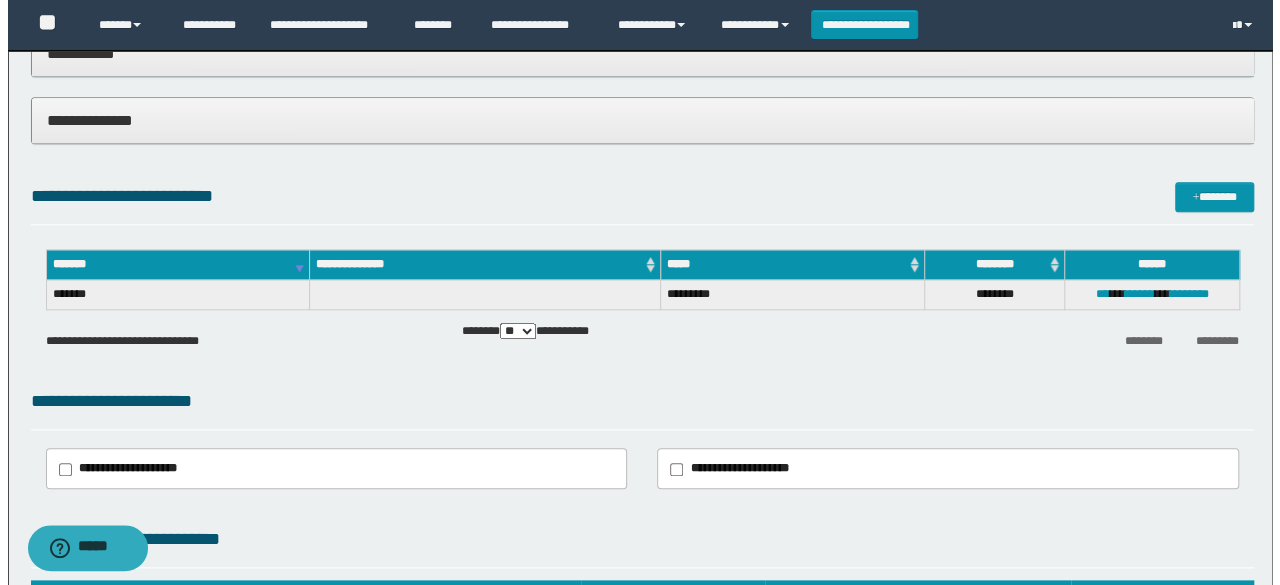 scroll, scrollTop: 800, scrollLeft: 0, axis: vertical 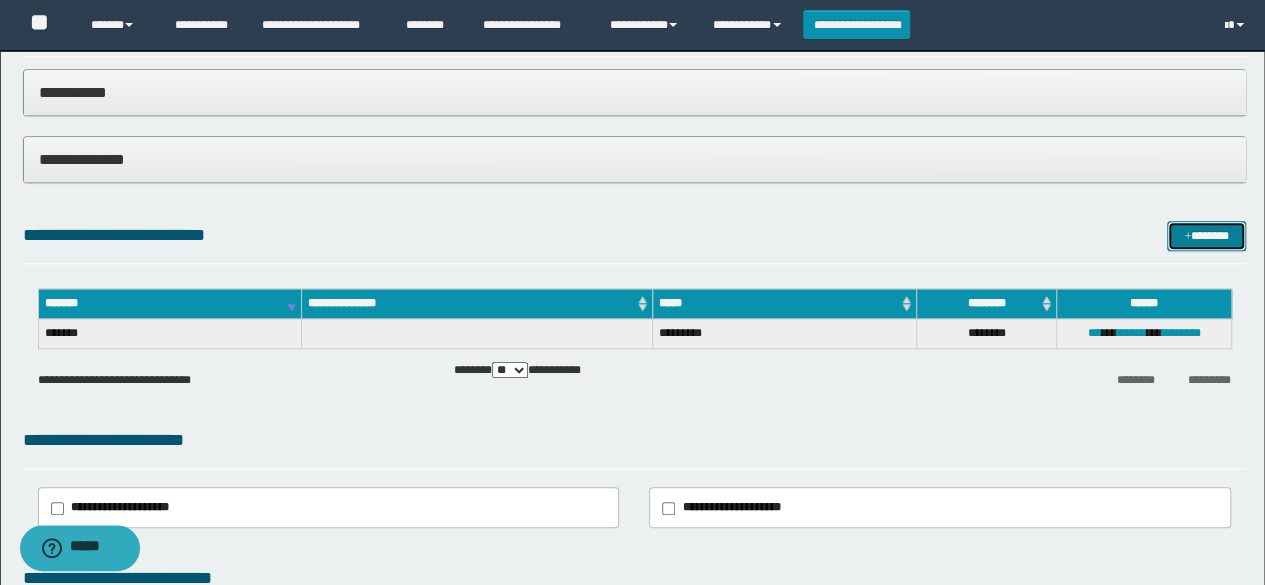 click on "*******" at bounding box center (1206, 235) 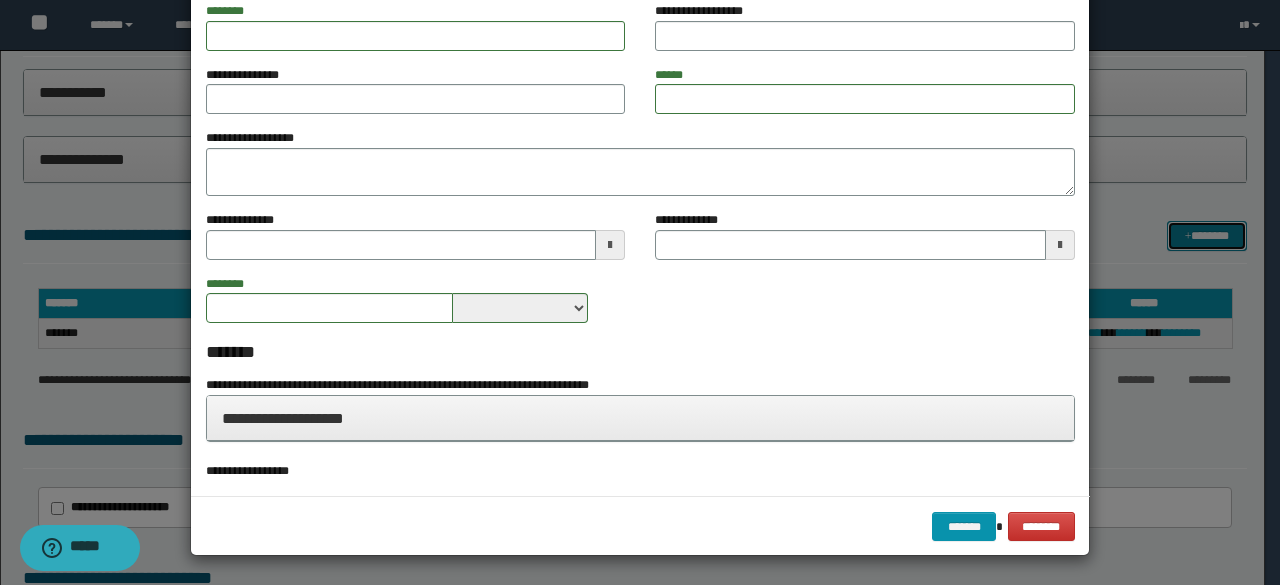 scroll, scrollTop: 0, scrollLeft: 0, axis: both 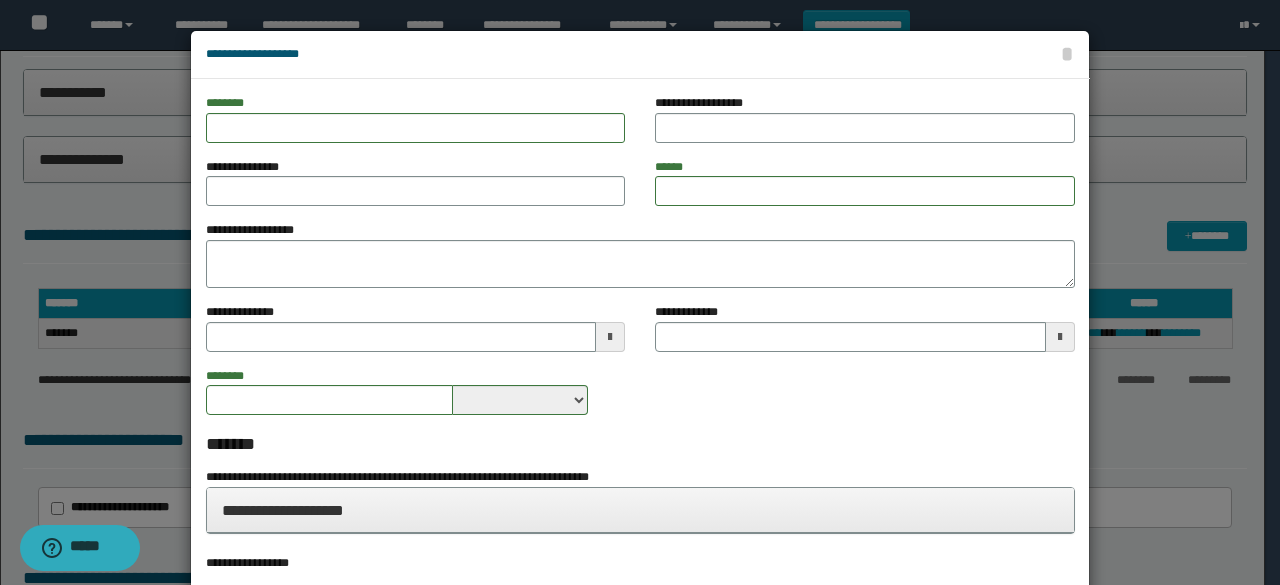 type 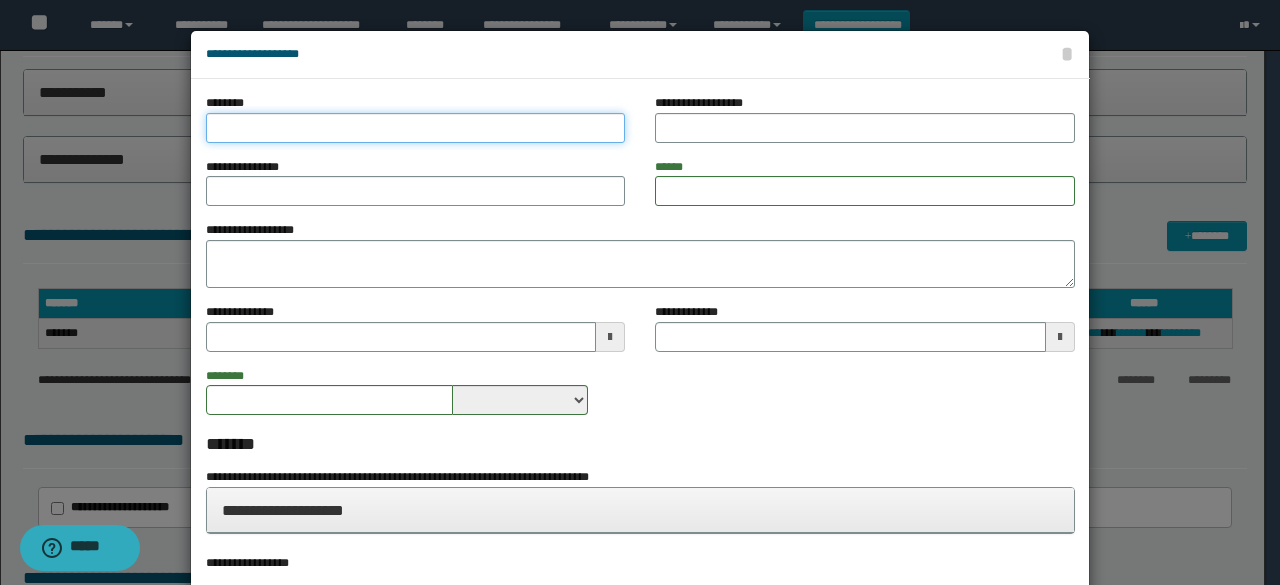 click on "********" at bounding box center (415, 128) 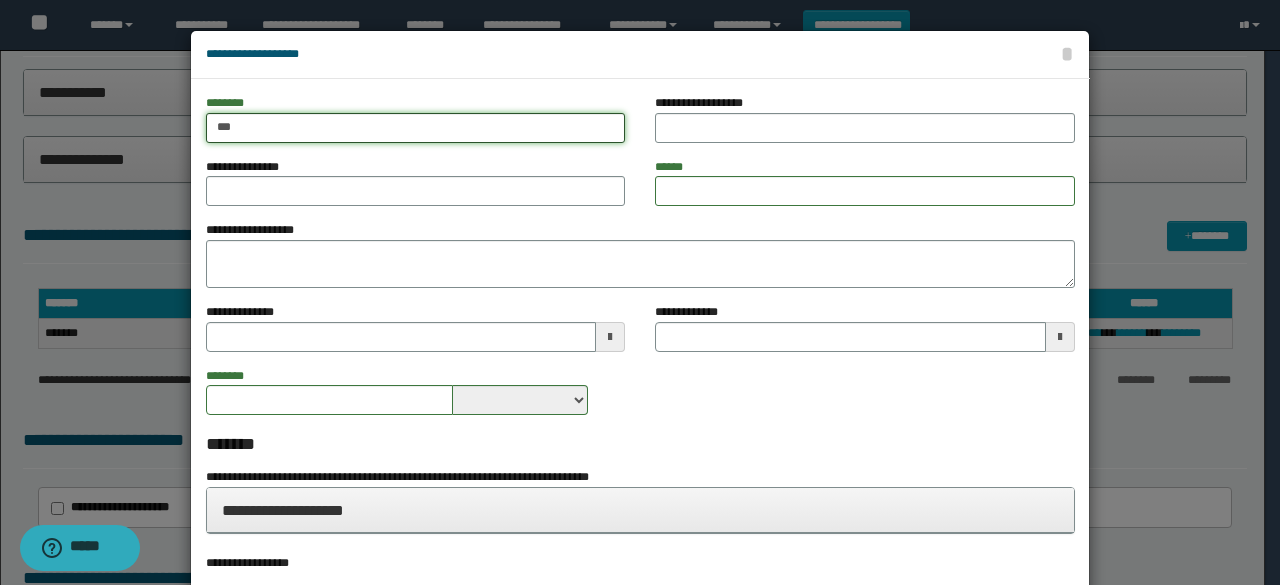 type on "****" 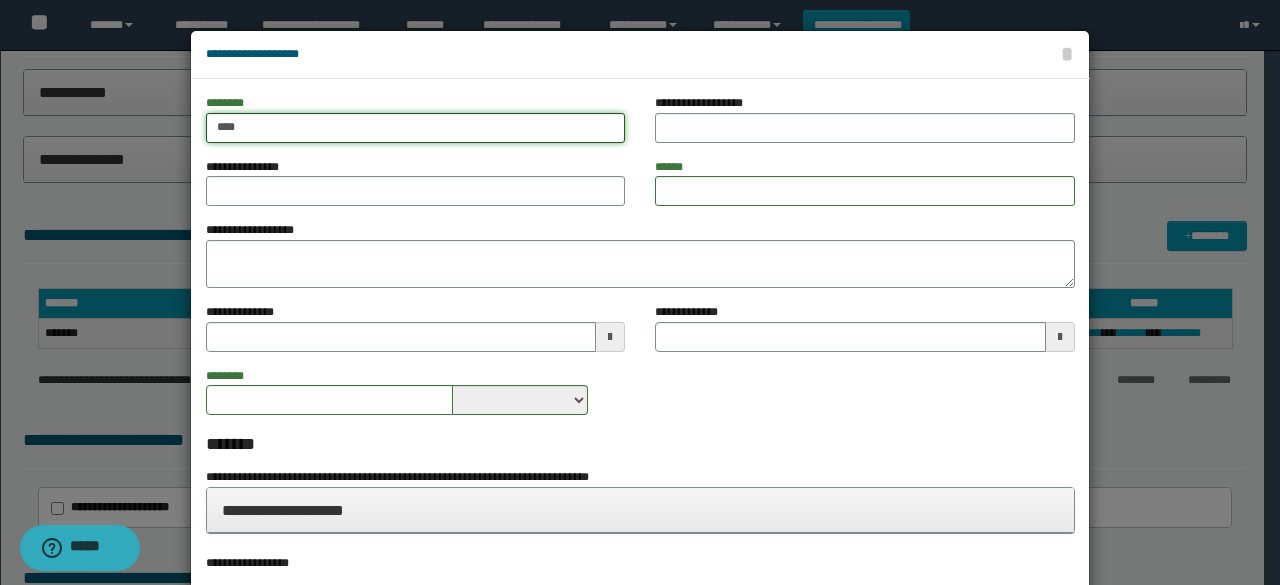 type 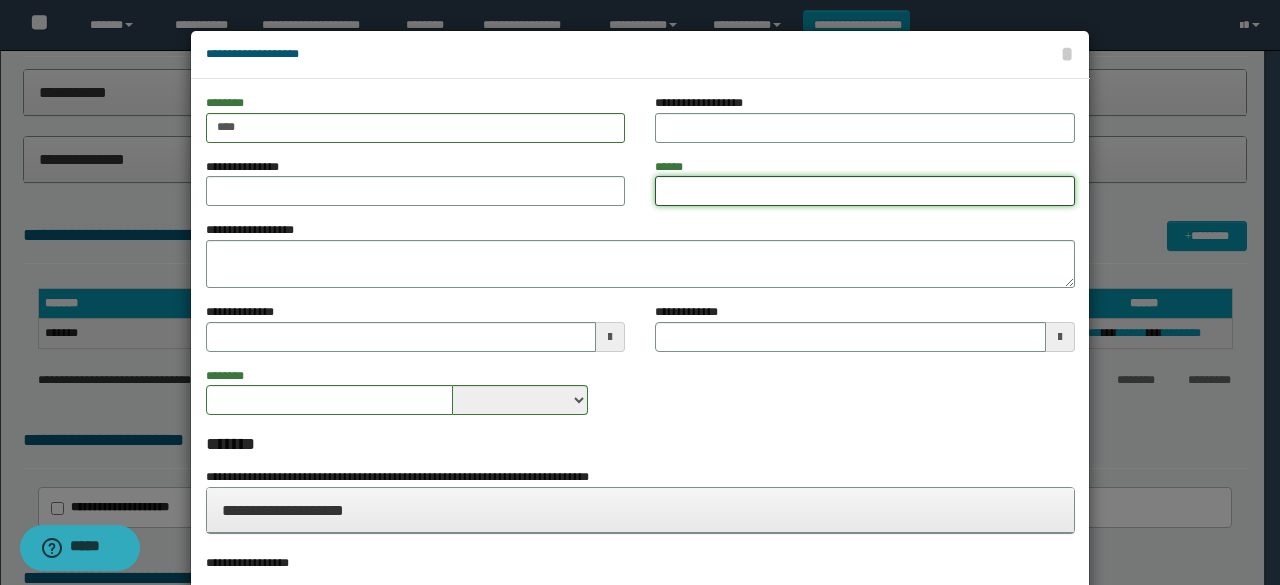 drag, startPoint x: 702, startPoint y: 192, endPoint x: 692, endPoint y: 193, distance: 10.049875 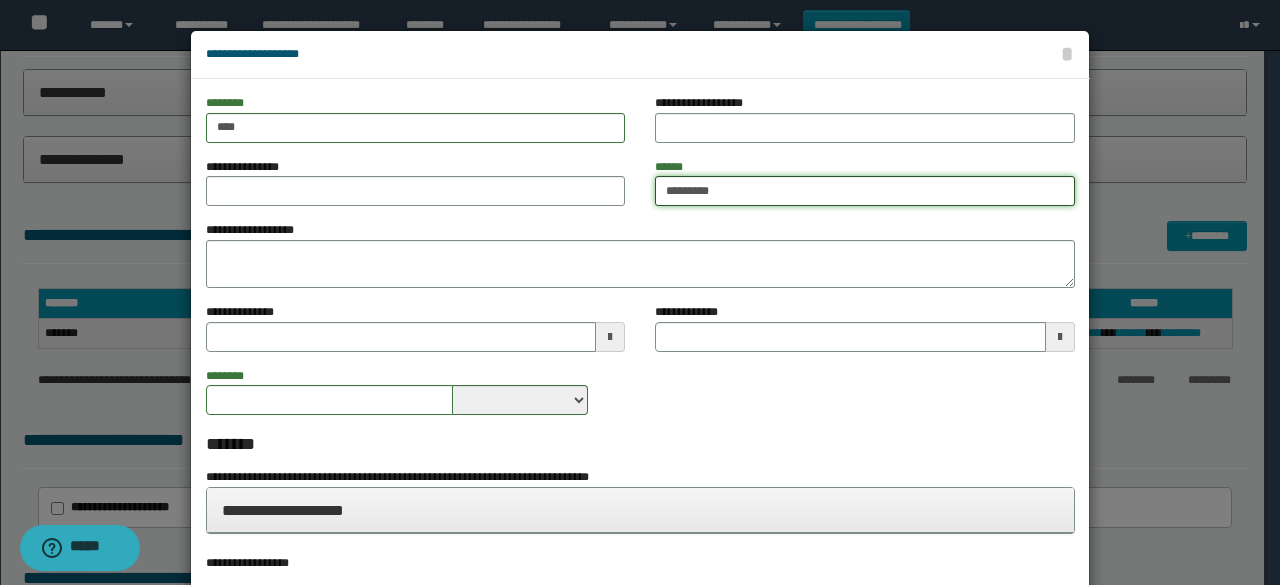 type on "*********" 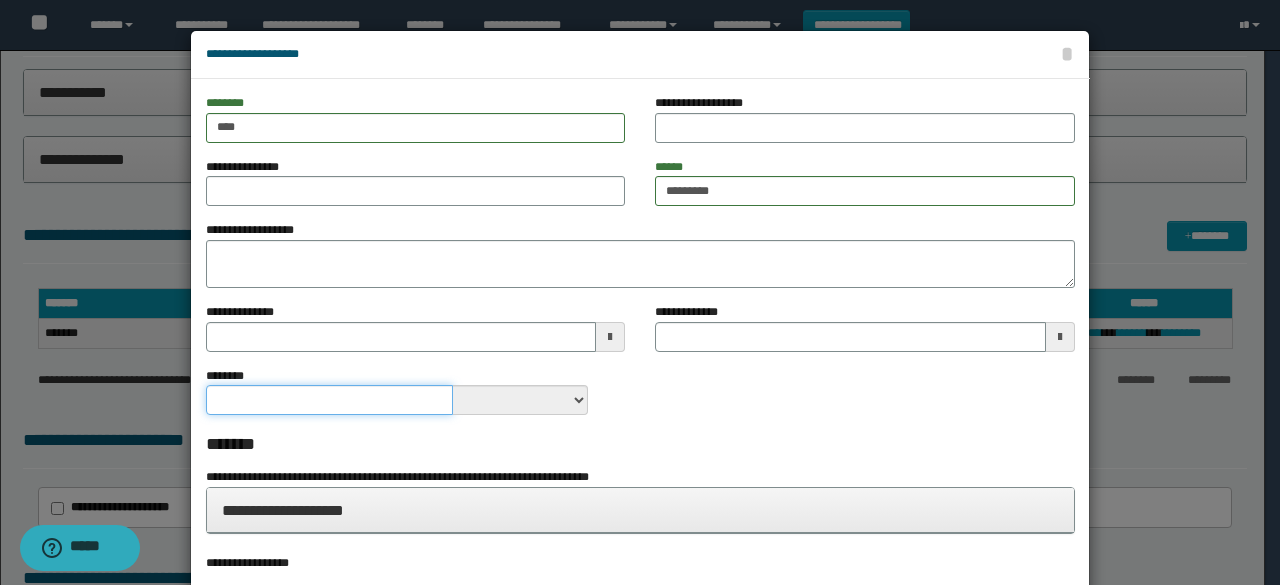 click on "********" at bounding box center [329, 400] 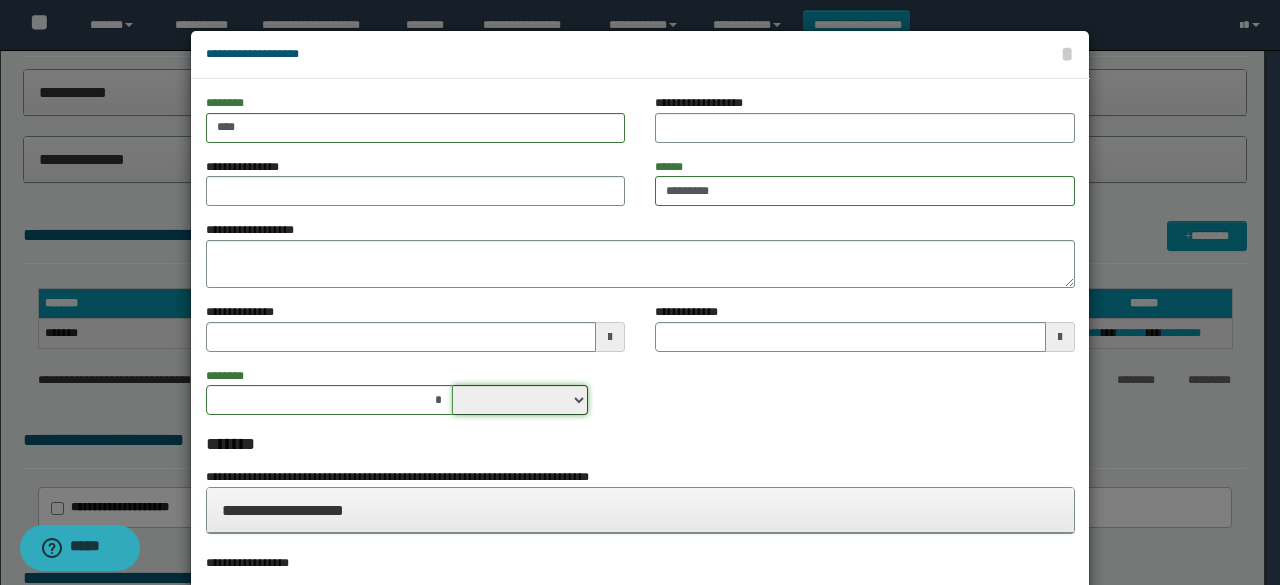 click on "*****
****" at bounding box center [520, 400] 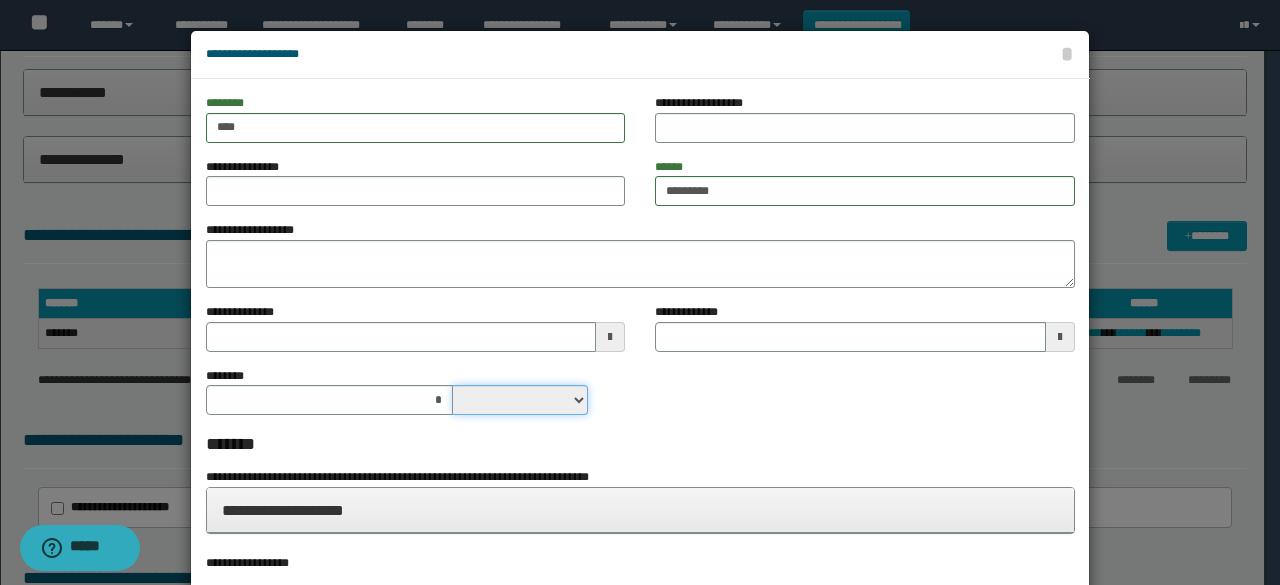 select on "*" 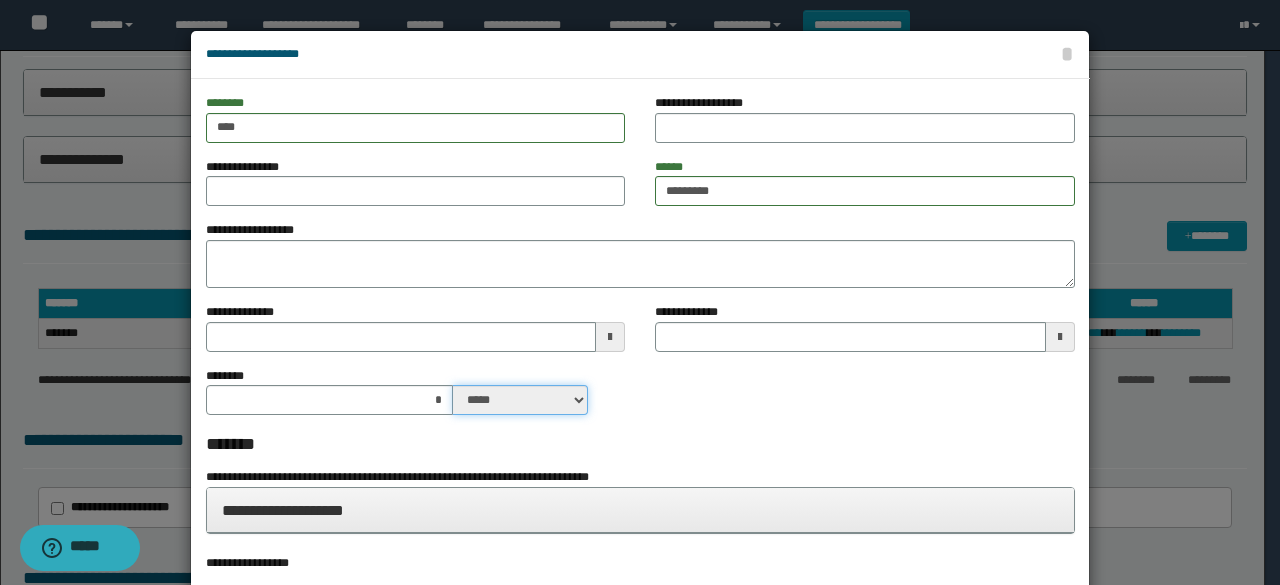 click on "*****
****" at bounding box center (520, 400) 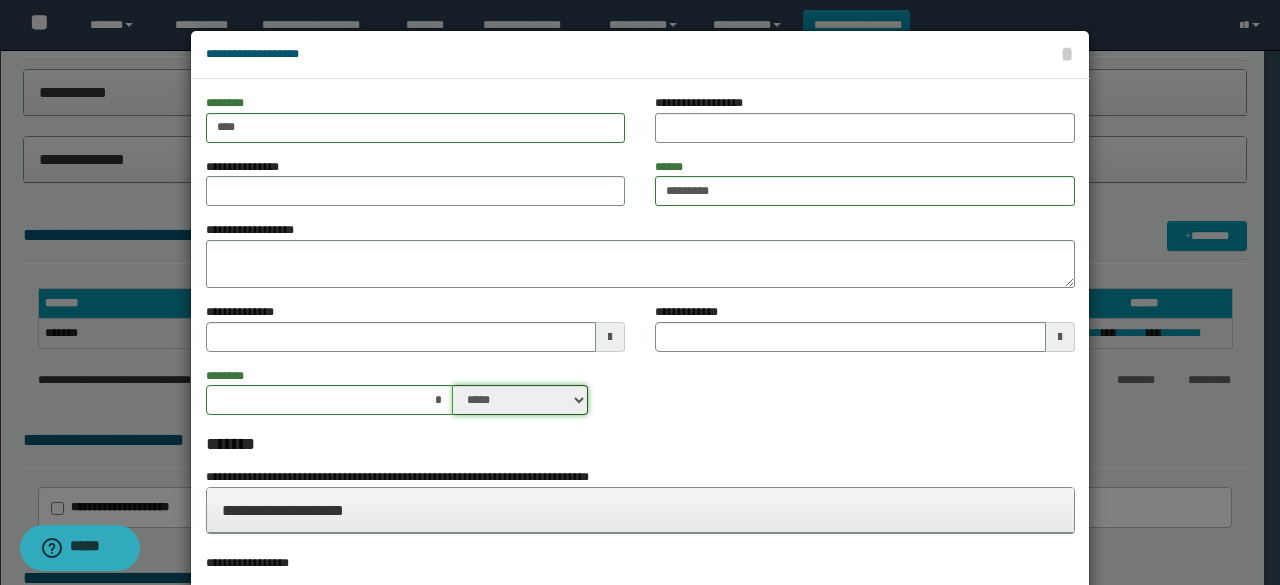 type 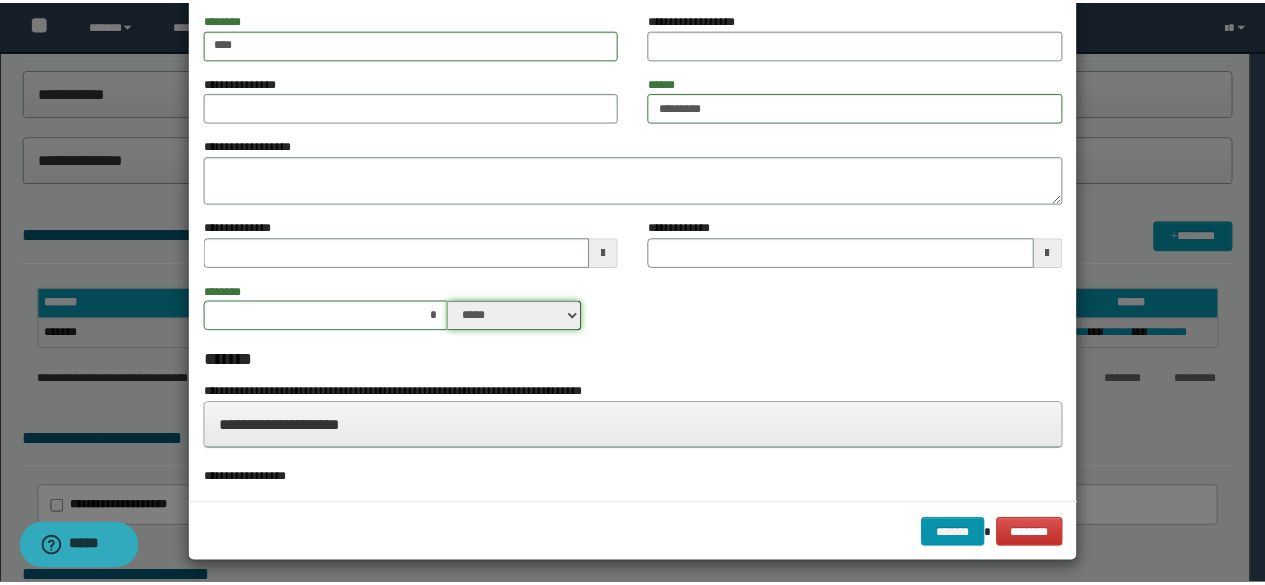 scroll, scrollTop: 92, scrollLeft: 0, axis: vertical 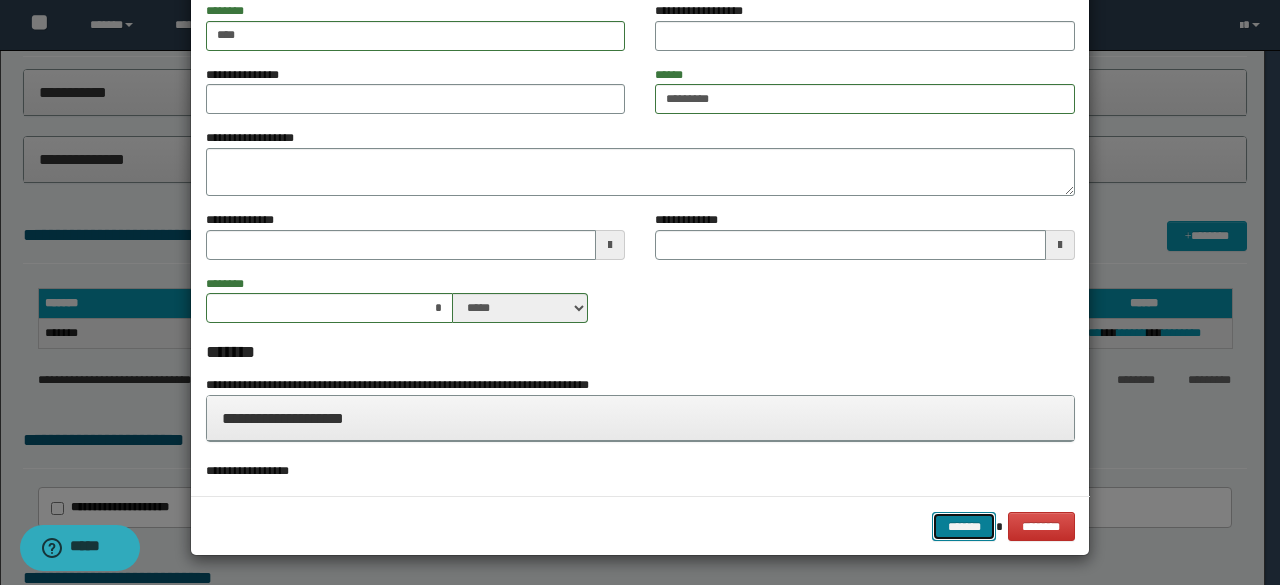 click on "*******" at bounding box center (964, 526) 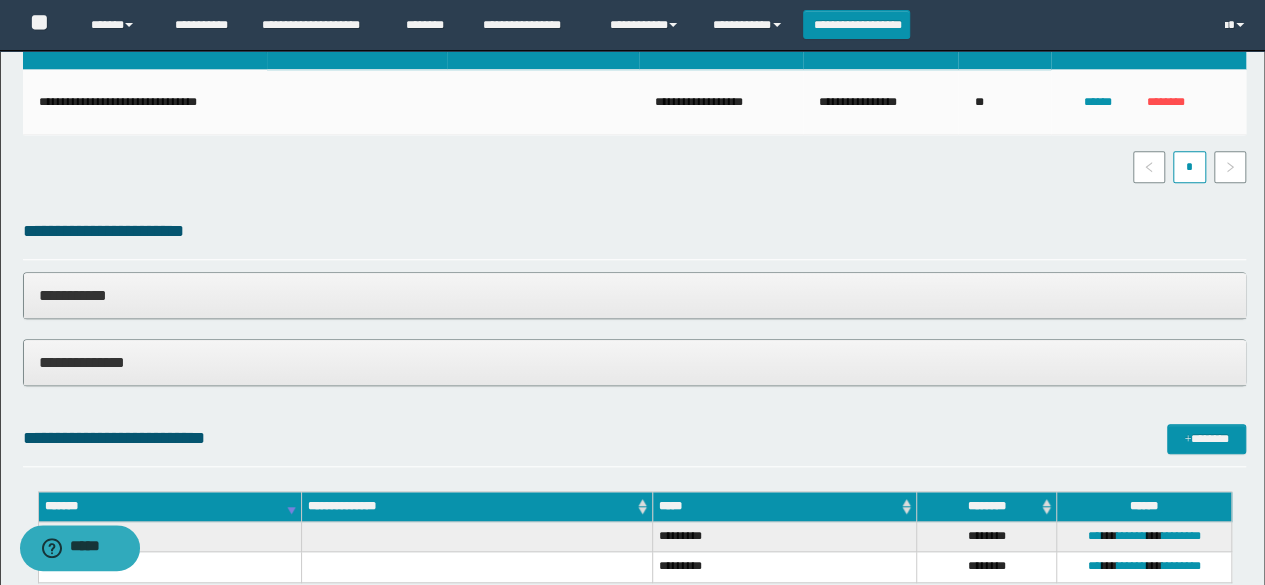 scroll, scrollTop: 600, scrollLeft: 0, axis: vertical 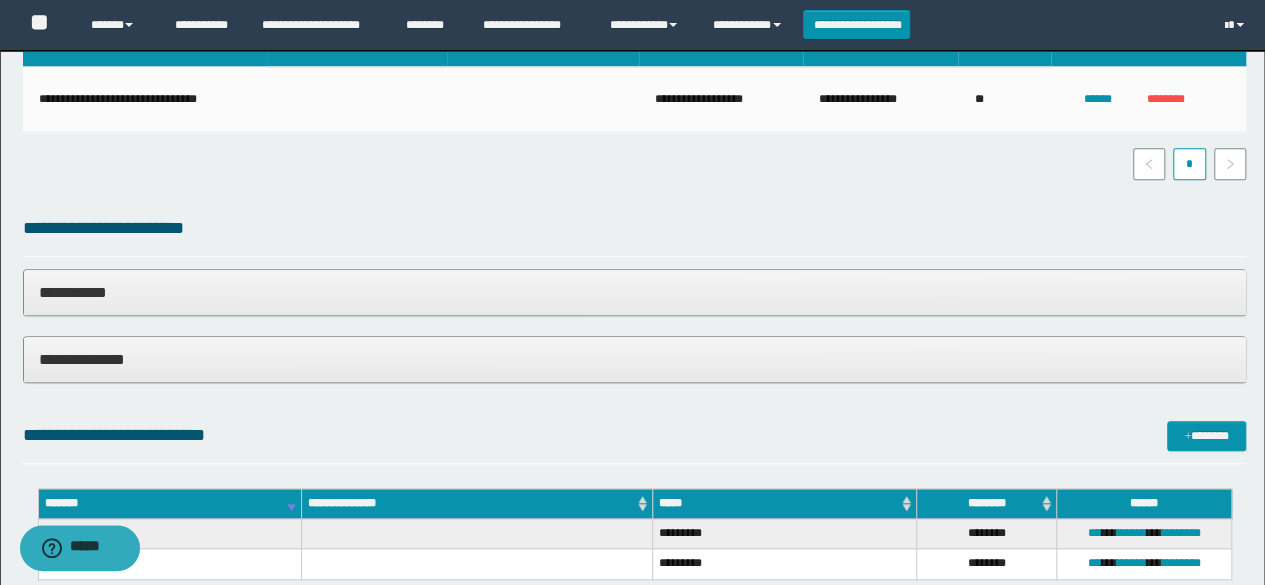 click on "**********" at bounding box center [635, 359] 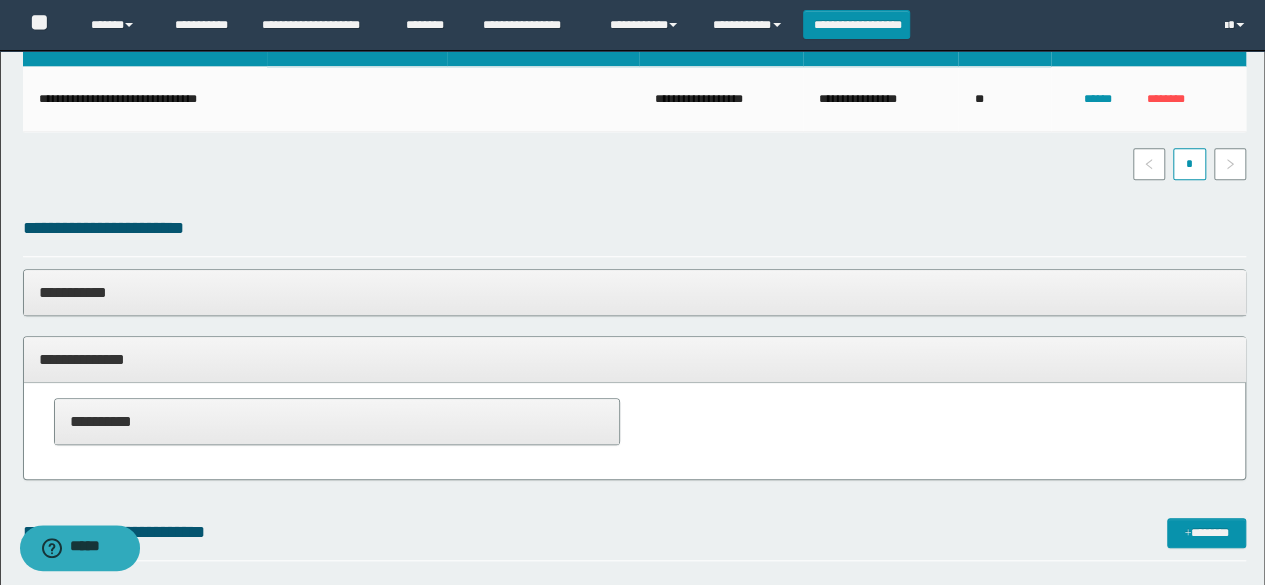 click on "**********" at bounding box center (337, 421) 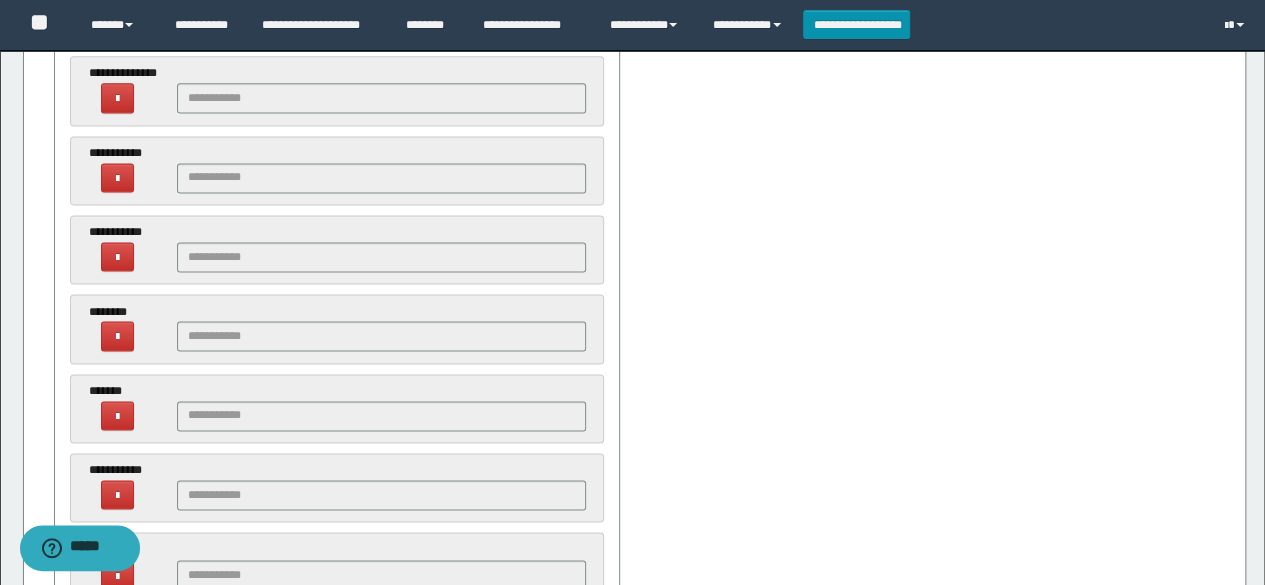 scroll, scrollTop: 1433, scrollLeft: 0, axis: vertical 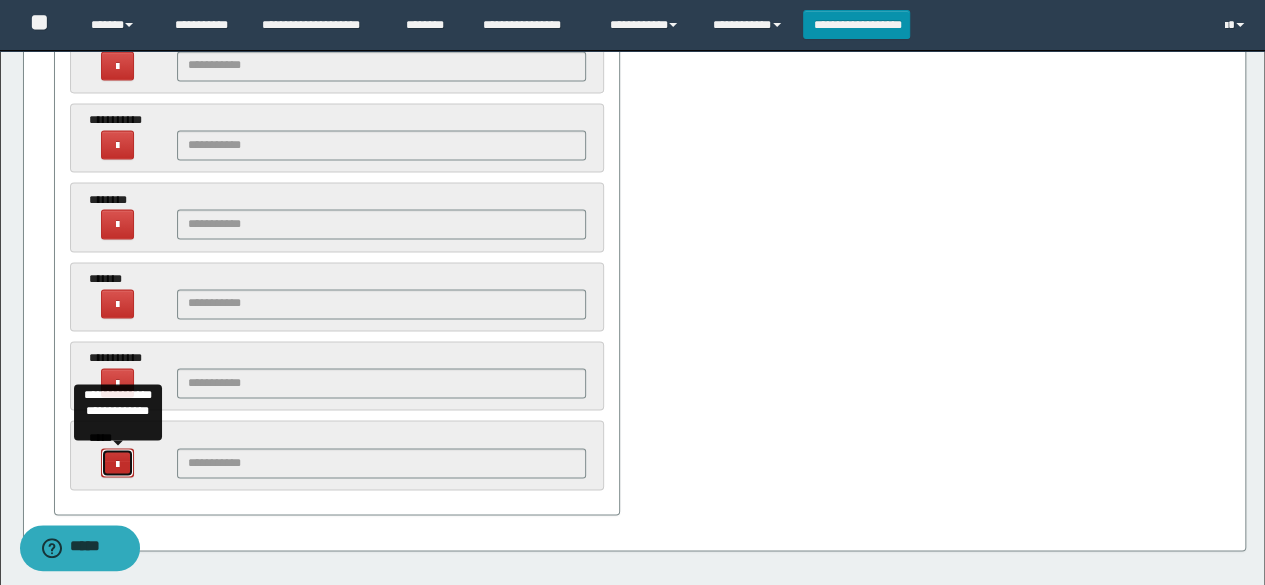 click at bounding box center [117, 464] 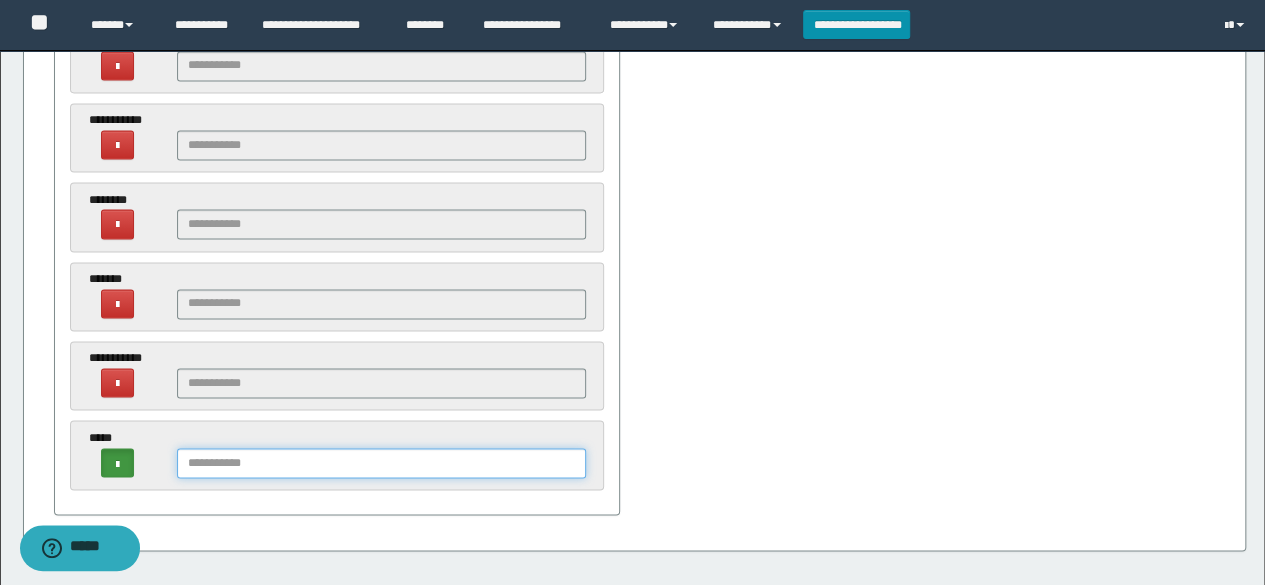 click at bounding box center [382, 463] 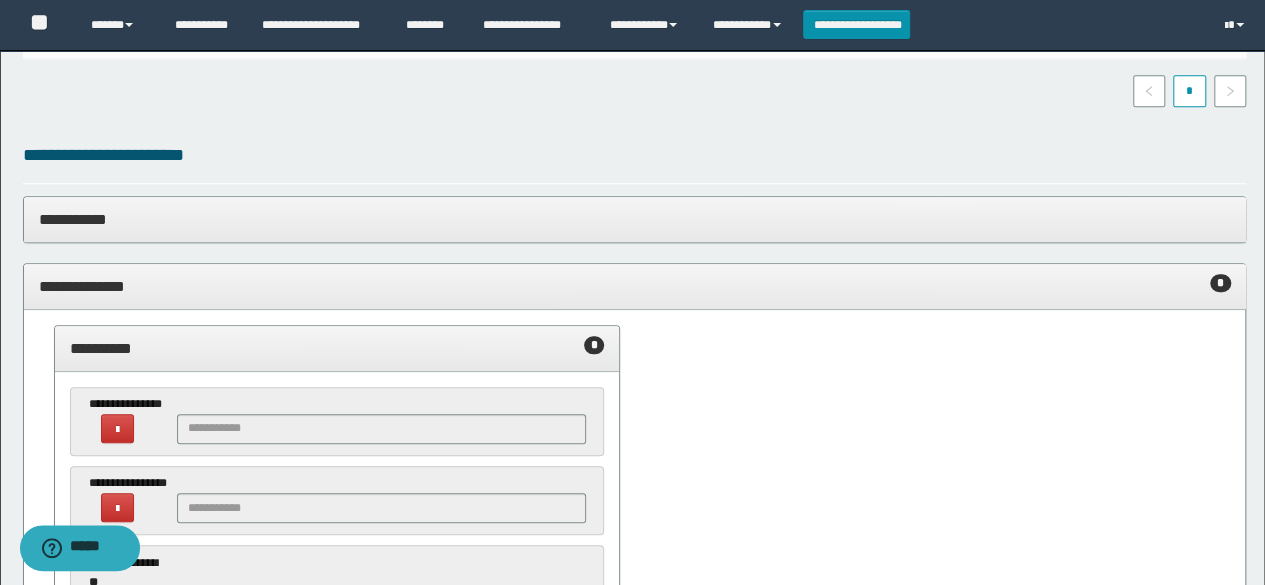 scroll, scrollTop: 666, scrollLeft: 0, axis: vertical 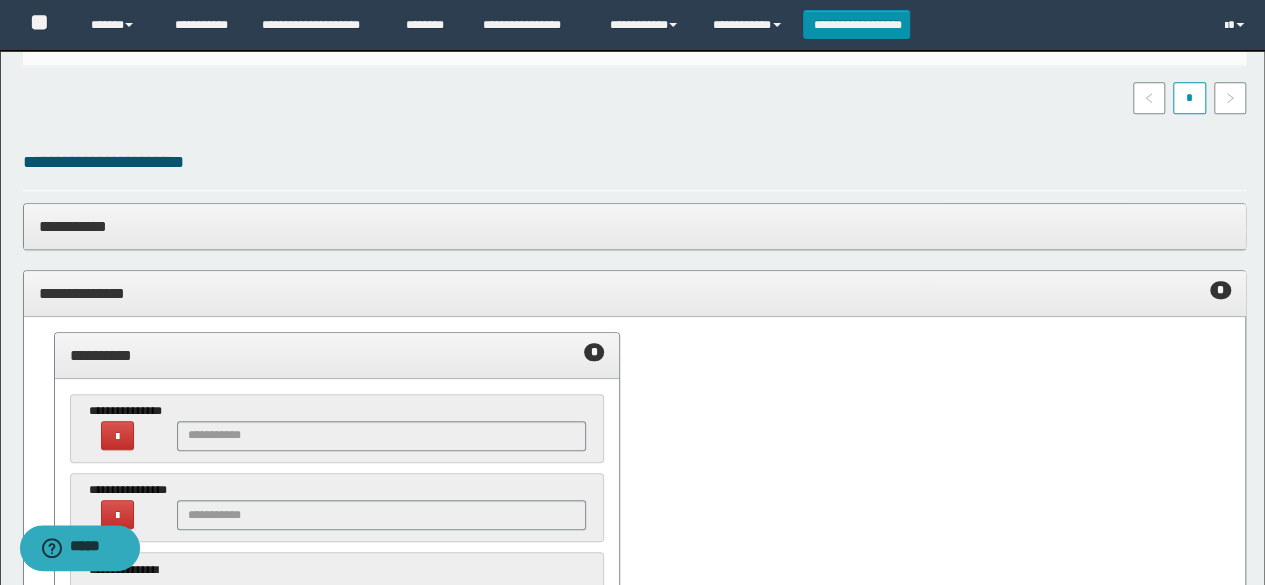type on "**********" 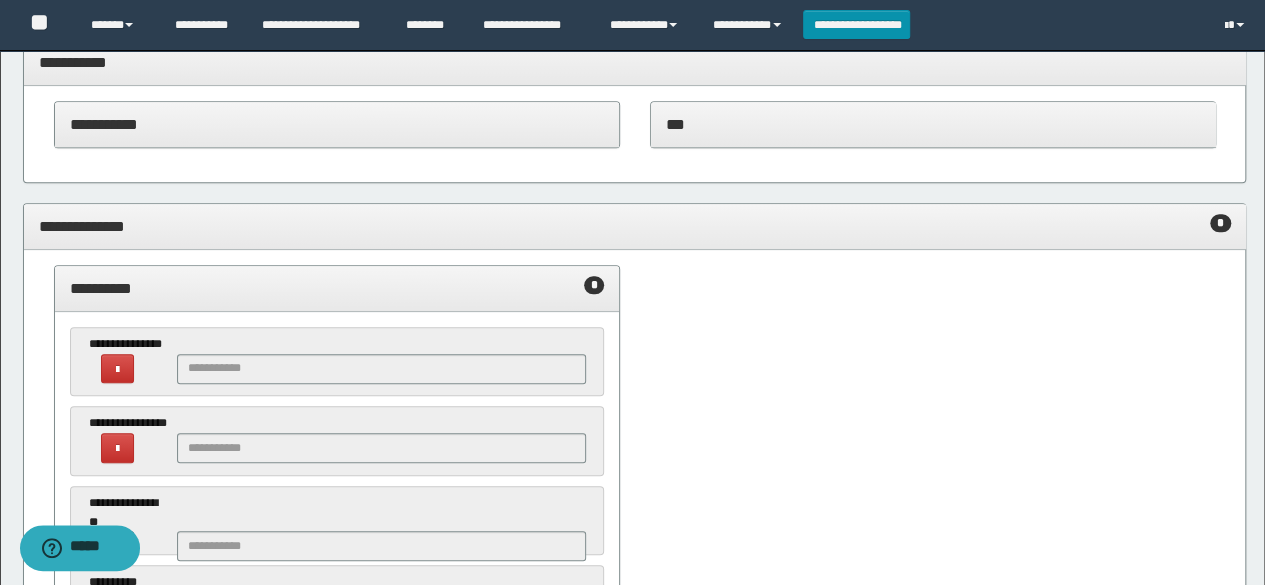 scroll, scrollTop: 833, scrollLeft: 0, axis: vertical 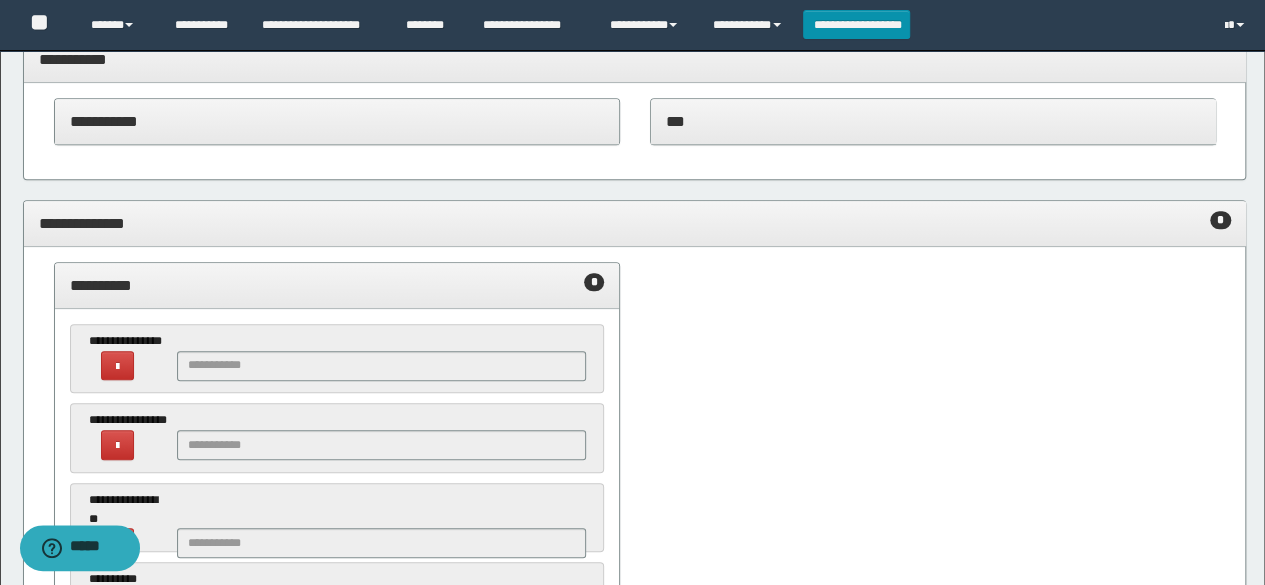 click on "**********" at bounding box center (337, 121) 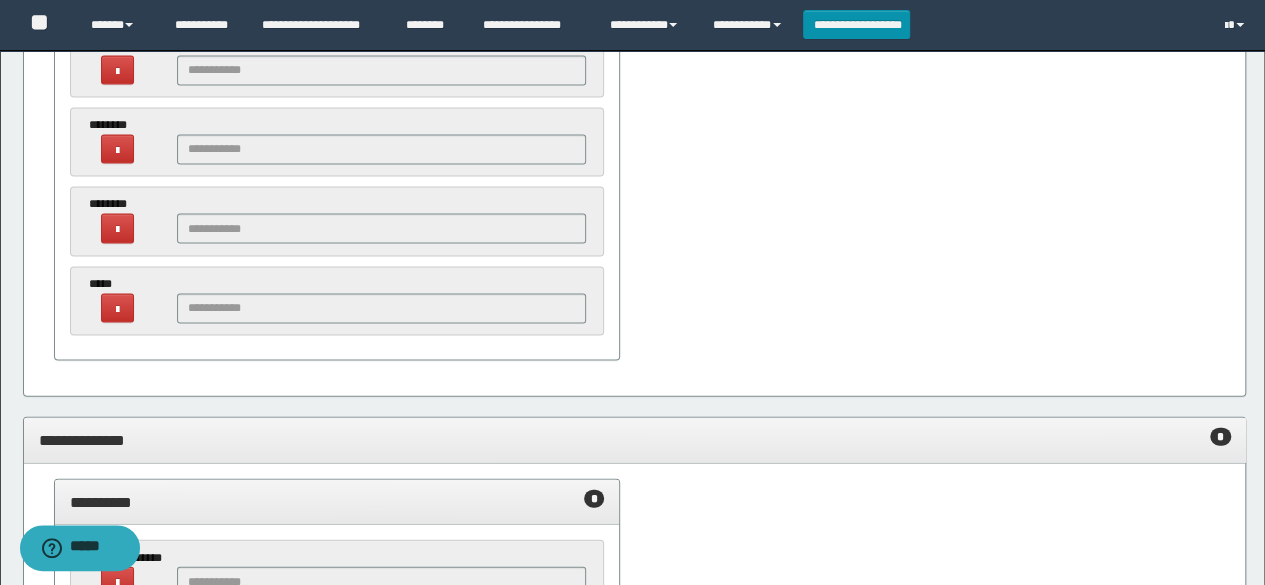 scroll, scrollTop: 2000, scrollLeft: 0, axis: vertical 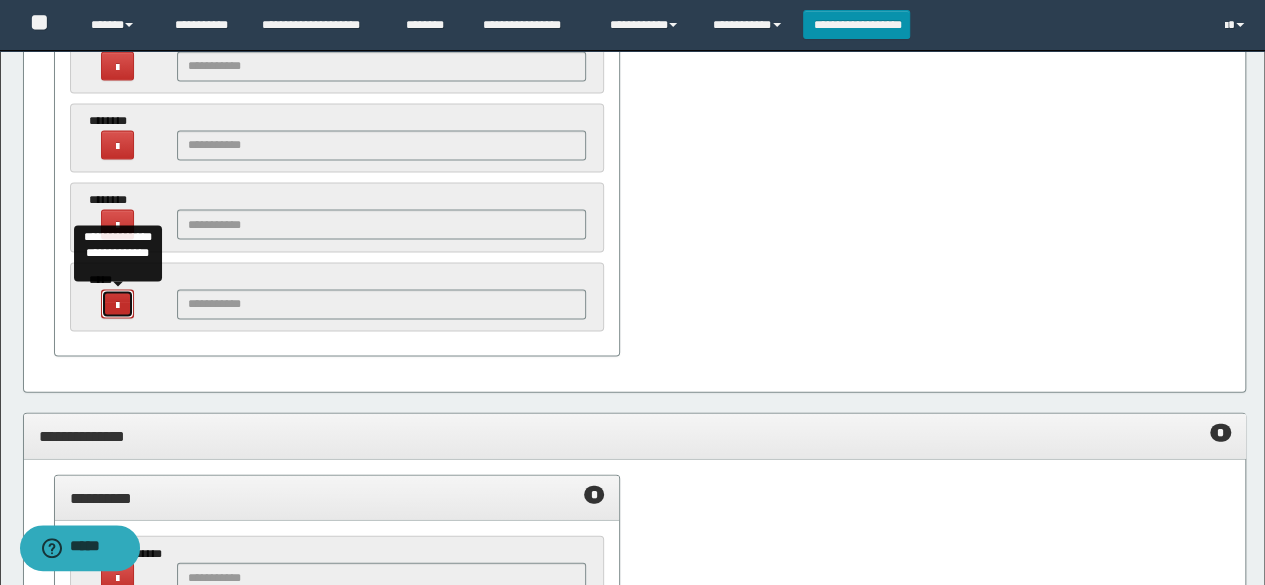 click at bounding box center (117, 306) 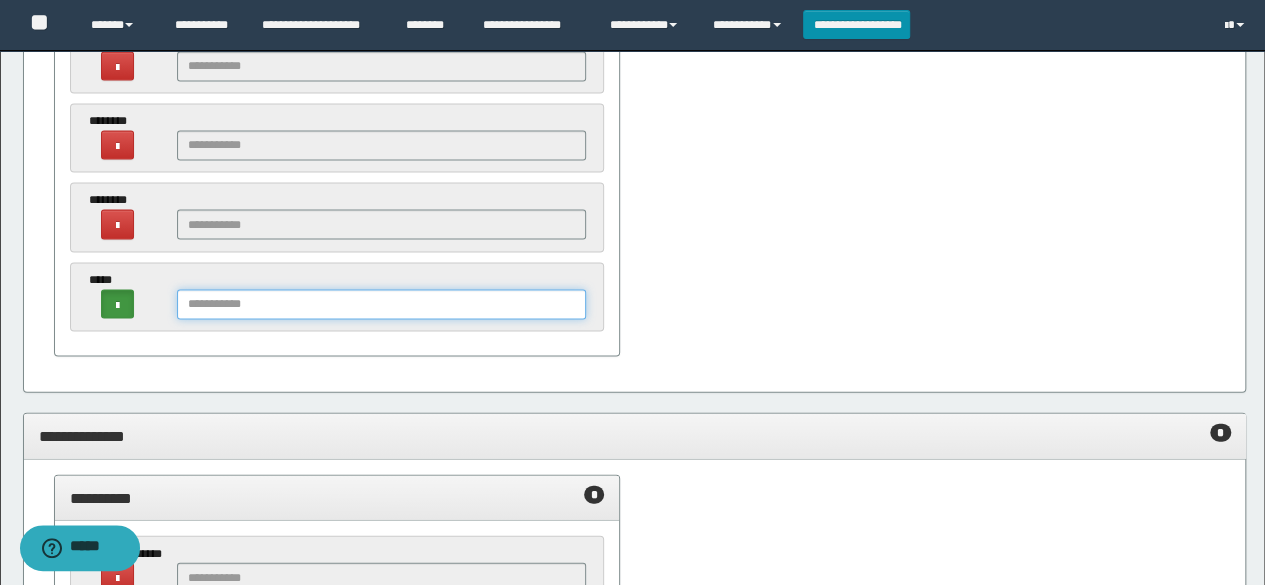 click at bounding box center (382, 305) 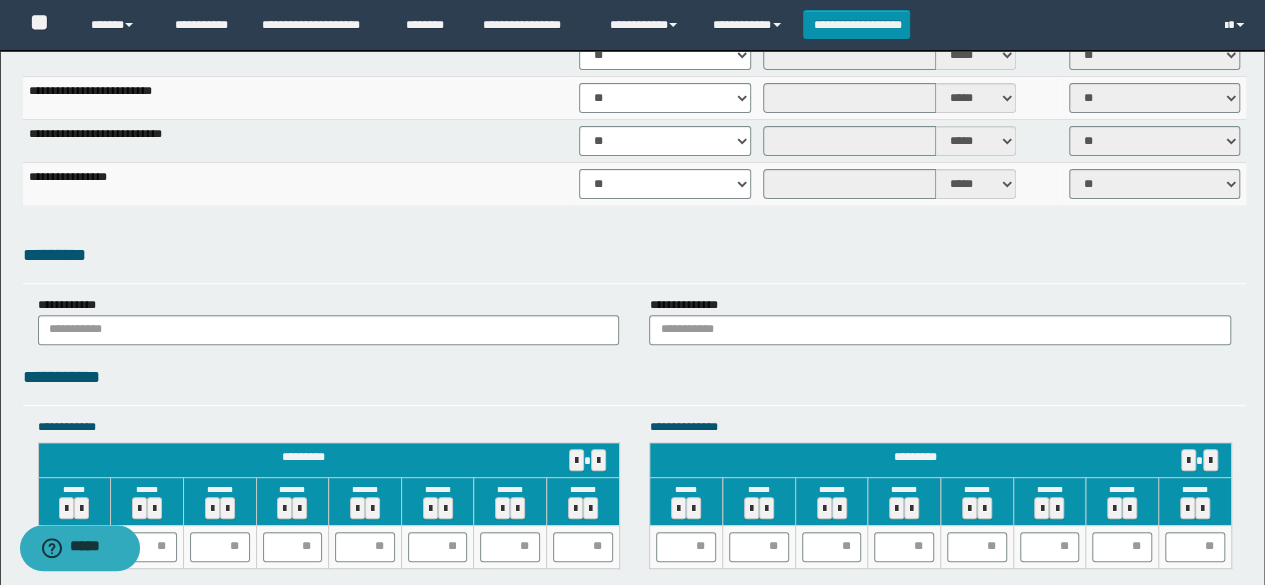 scroll, scrollTop: 4066, scrollLeft: 0, axis: vertical 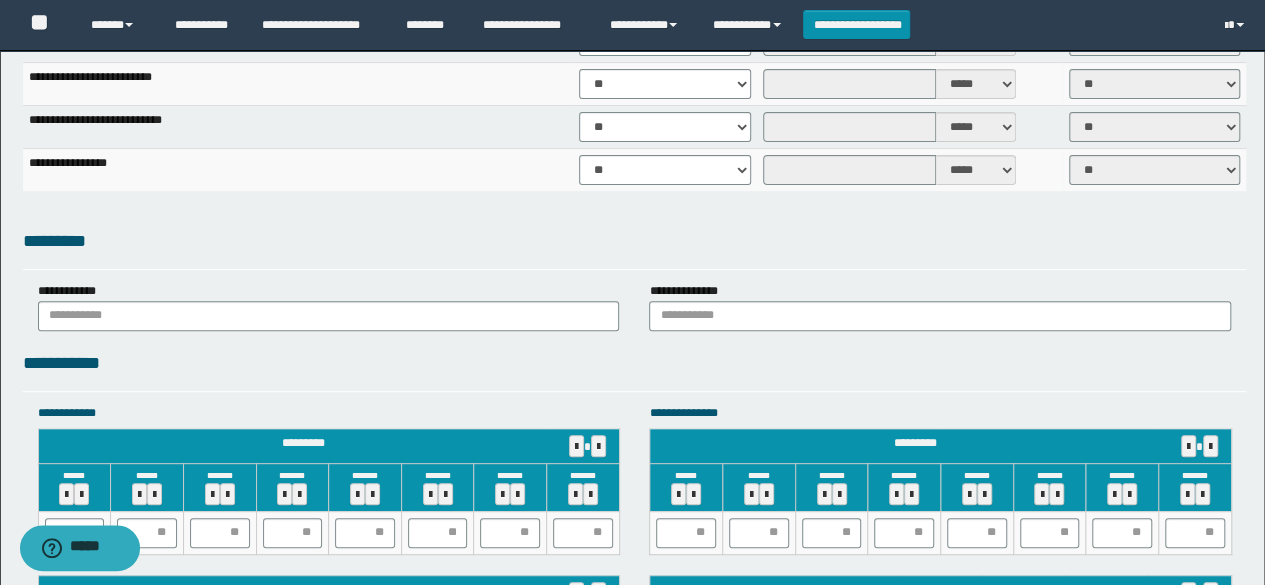 type on "********" 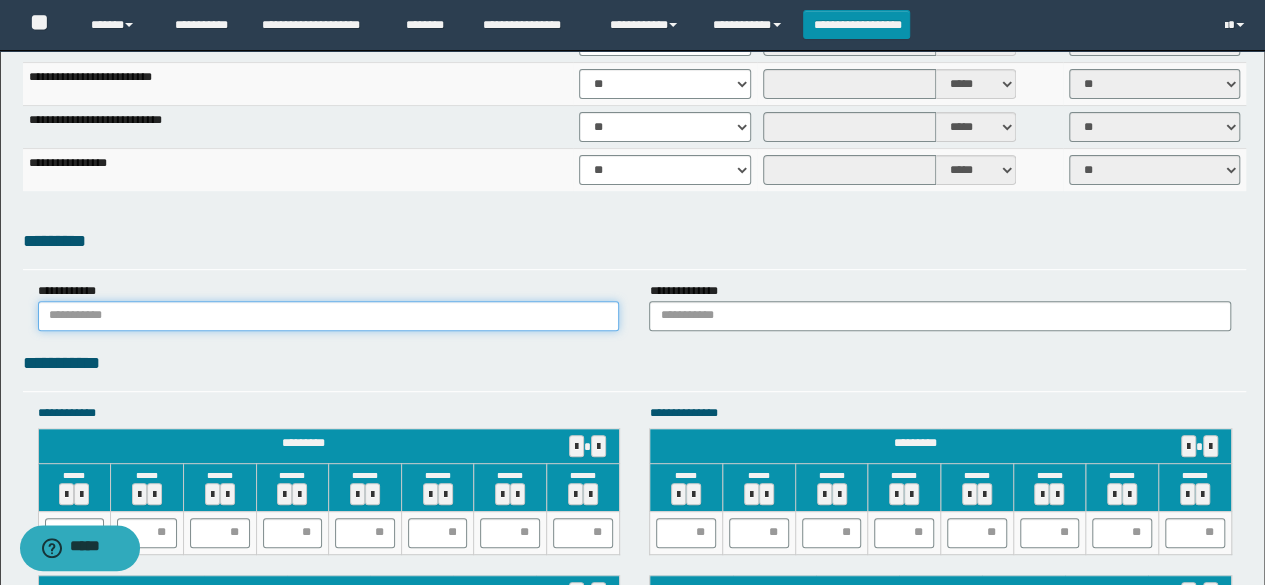 click at bounding box center (329, 316) 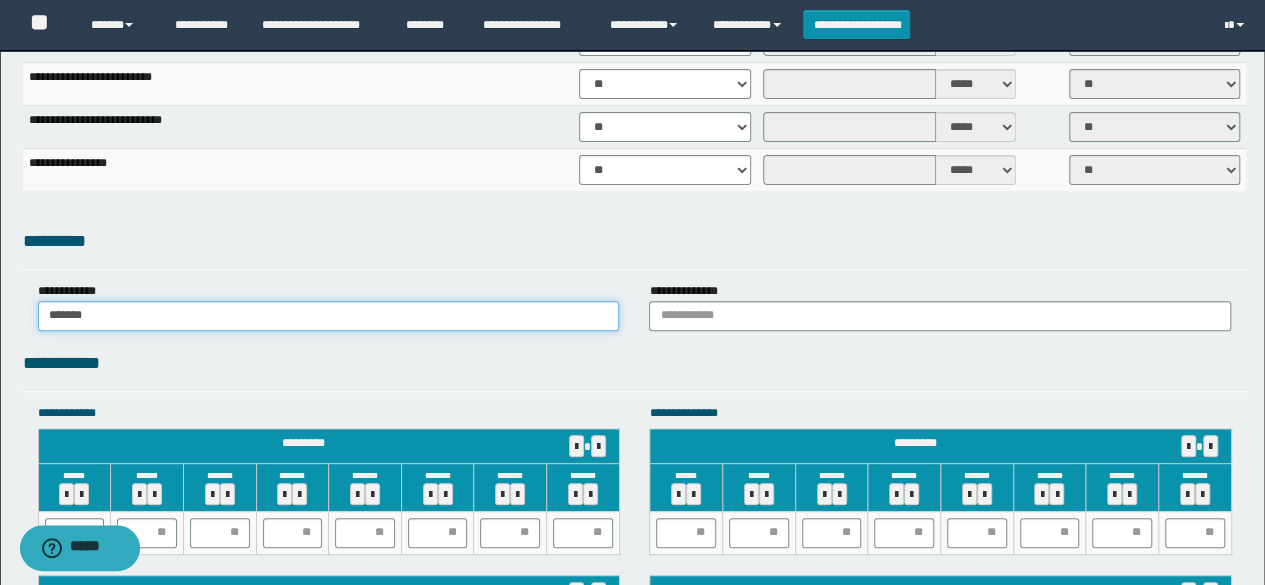type on "******" 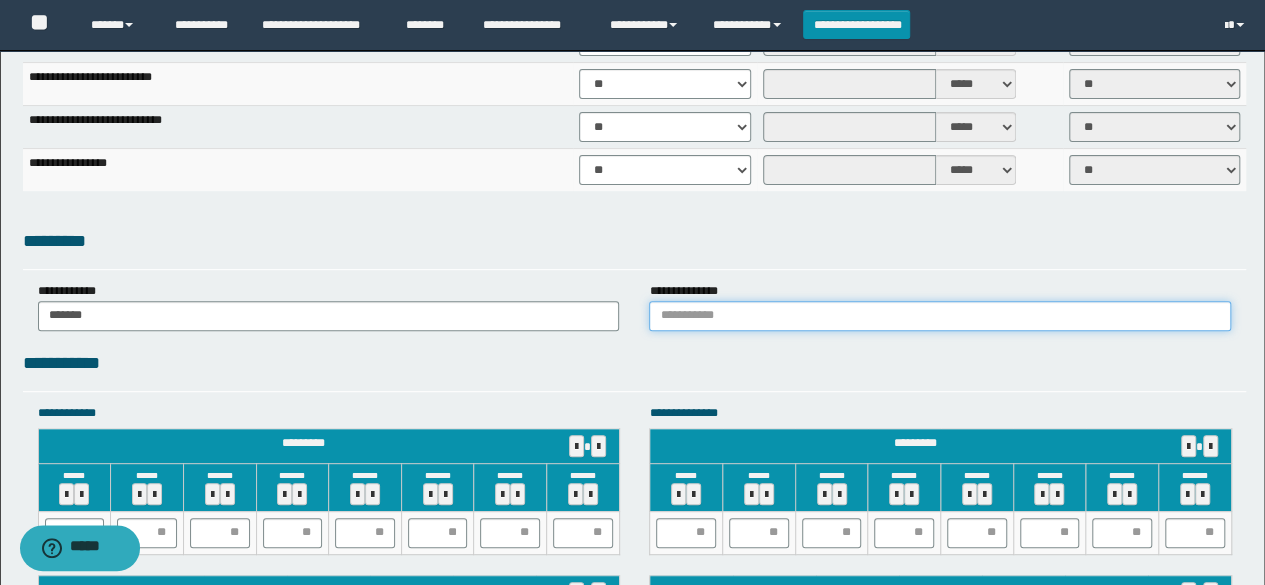 click at bounding box center (940, 316) 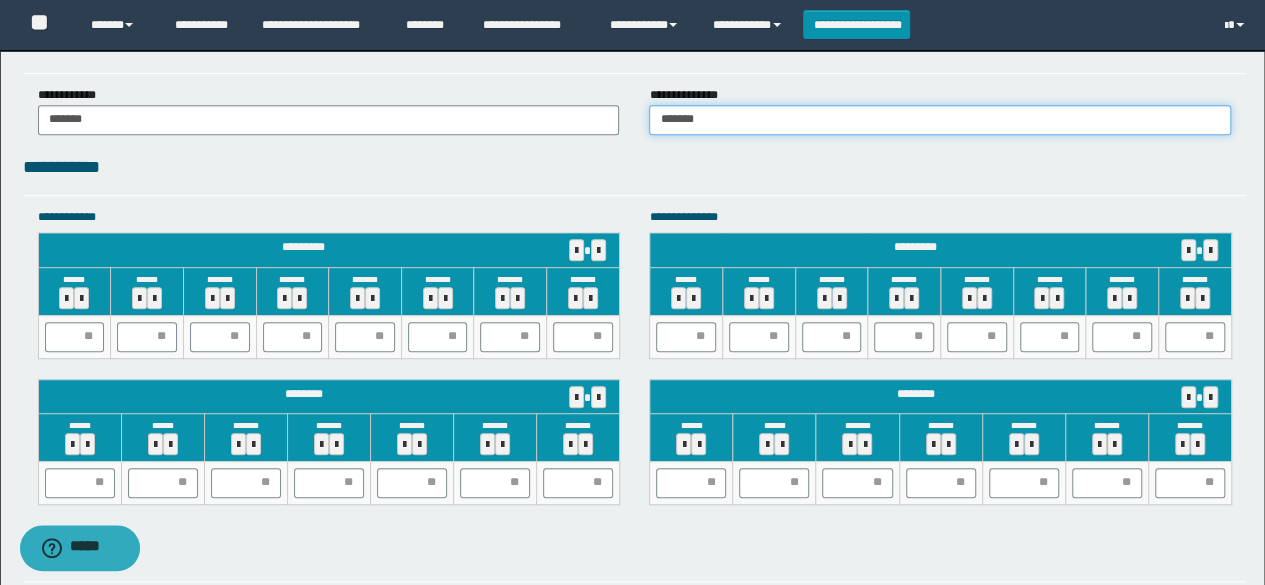 scroll, scrollTop: 4266, scrollLeft: 0, axis: vertical 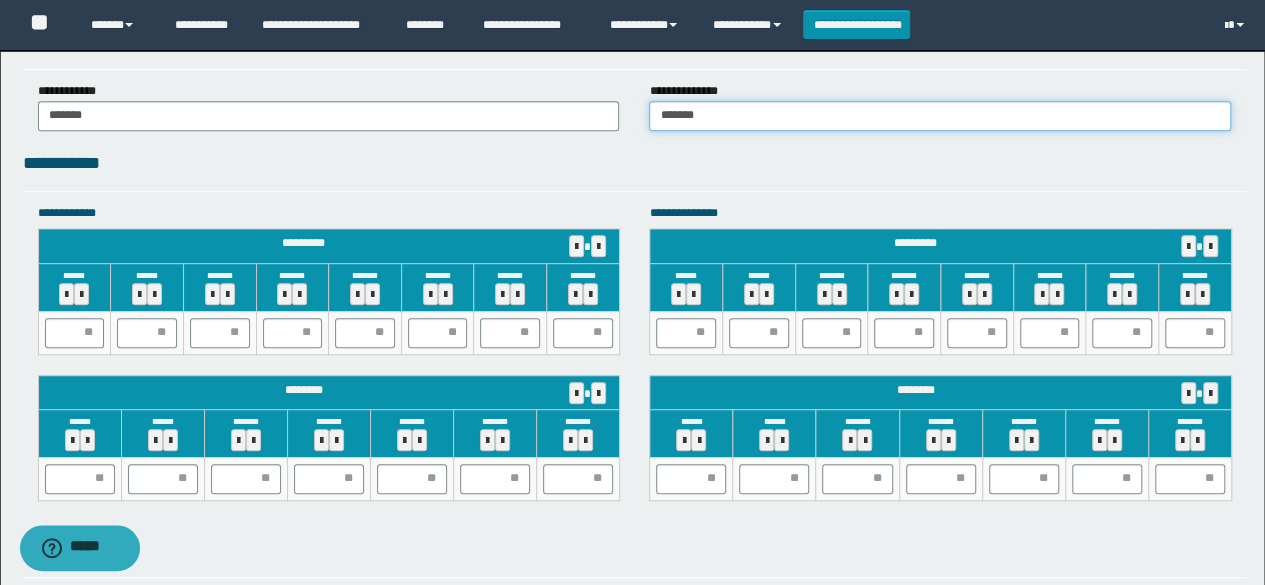 type on "******" 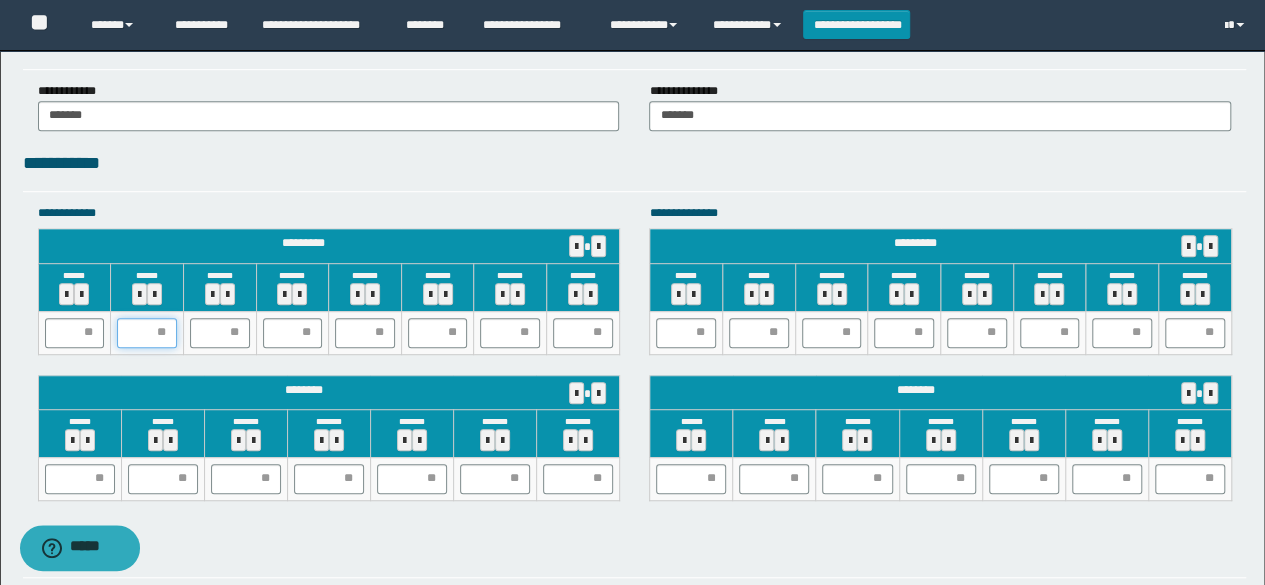 click at bounding box center (147, 333) 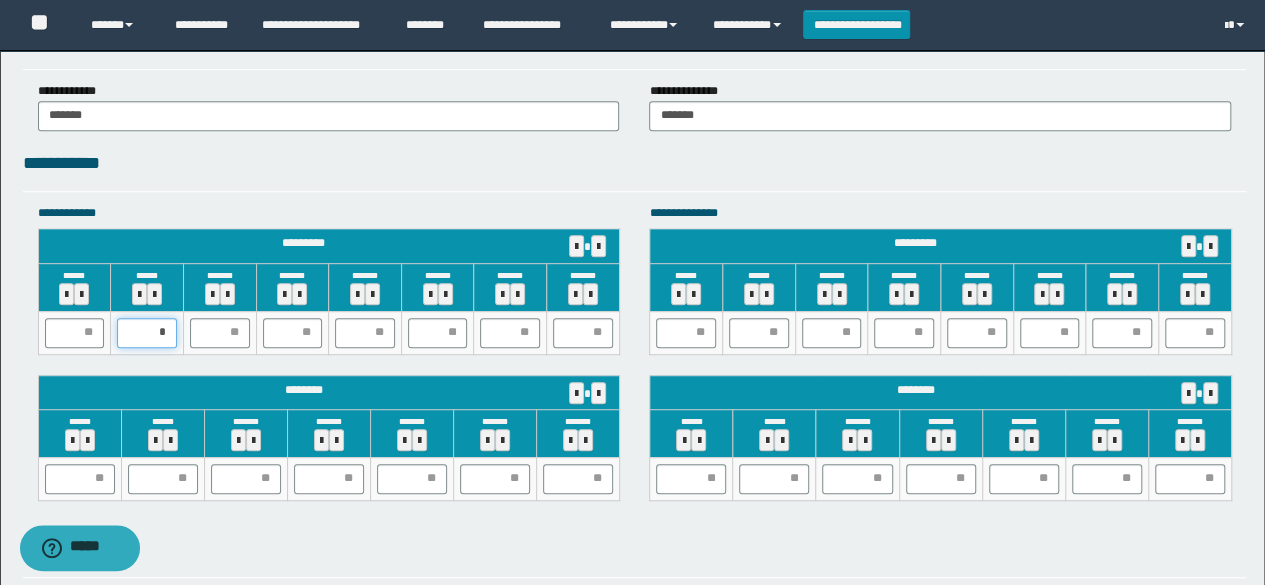 type on "**" 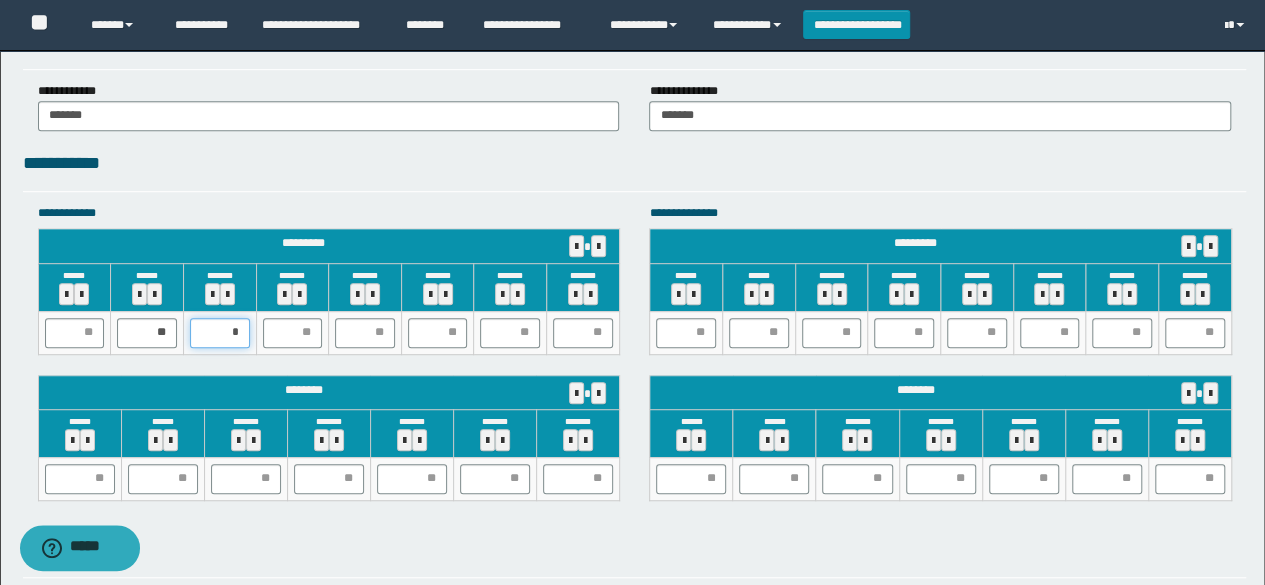 type on "**" 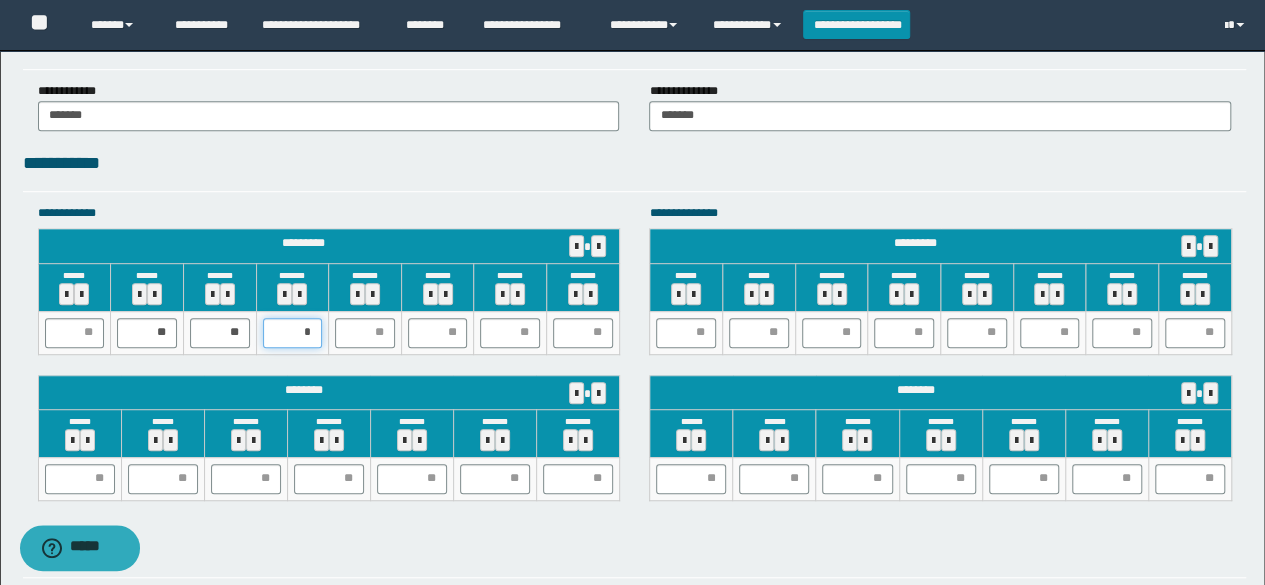 type on "**" 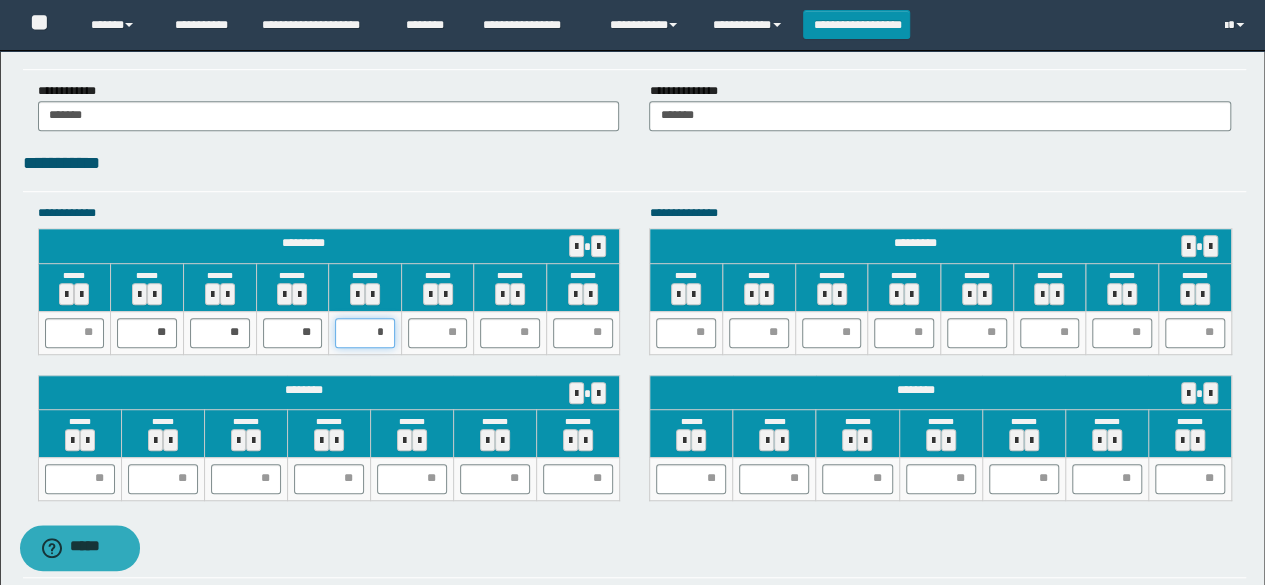 type on "**" 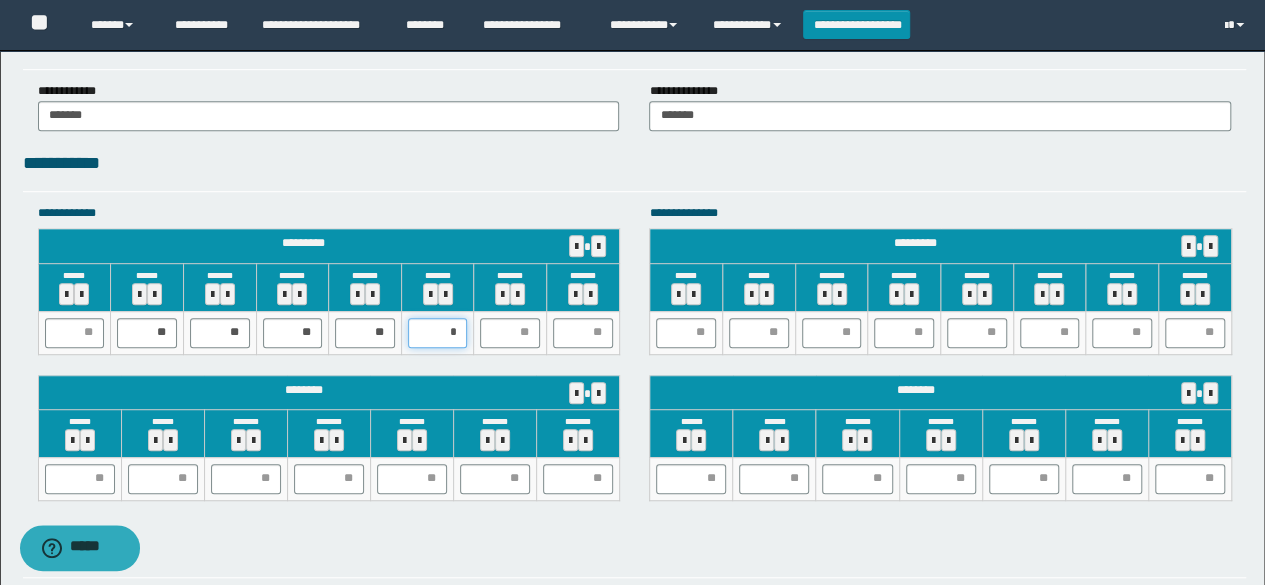 type on "**" 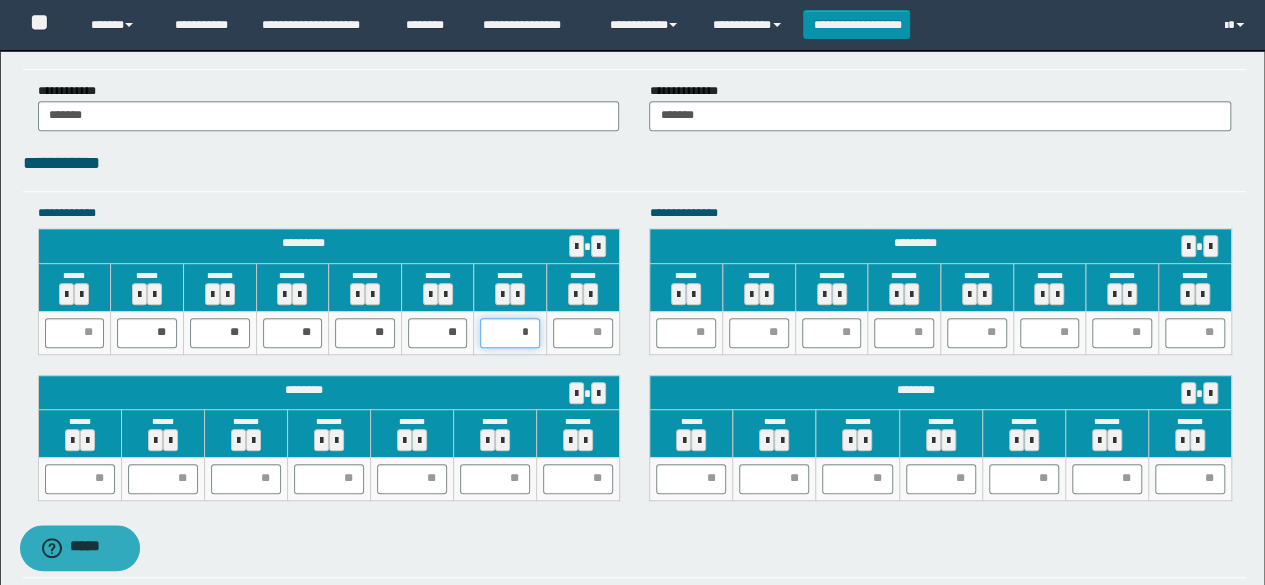 type on "**" 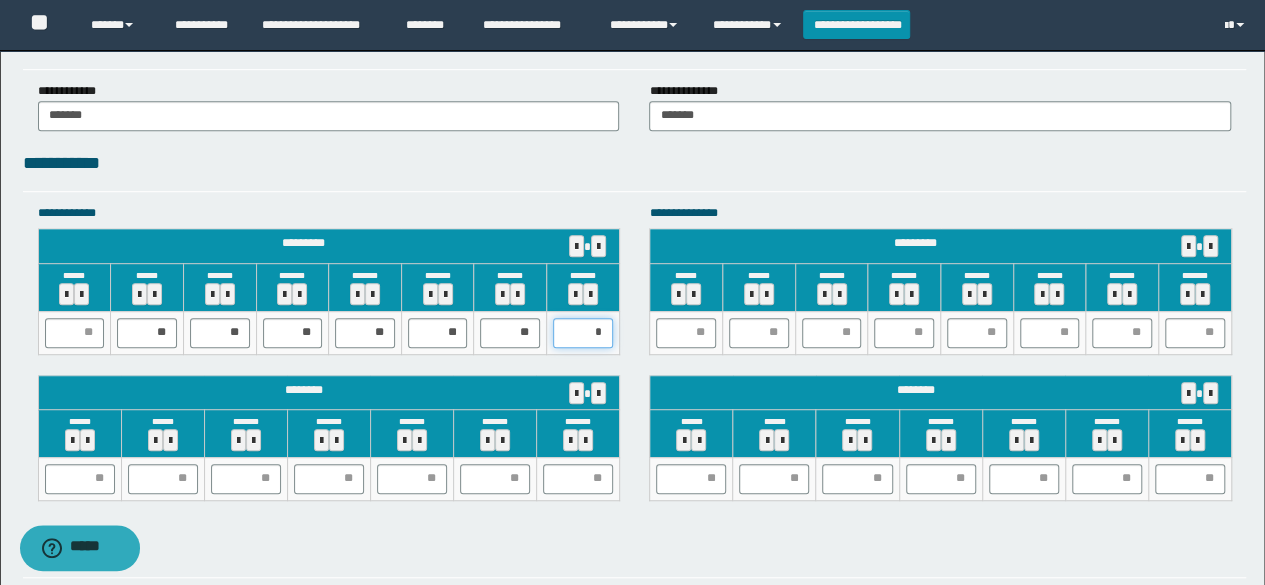 type on "**" 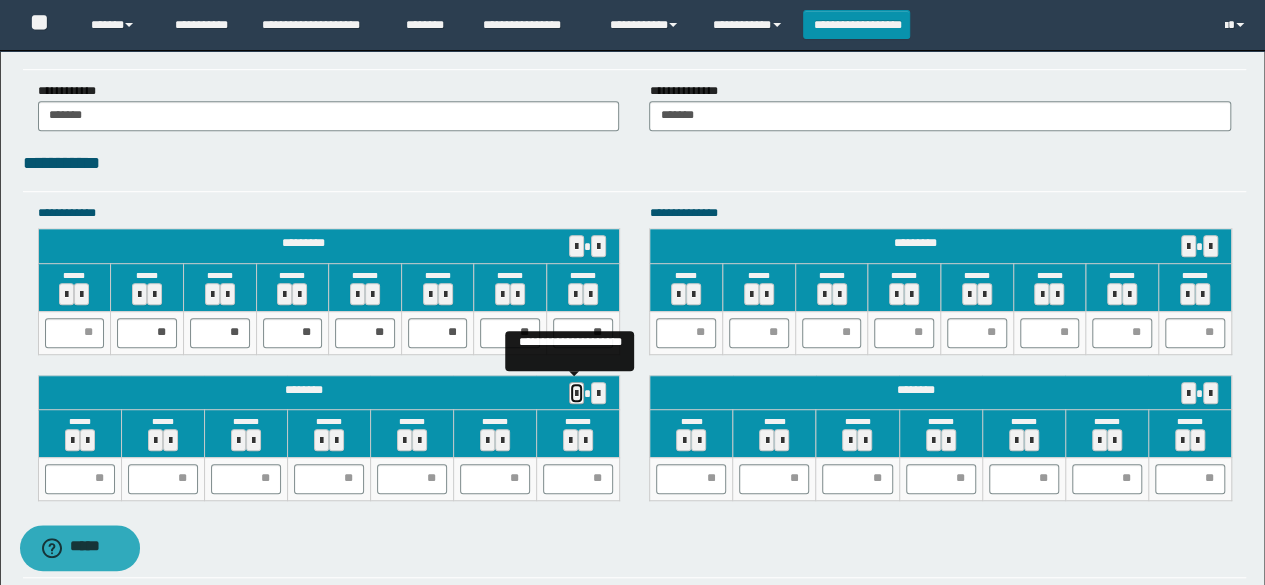 type 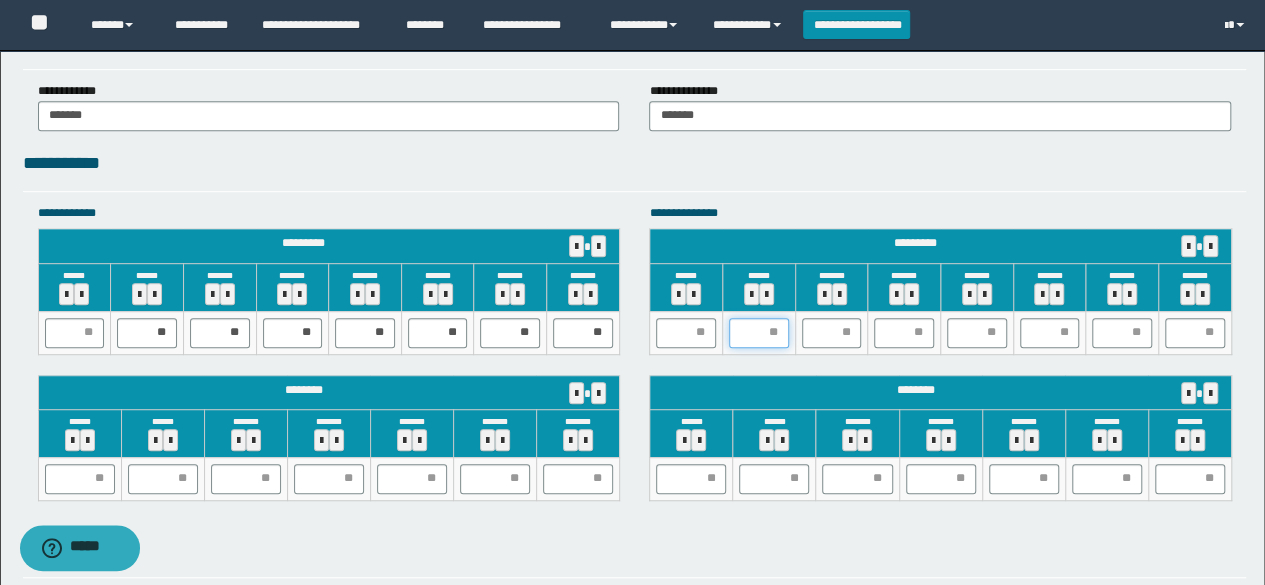 click at bounding box center (759, 333) 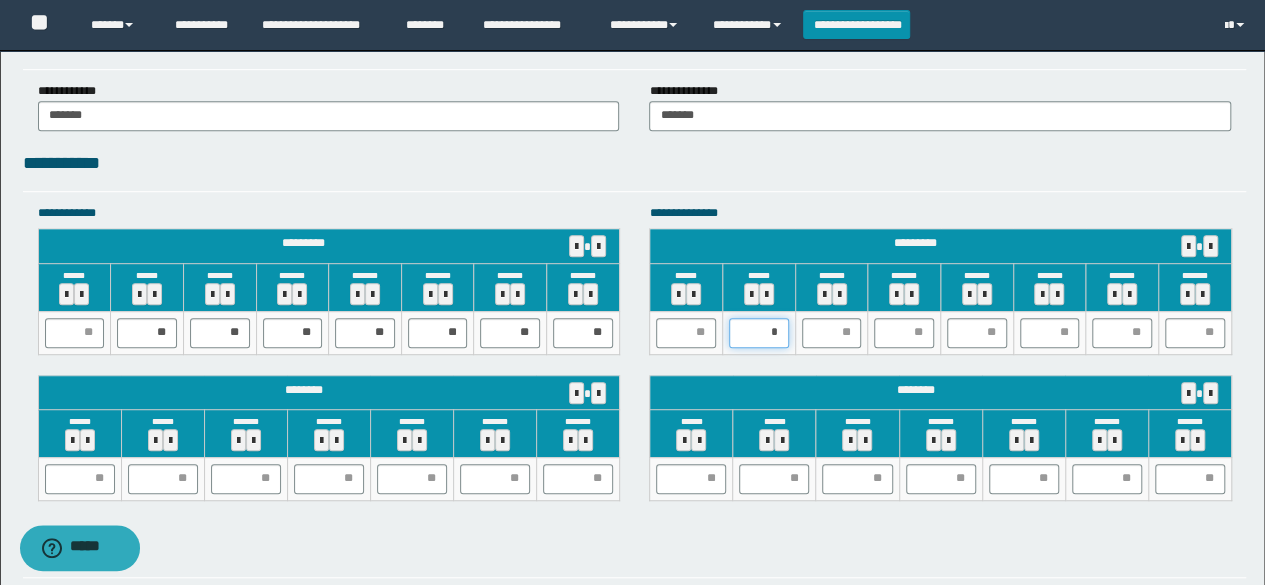 type on "**" 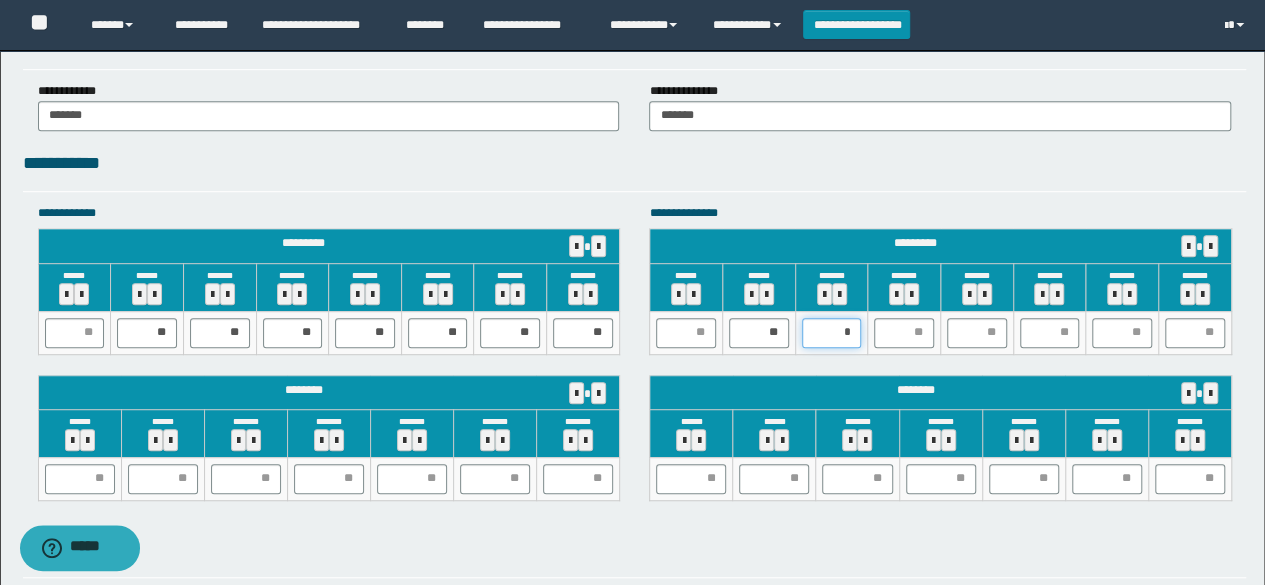type on "**" 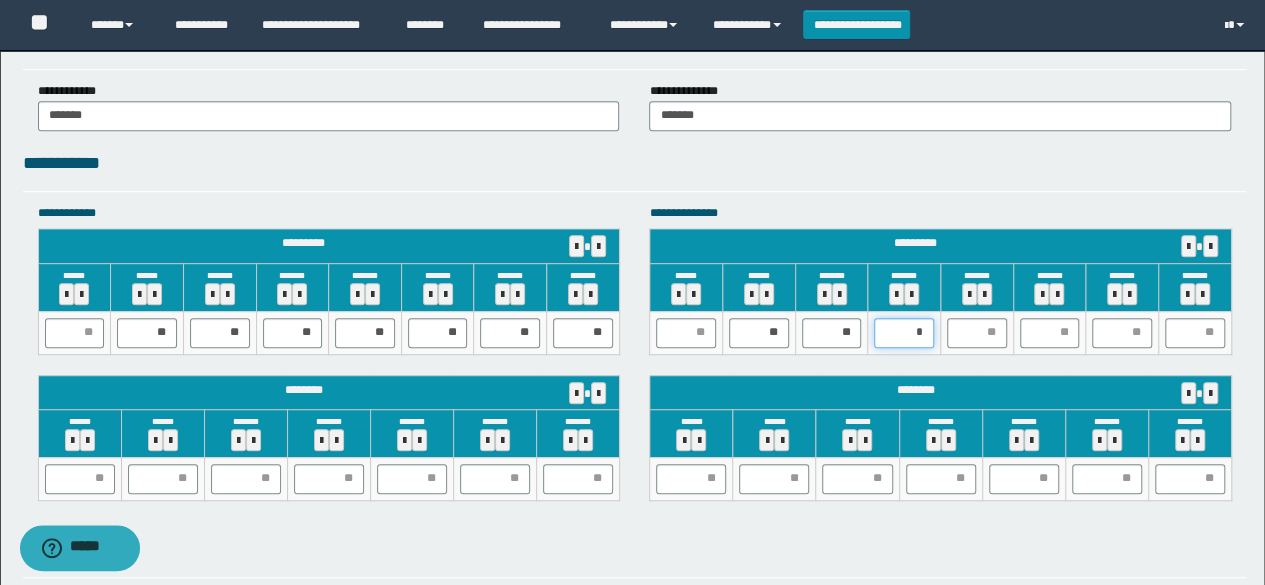 type on "**" 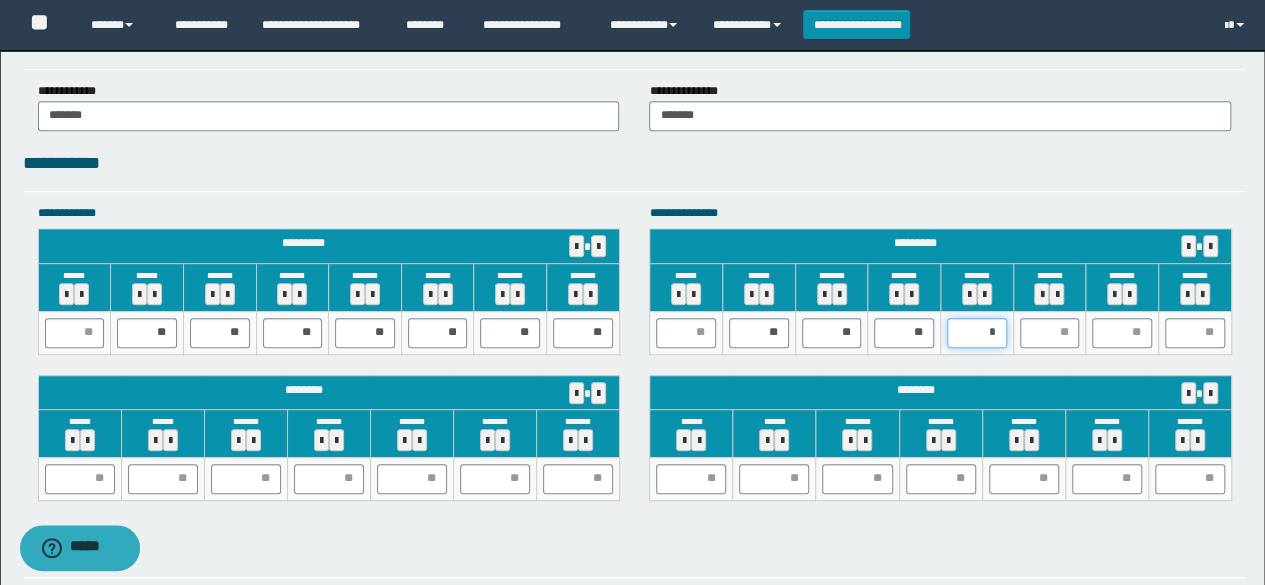 type on "**" 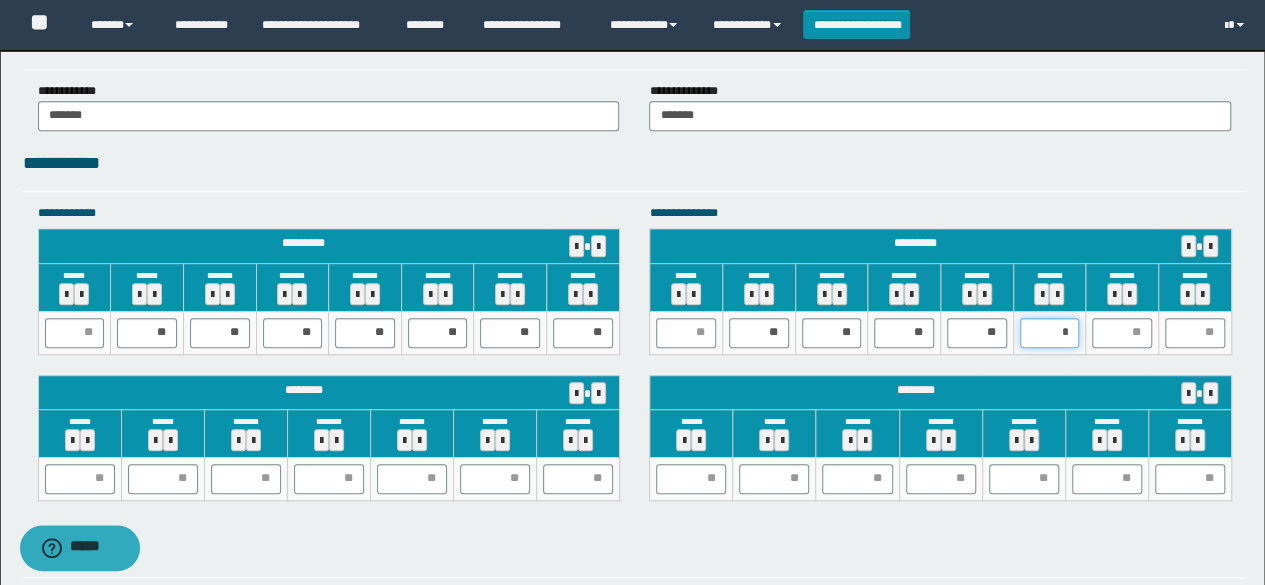 type on "**" 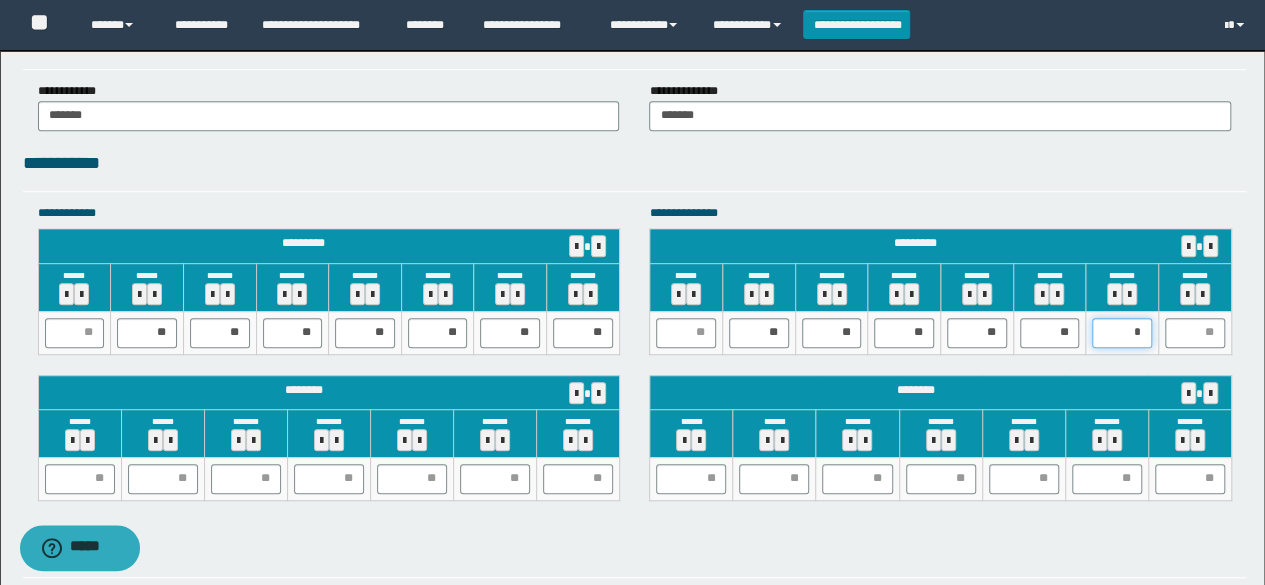 type on "**" 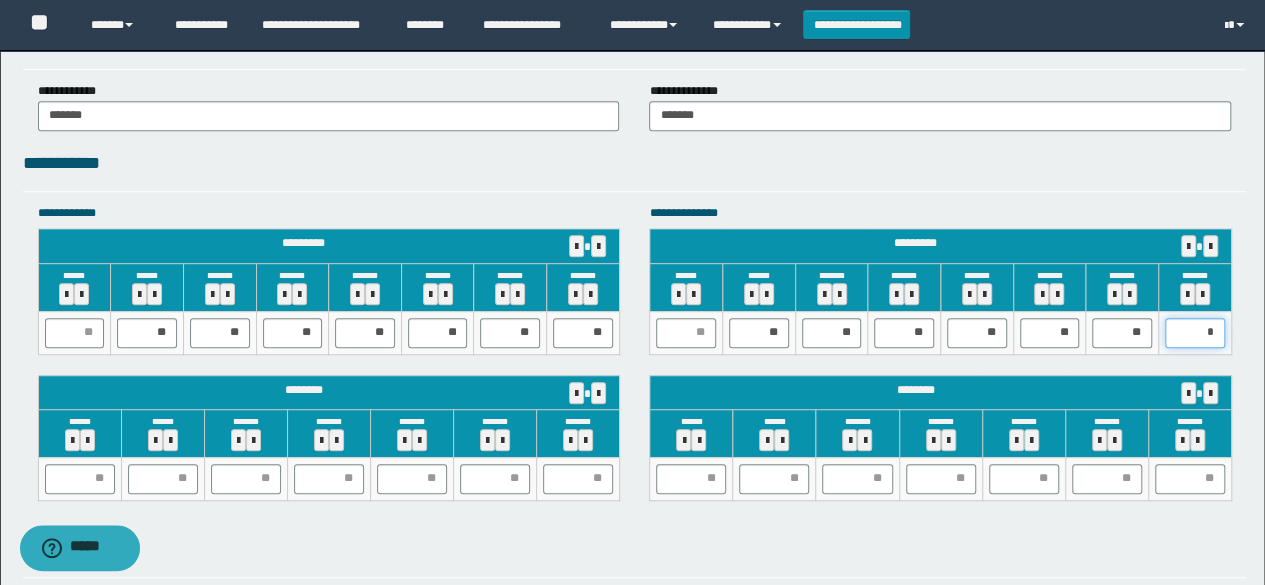 type on "**" 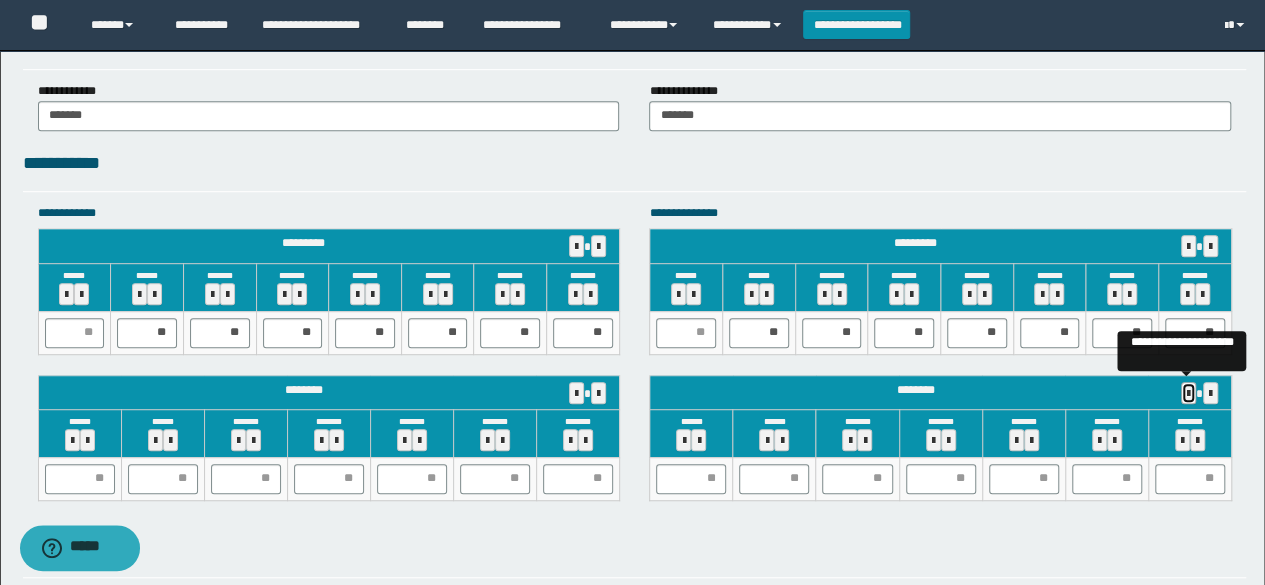 type 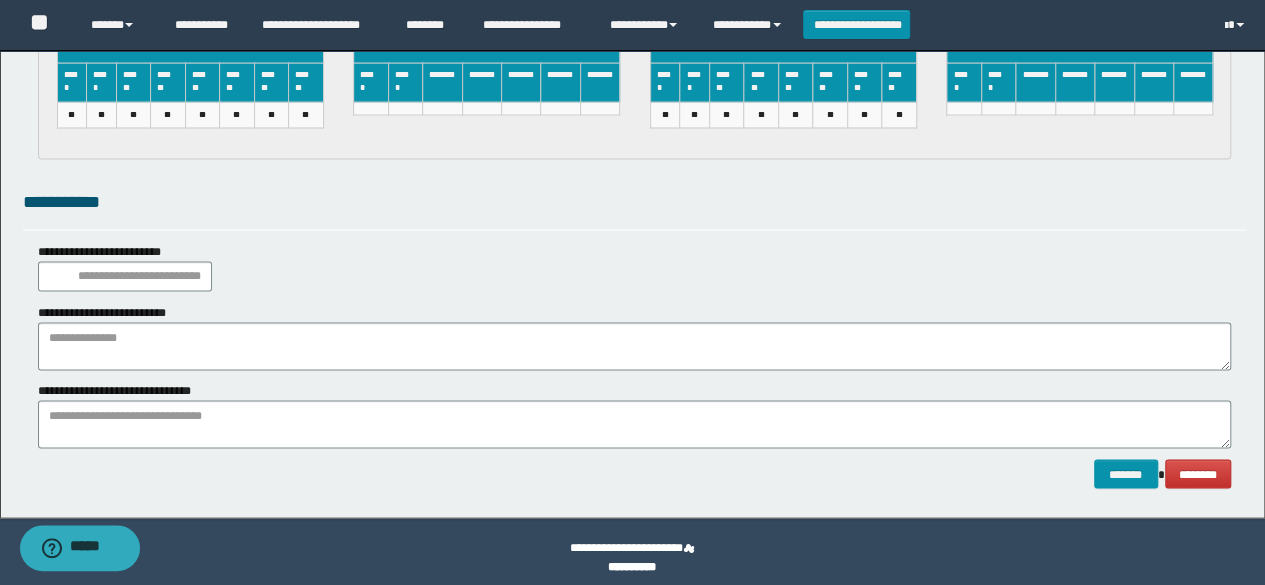 scroll, scrollTop: 5606, scrollLeft: 0, axis: vertical 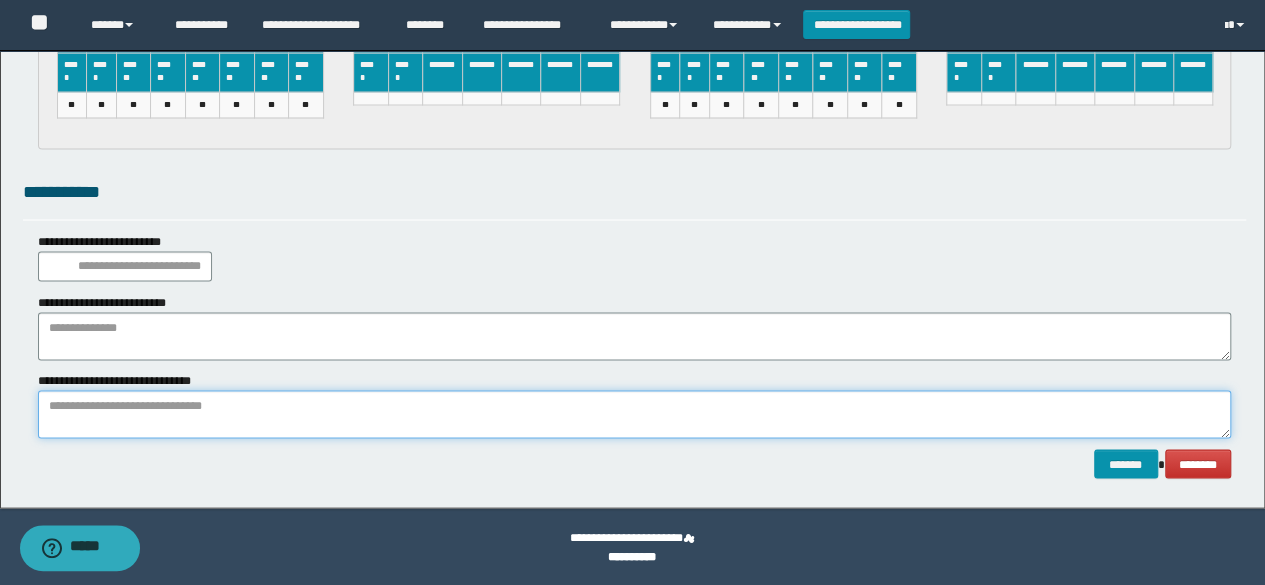 click at bounding box center [635, 414] 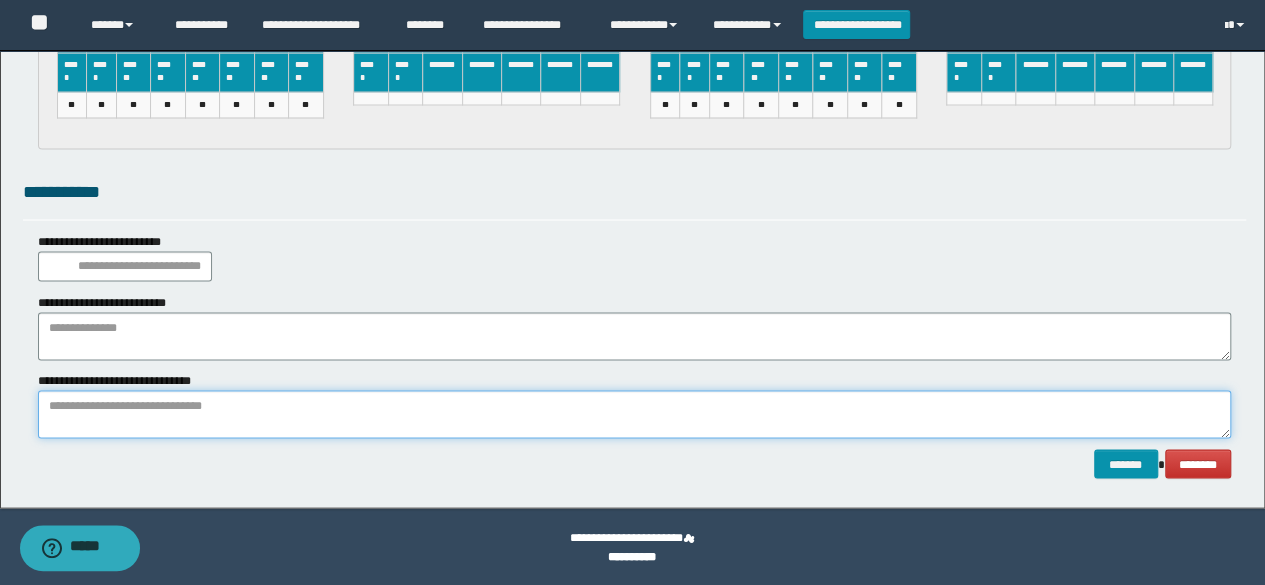paste on "**********" 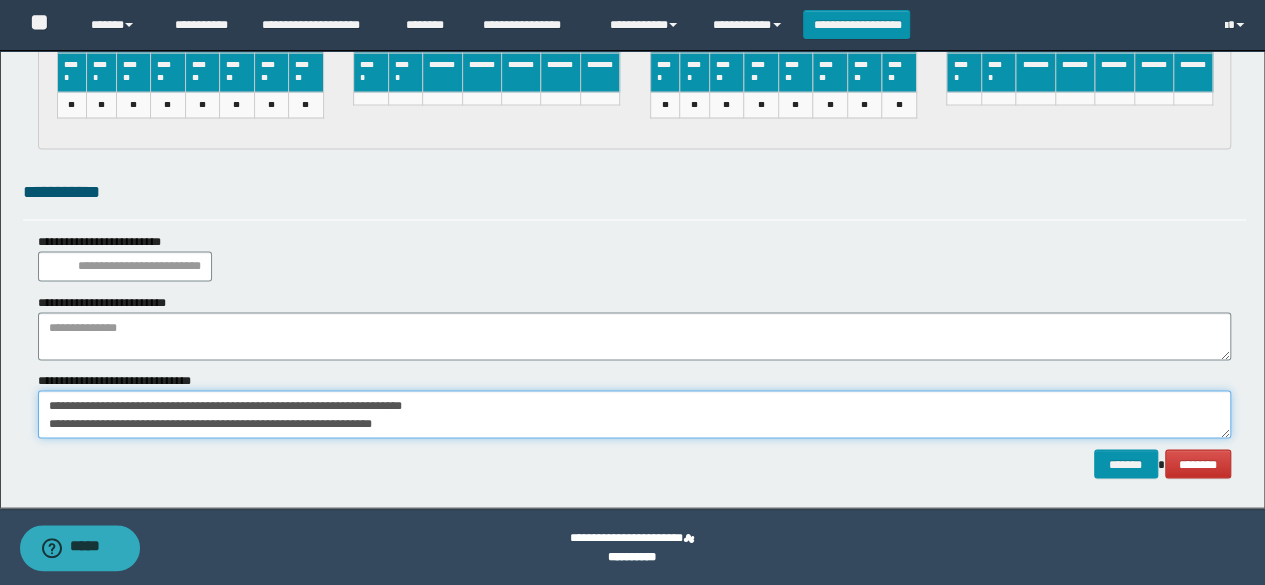 scroll, scrollTop: 30, scrollLeft: 0, axis: vertical 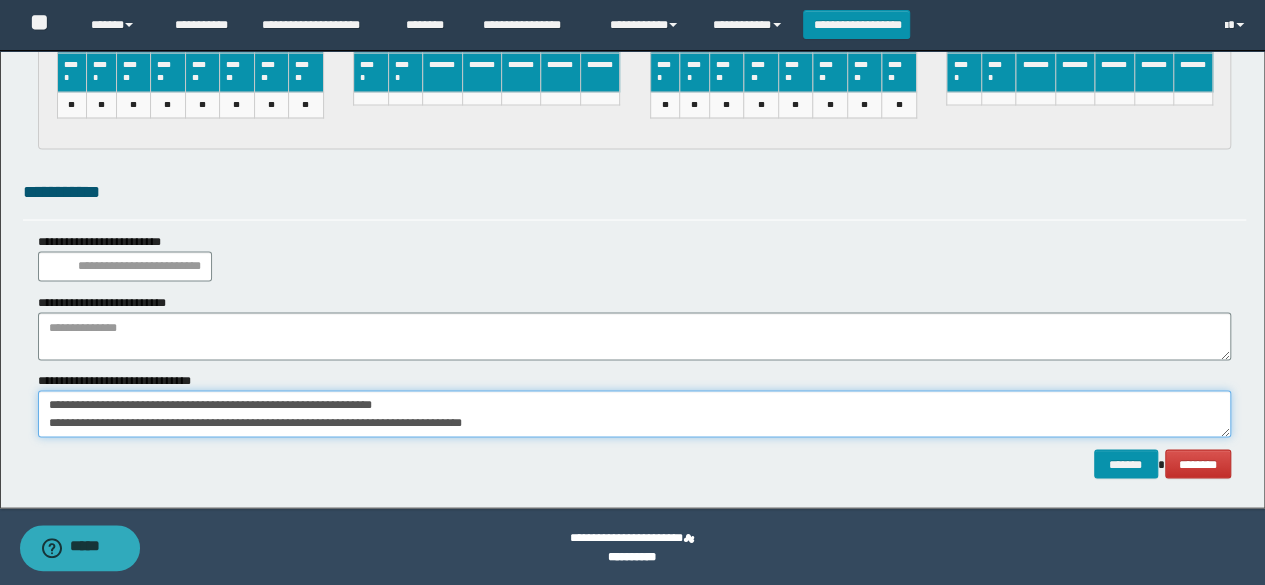 drag, startPoint x: 48, startPoint y: 412, endPoint x: 570, endPoint y: 413, distance: 522.001 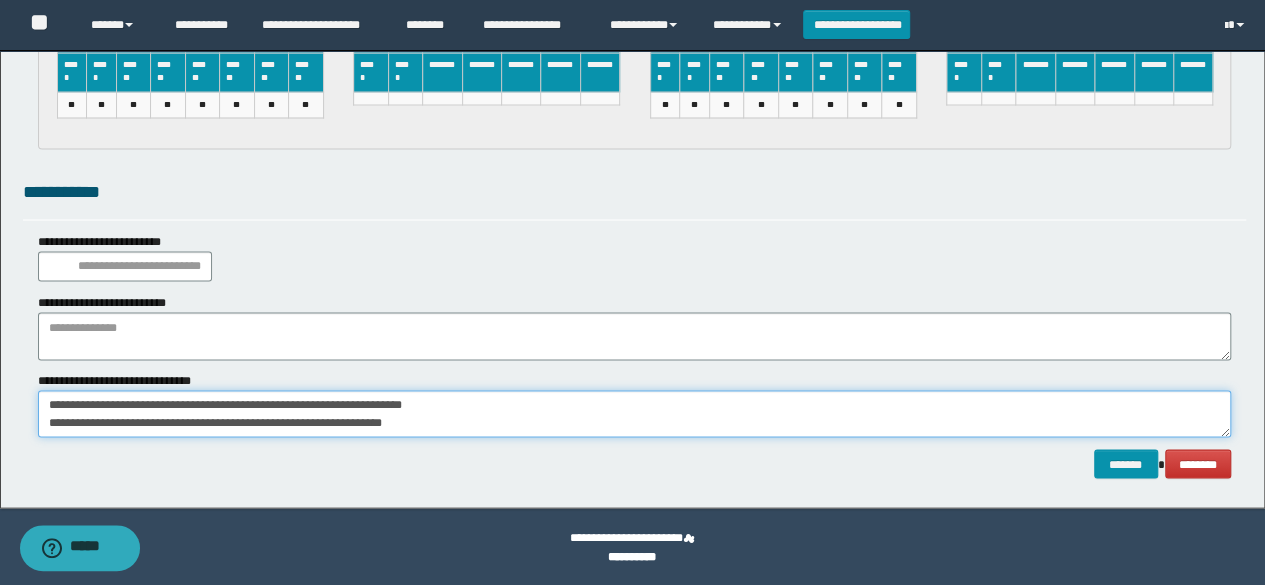 type on "**********" 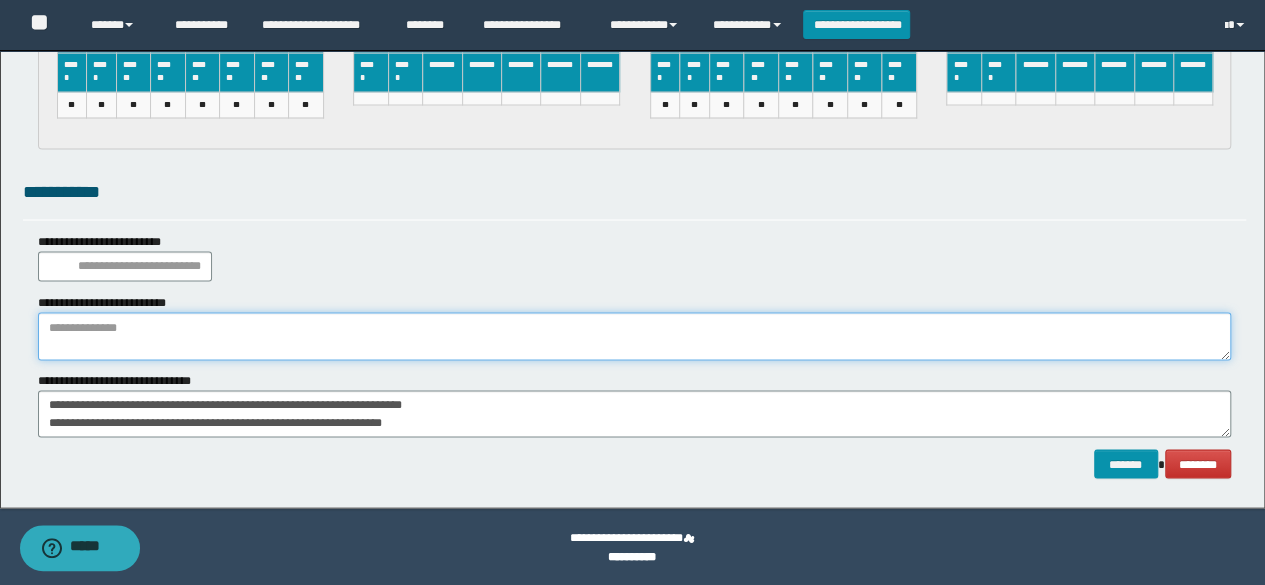 click at bounding box center [635, 336] 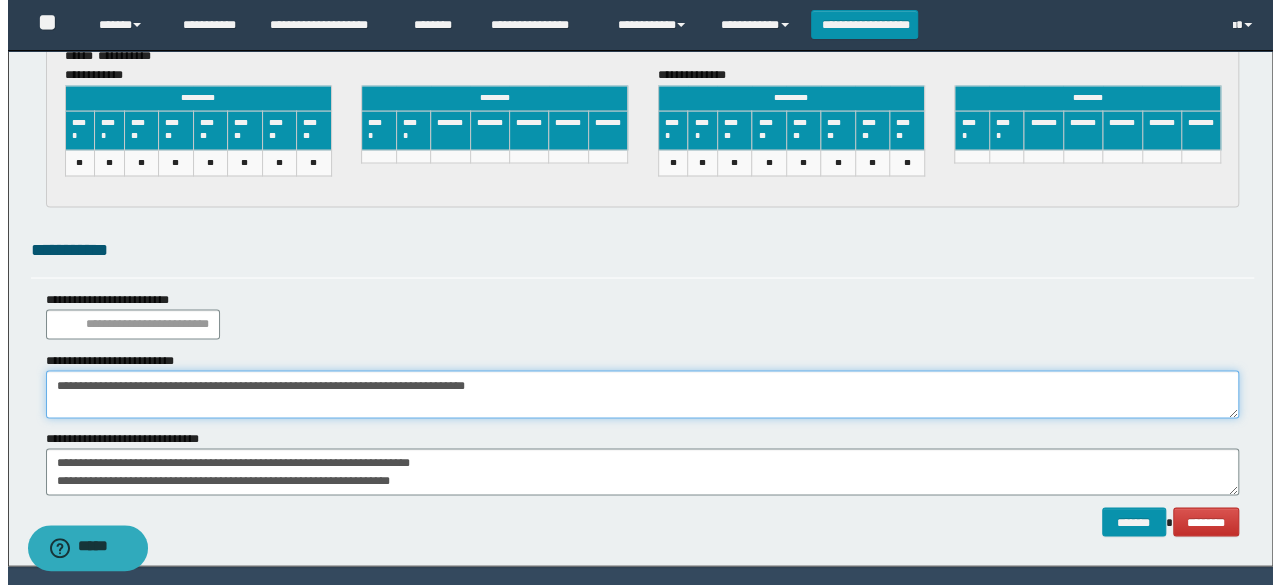 scroll, scrollTop: 5540, scrollLeft: 0, axis: vertical 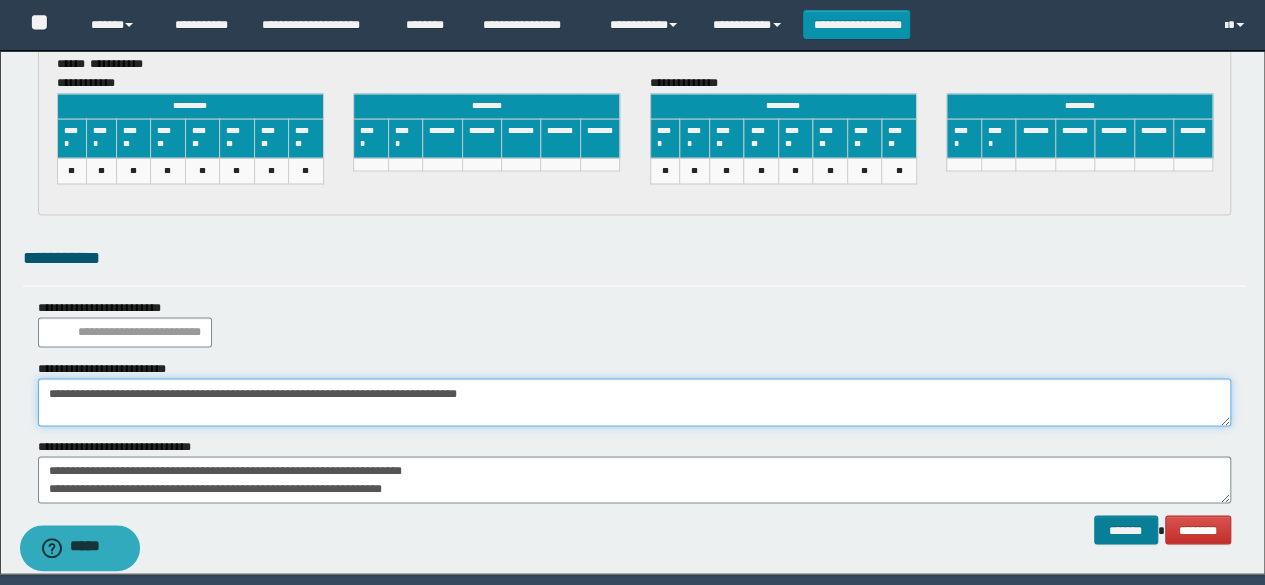 type on "**********" 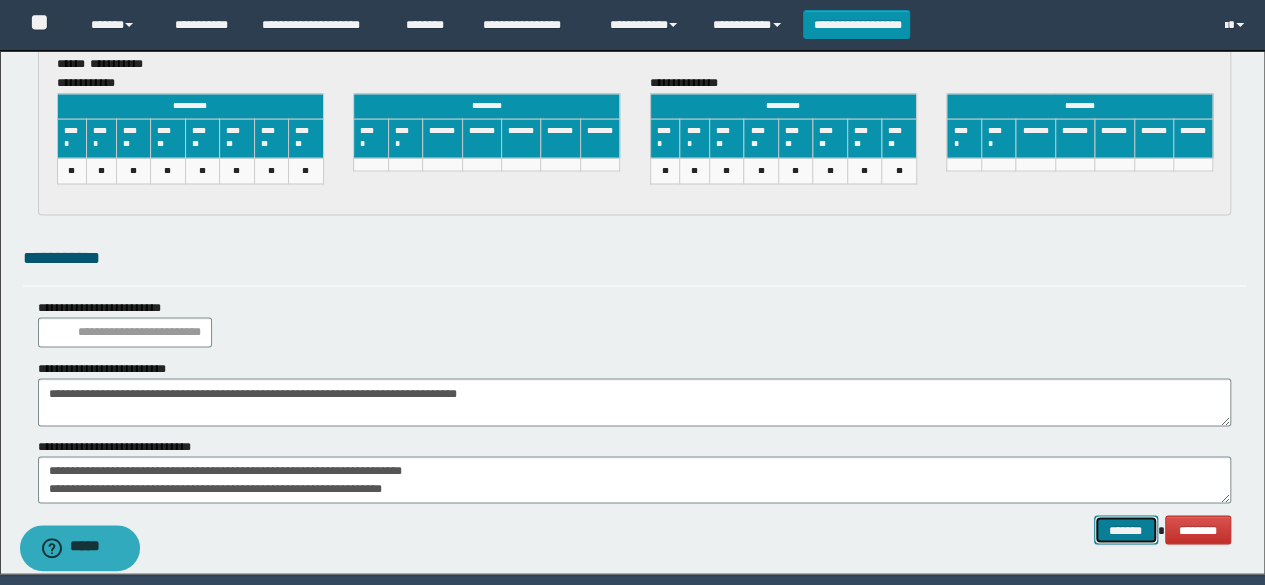 click on "*******" at bounding box center (1126, 529) 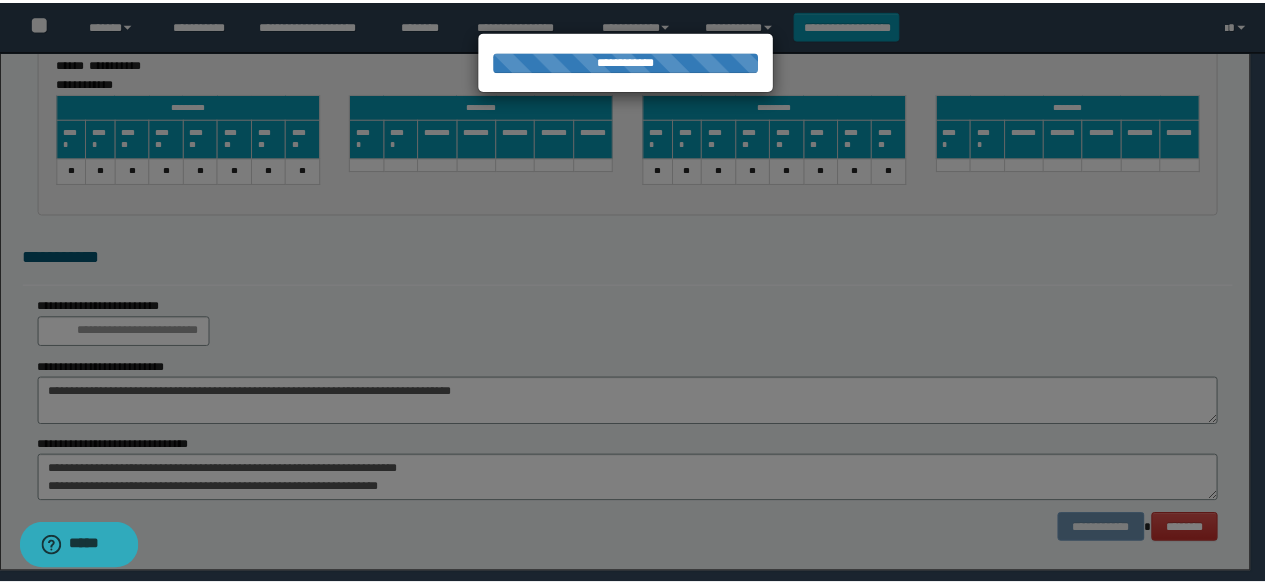 scroll, scrollTop: 0, scrollLeft: 0, axis: both 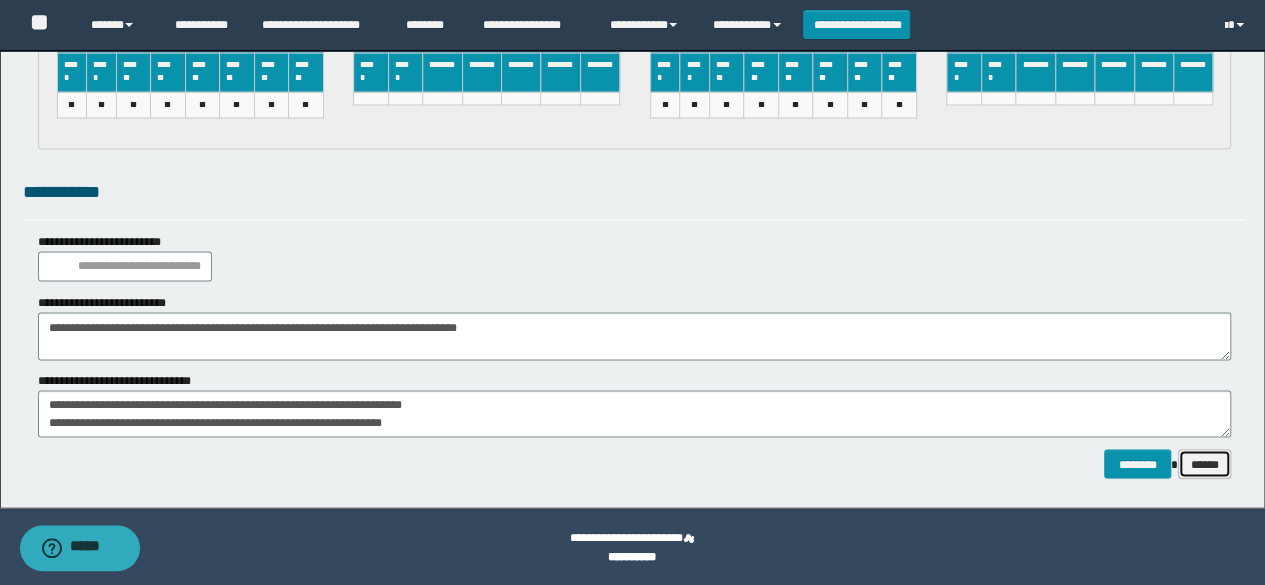 click on "******" at bounding box center (1205, 463) 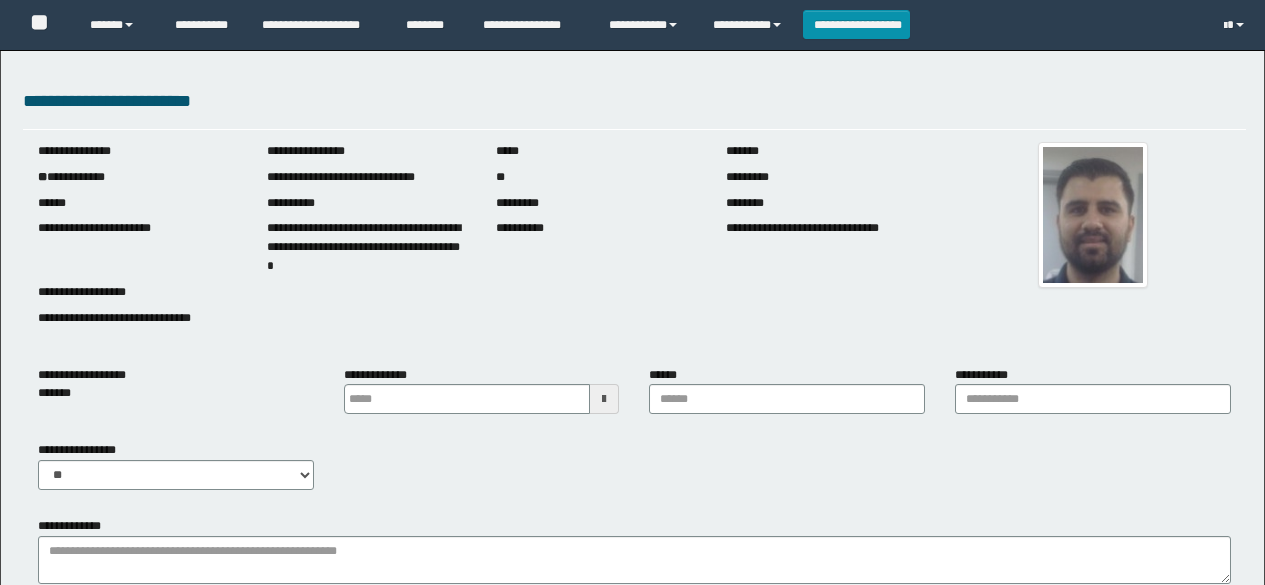 scroll, scrollTop: 0, scrollLeft: 0, axis: both 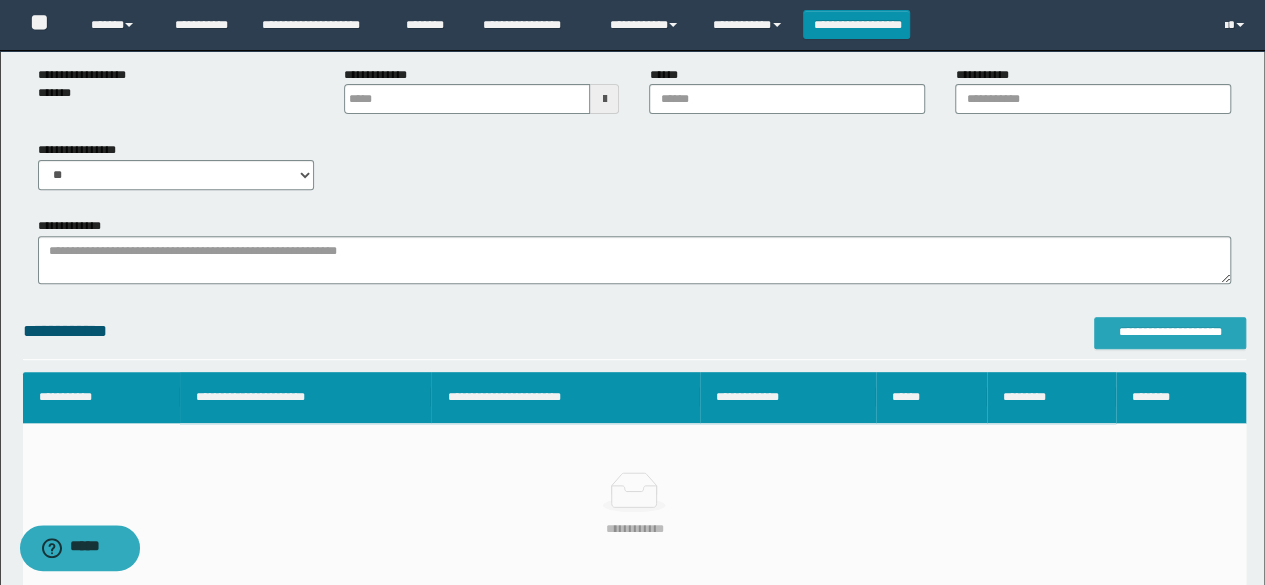 click on "**********" at bounding box center (1170, 332) 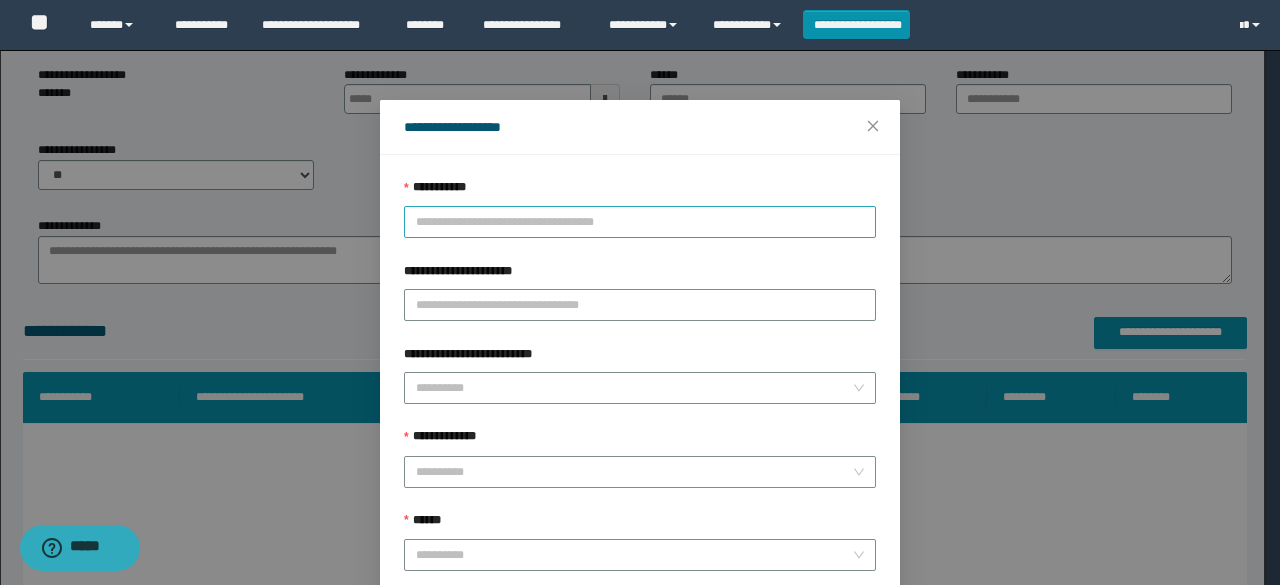 click on "**********" at bounding box center [640, 222] 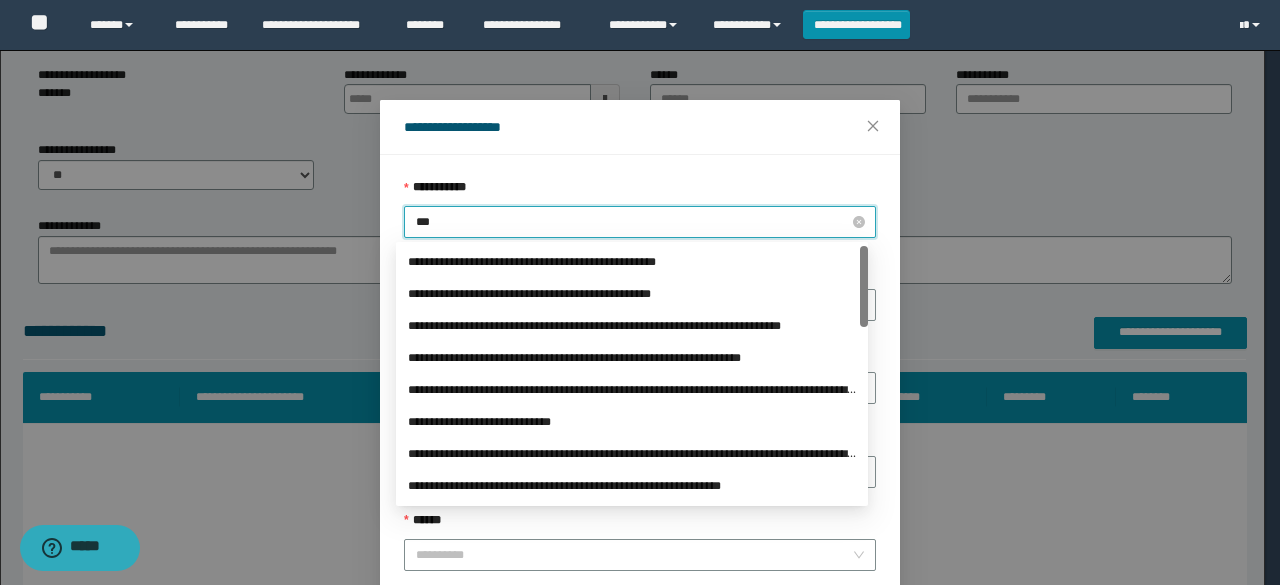 type on "****" 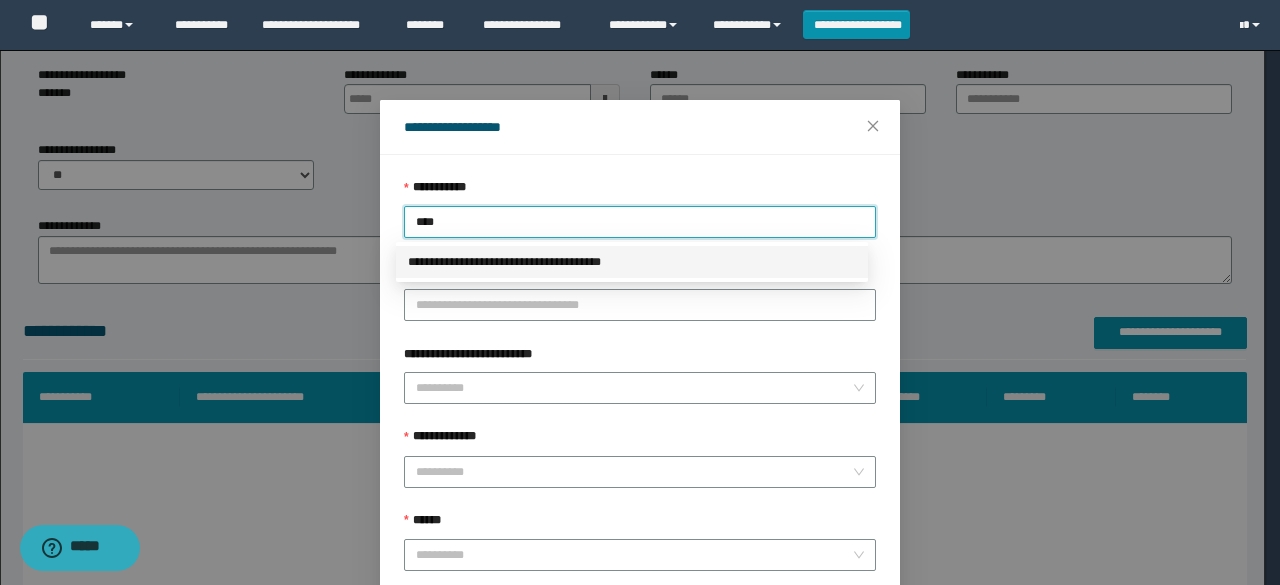 click on "**********" at bounding box center (632, 262) 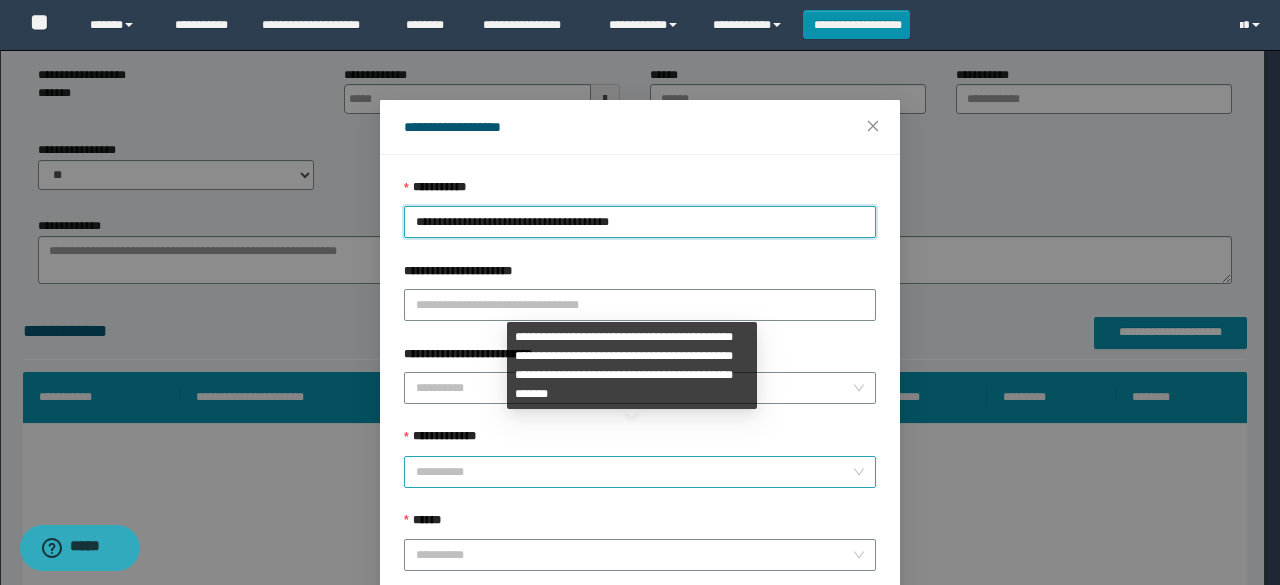 click on "**********" at bounding box center [634, 472] 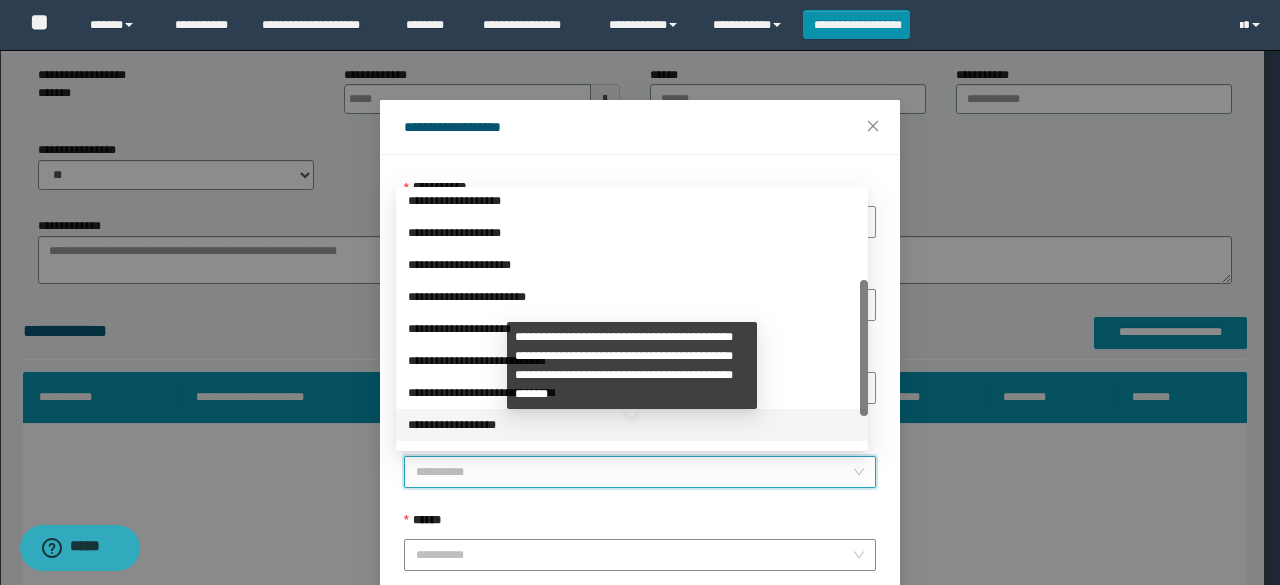 scroll, scrollTop: 224, scrollLeft: 0, axis: vertical 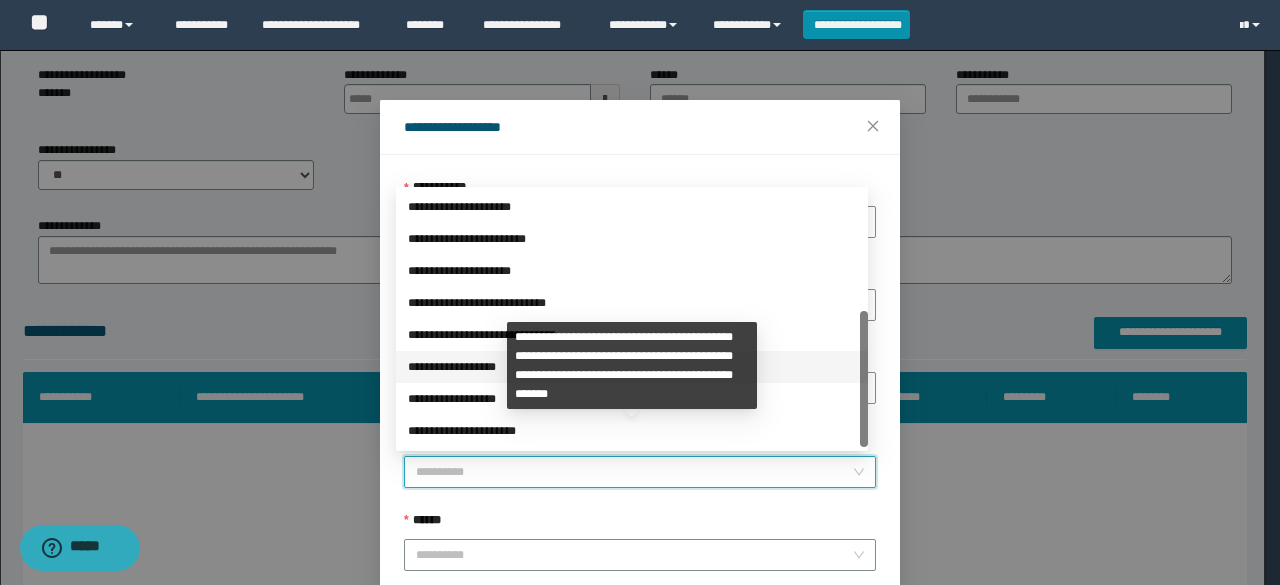 click on "**********" at bounding box center [632, 367] 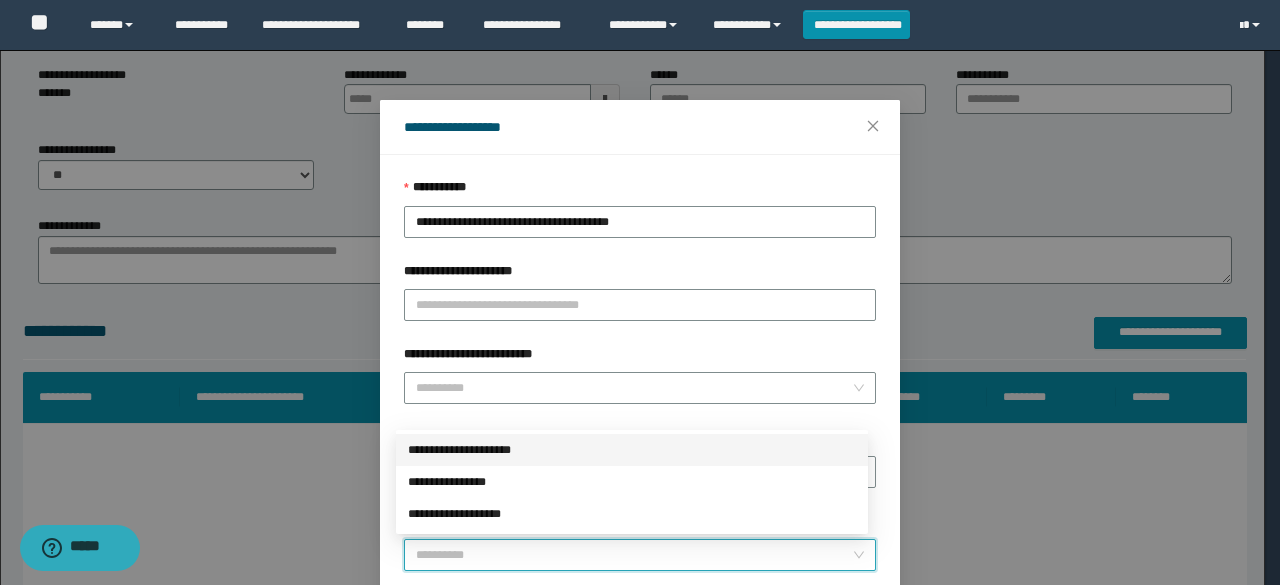 click on "******" at bounding box center [634, 555] 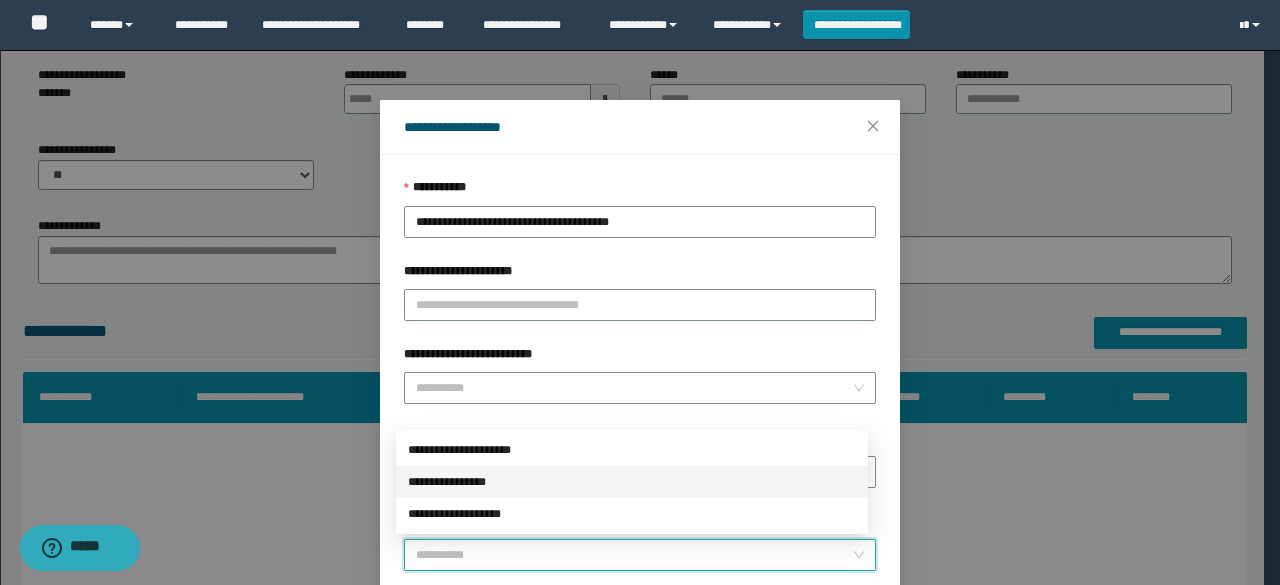 click on "**********" at bounding box center [632, 482] 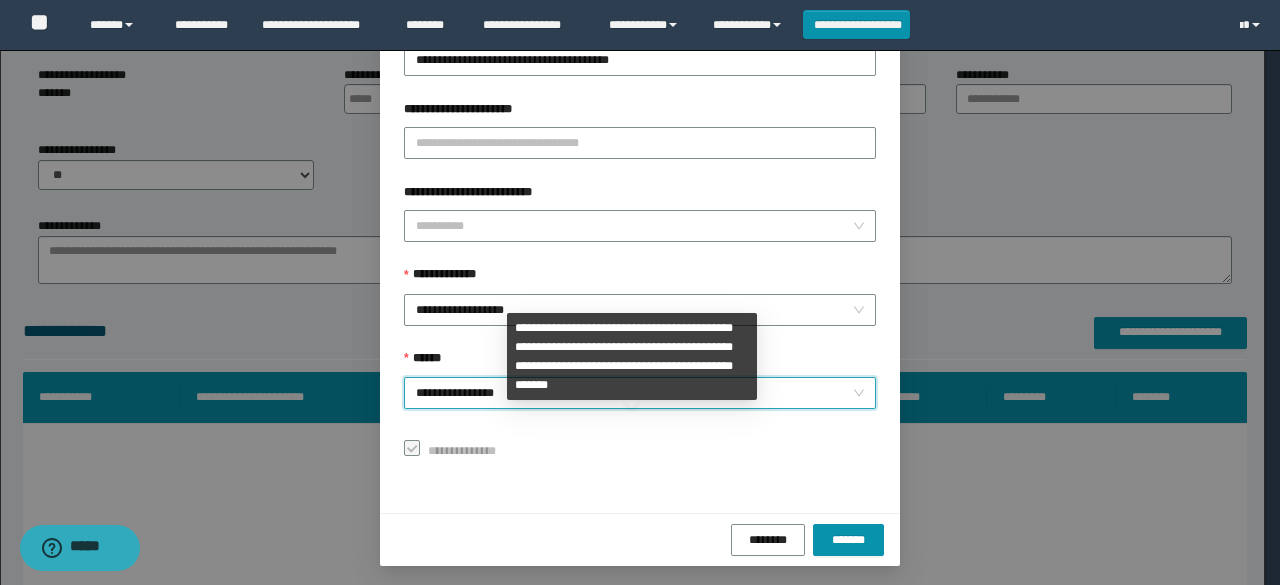 scroll, scrollTop: 166, scrollLeft: 0, axis: vertical 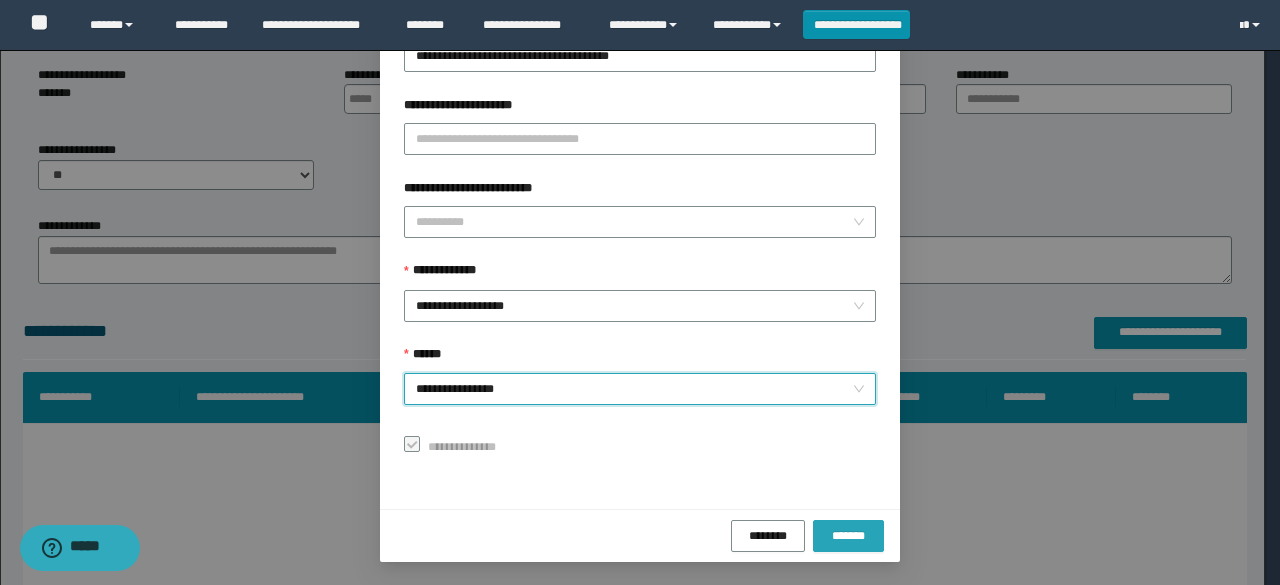 click on "*******" at bounding box center [848, 535] 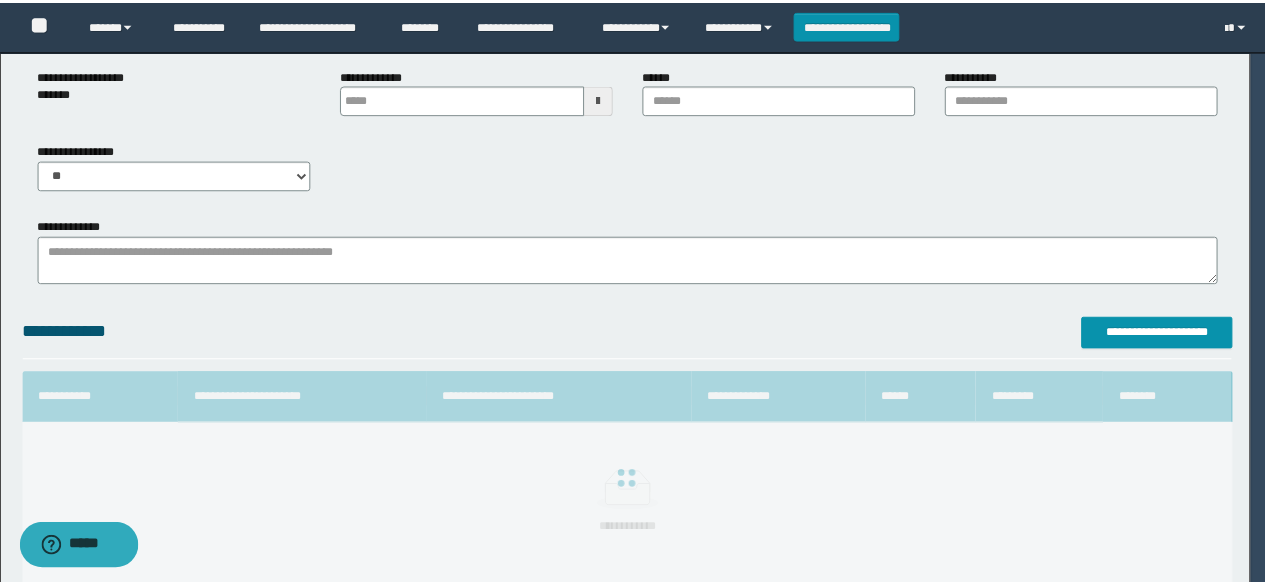 scroll, scrollTop: 118, scrollLeft: 0, axis: vertical 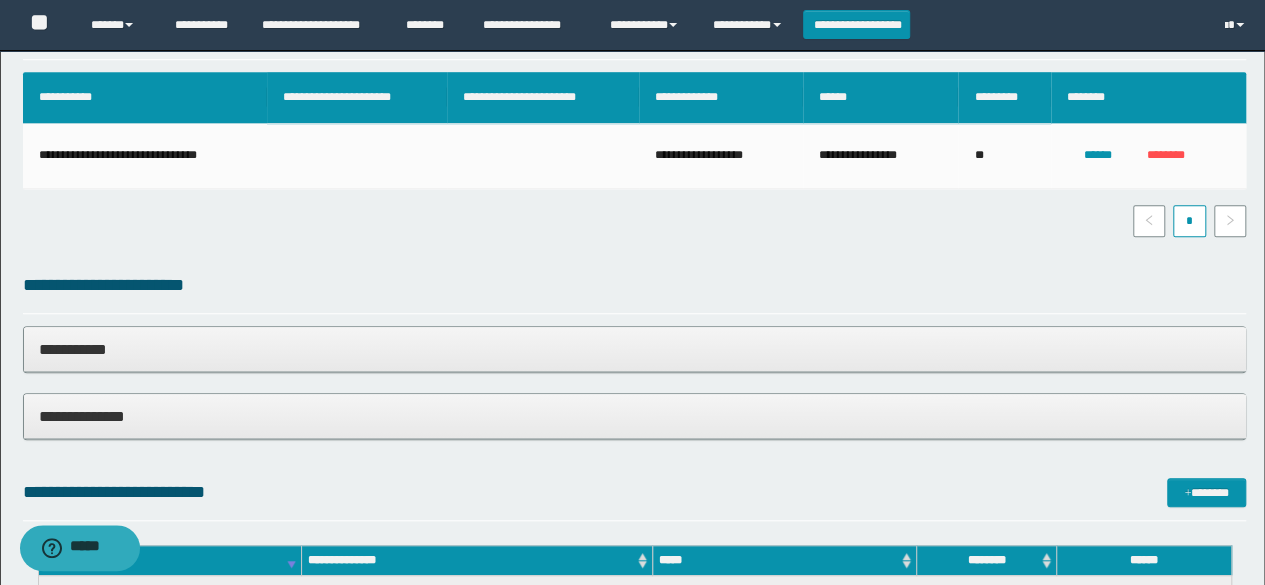 click on "**********" at bounding box center [635, 349] 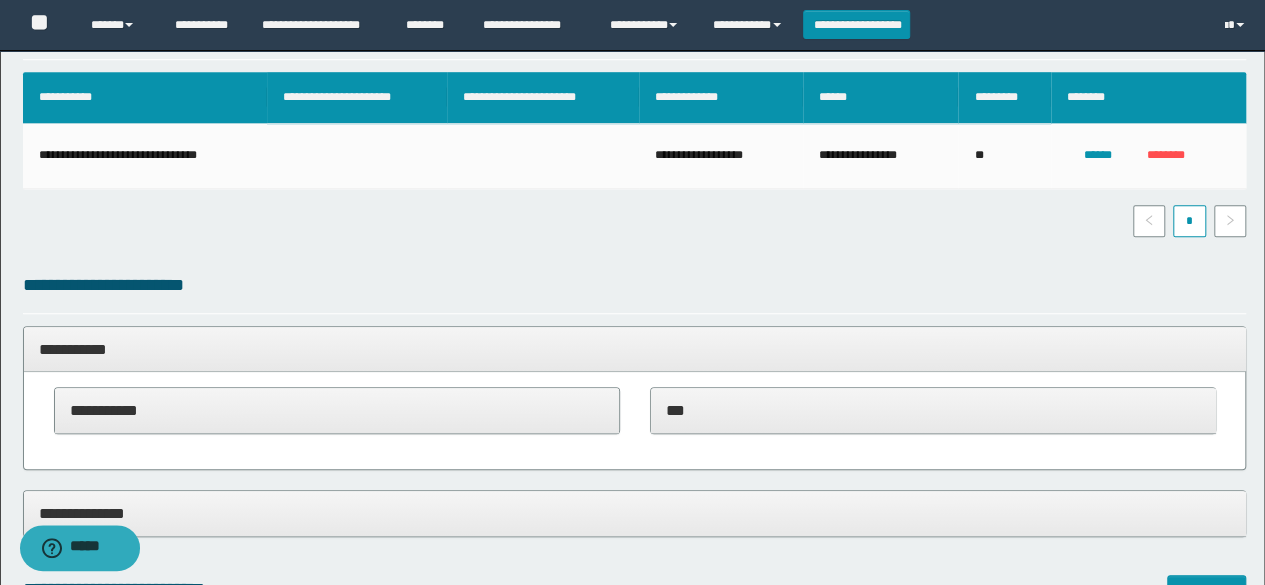 click on "***" at bounding box center (933, 410) 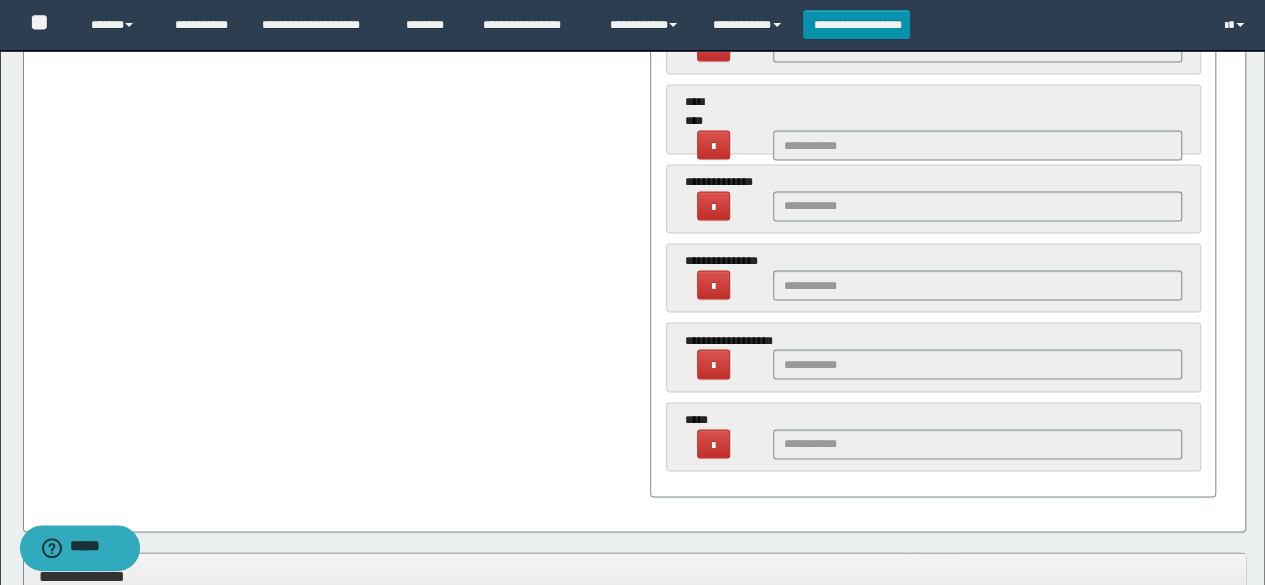 scroll, scrollTop: 1866, scrollLeft: 0, axis: vertical 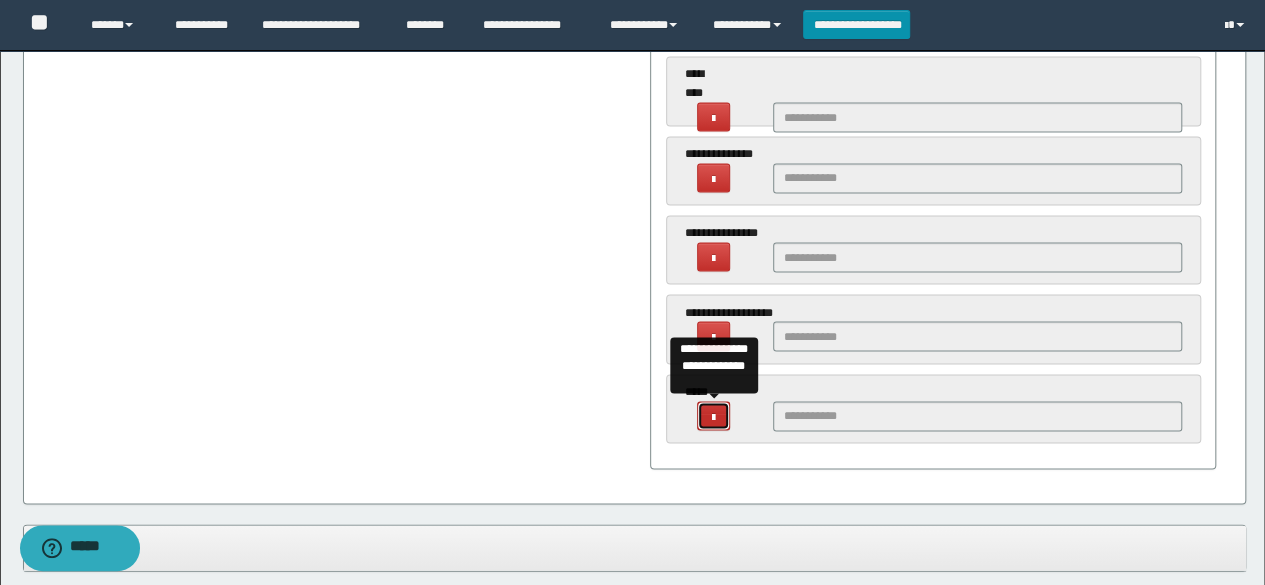 click at bounding box center [713, 415] 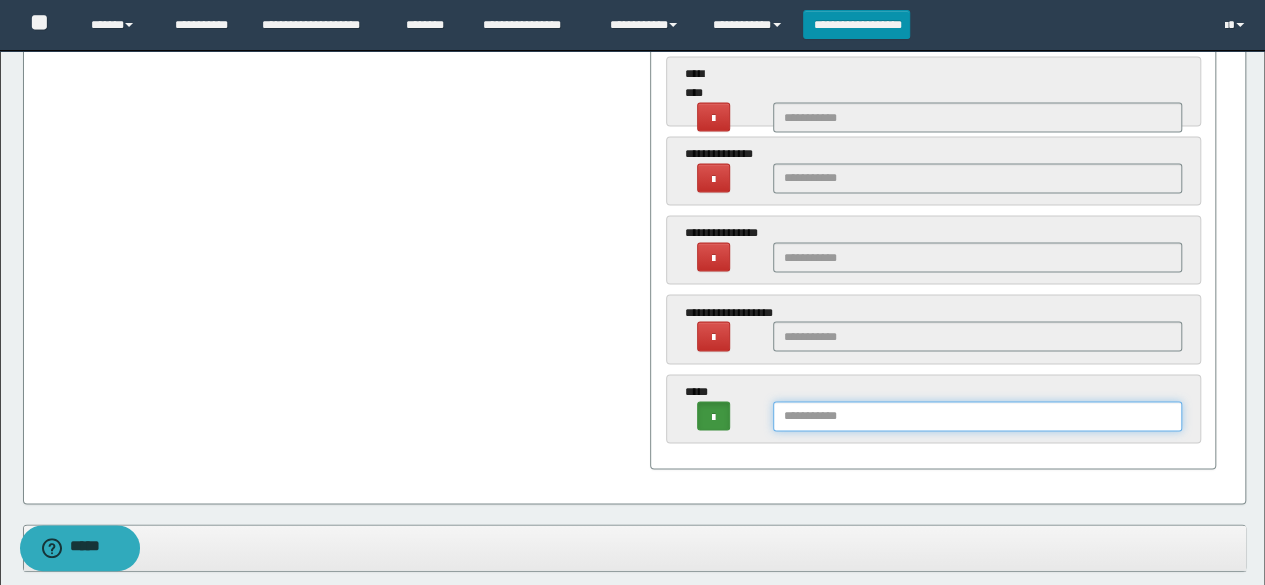 click at bounding box center (978, 416) 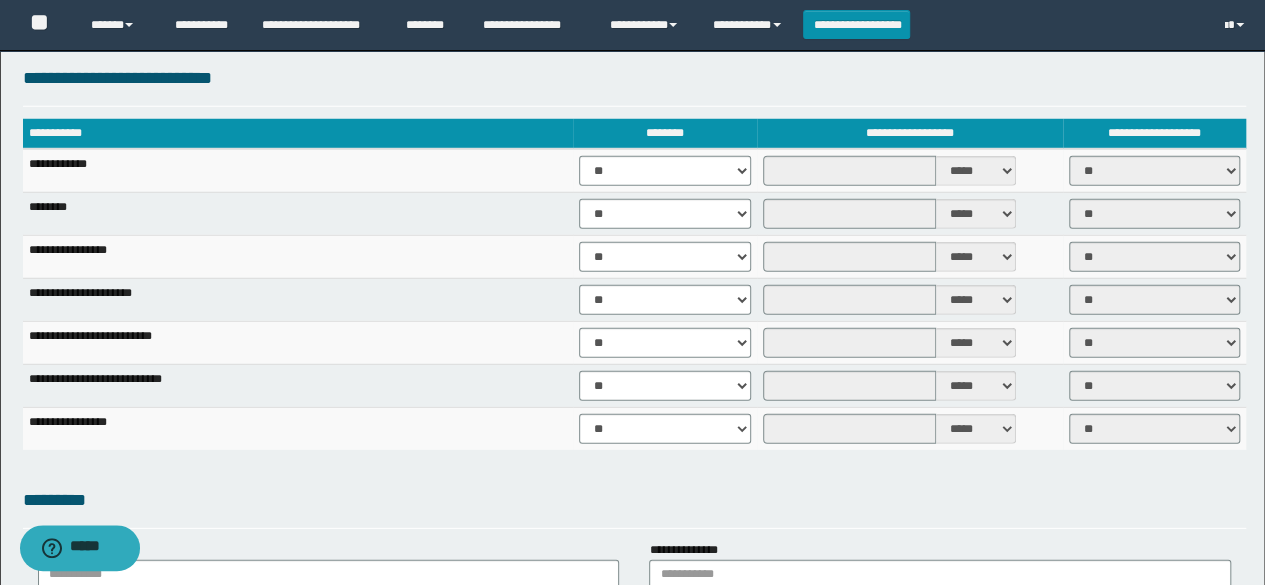 scroll, scrollTop: 2766, scrollLeft: 0, axis: vertical 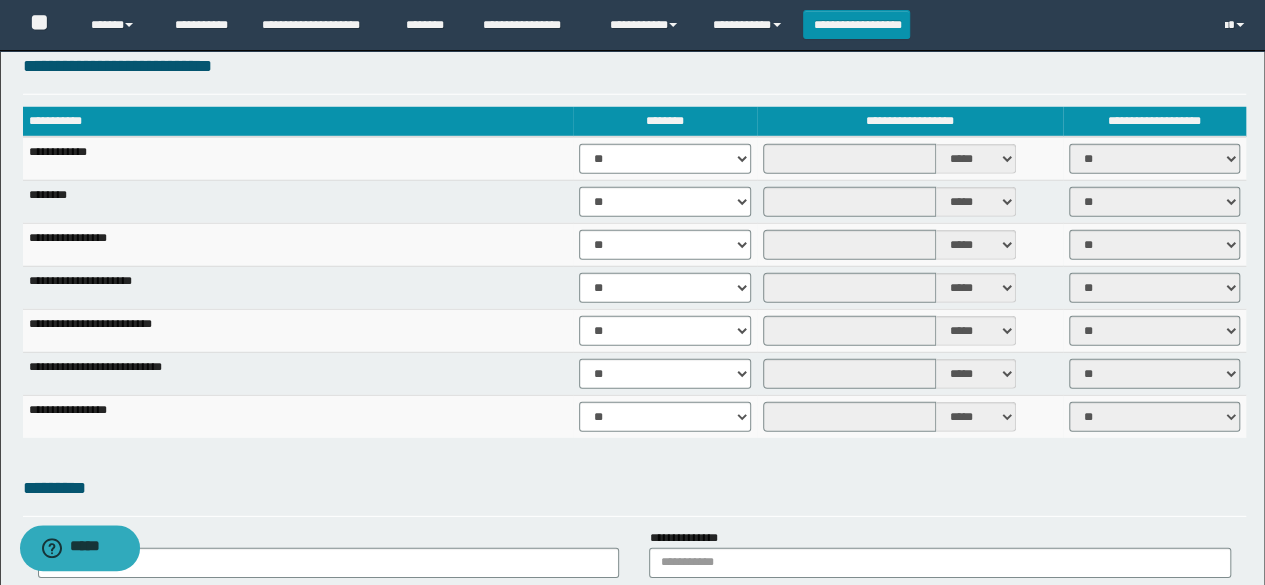 type on "**********" 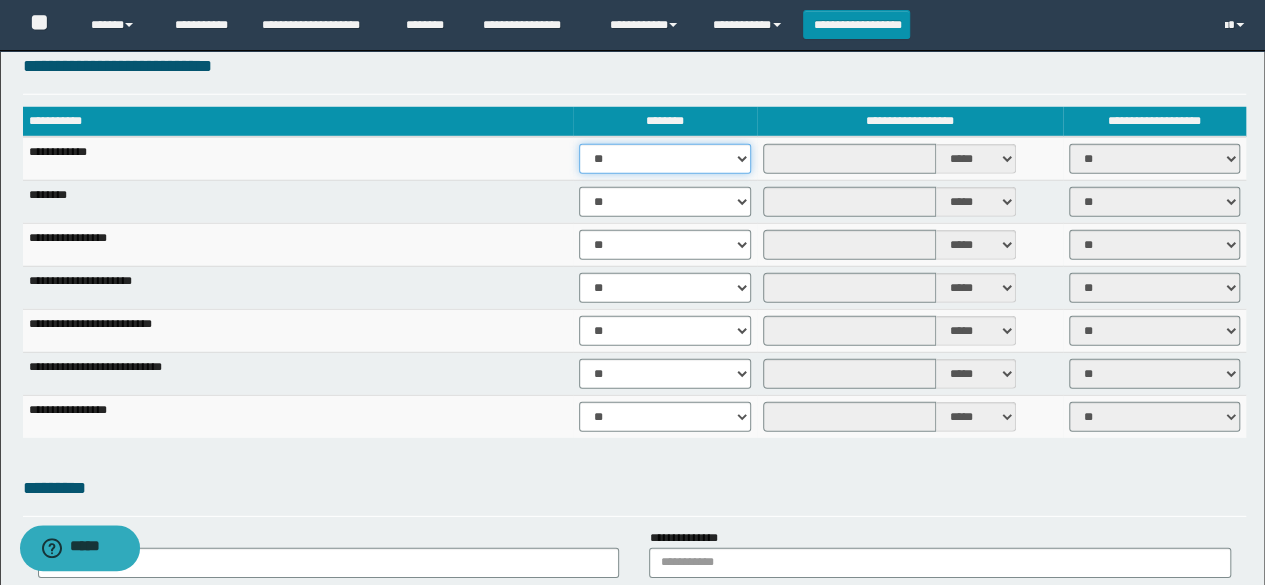 click on "**
**" at bounding box center (665, 159) 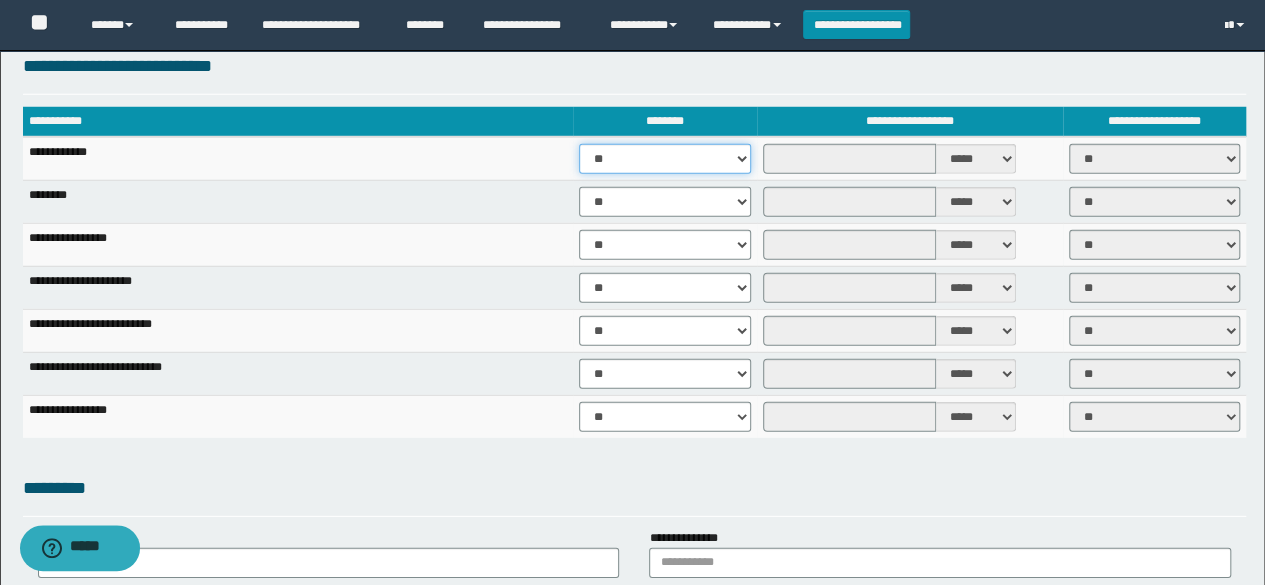 click on "**
**" at bounding box center (665, 159) 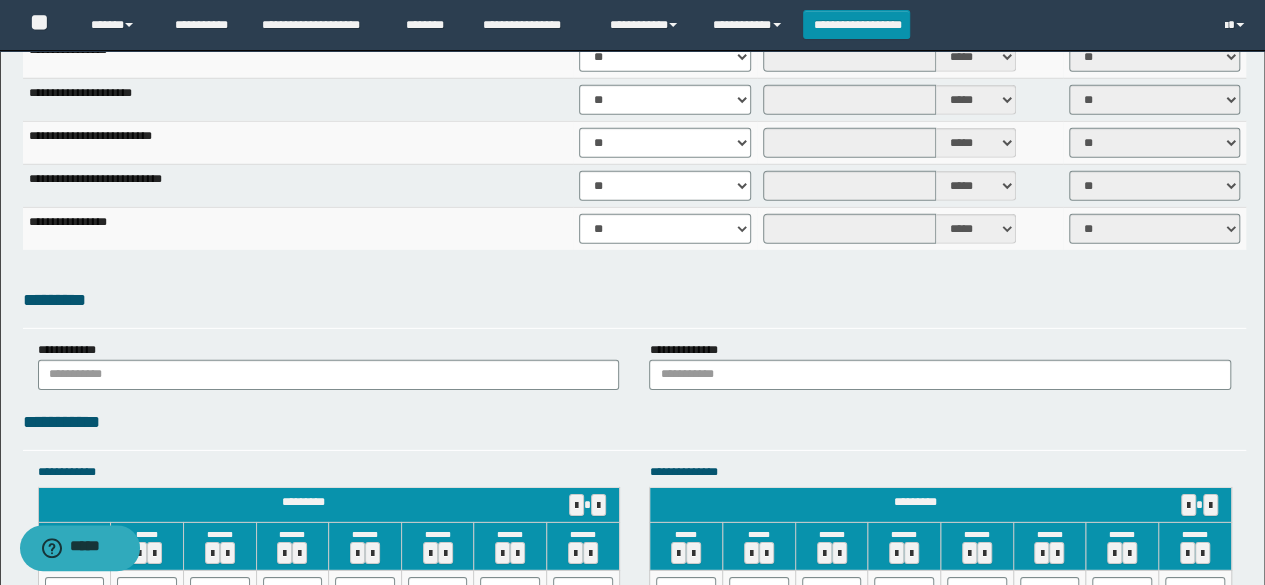 scroll, scrollTop: 2966, scrollLeft: 0, axis: vertical 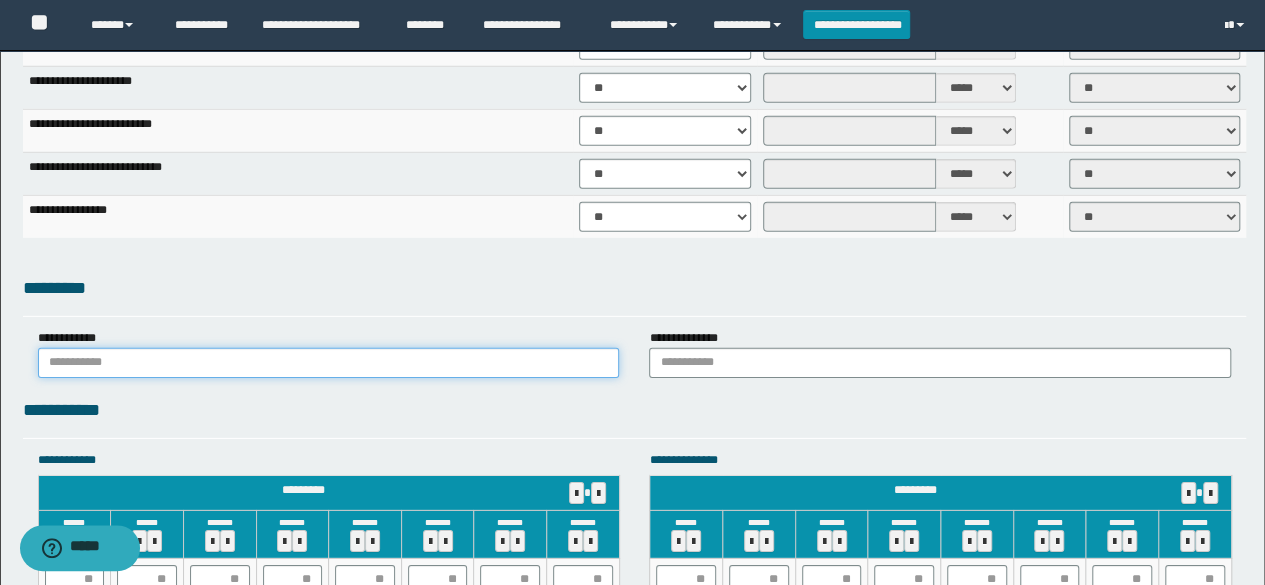 click at bounding box center [329, 363] 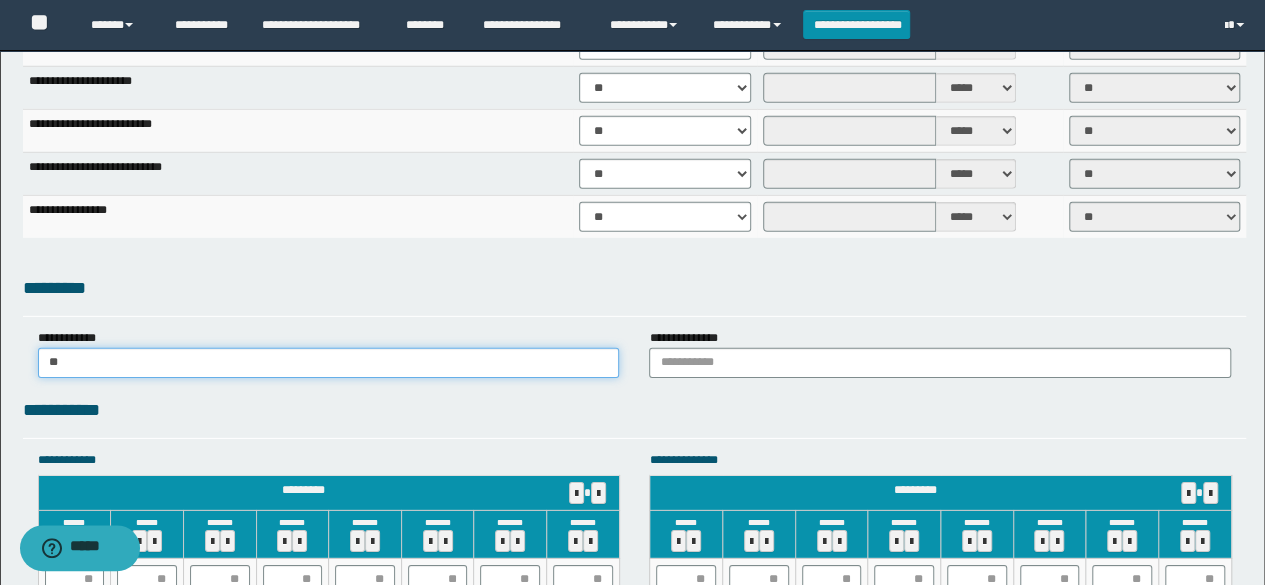 type on "*" 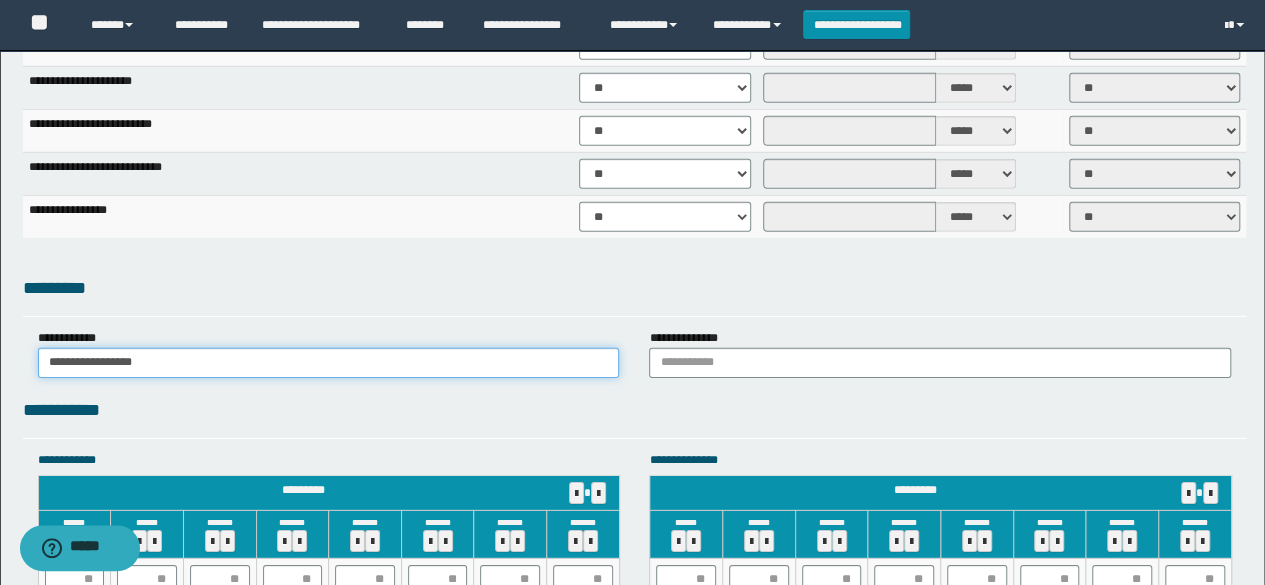 click on "**********" at bounding box center [329, 363] 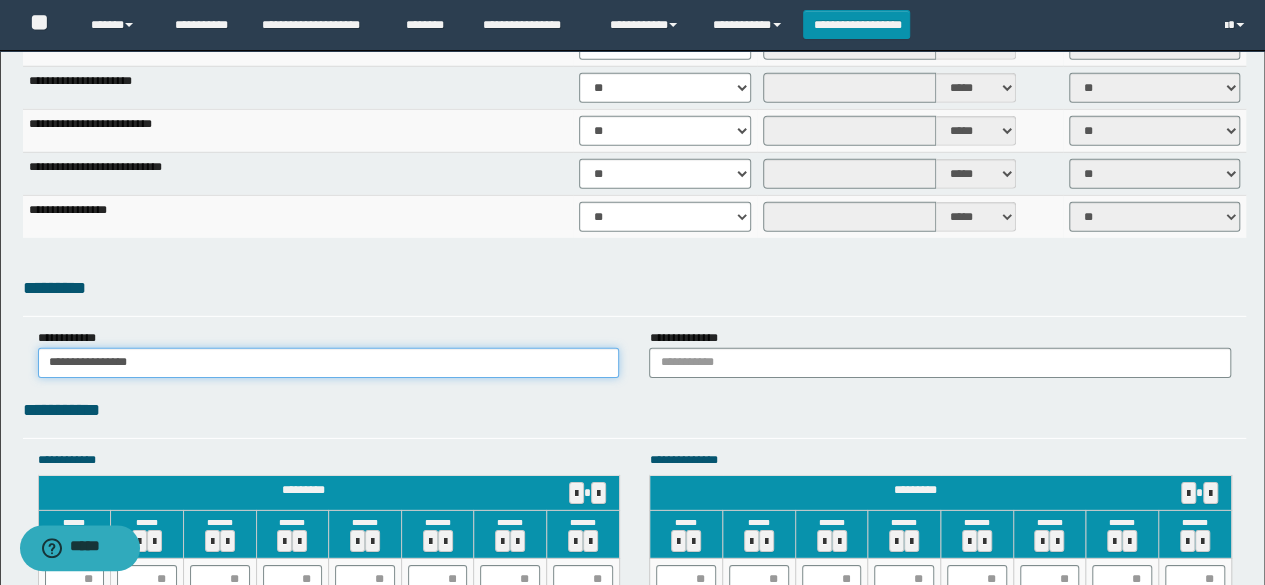 type on "**********" 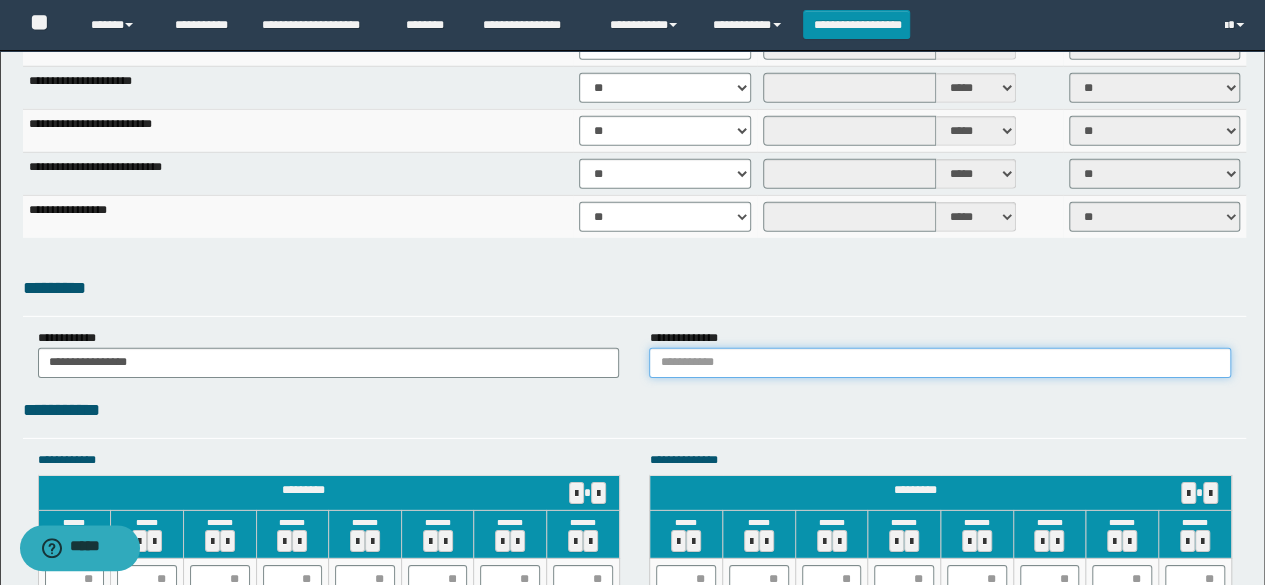 click at bounding box center (940, 363) 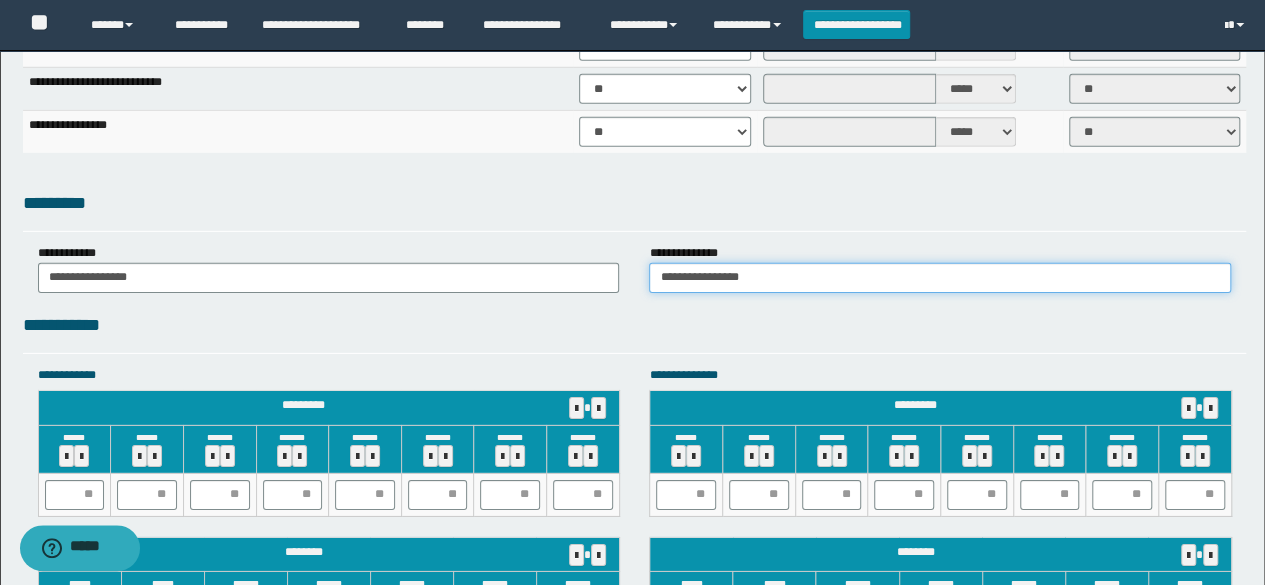 scroll, scrollTop: 3100, scrollLeft: 0, axis: vertical 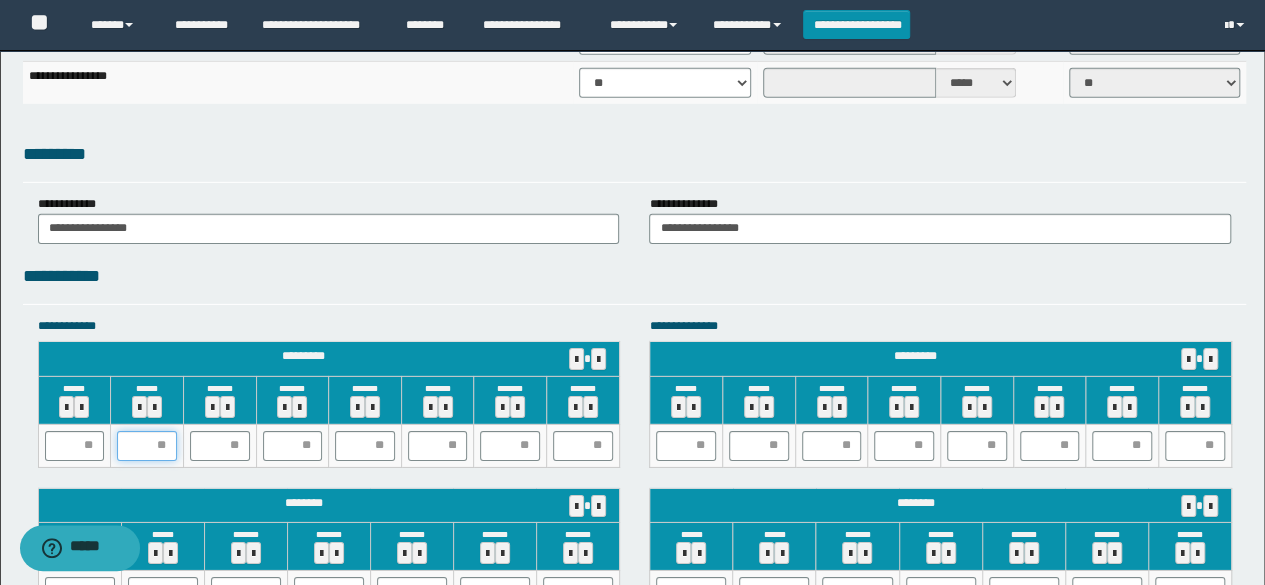 click at bounding box center [147, 446] 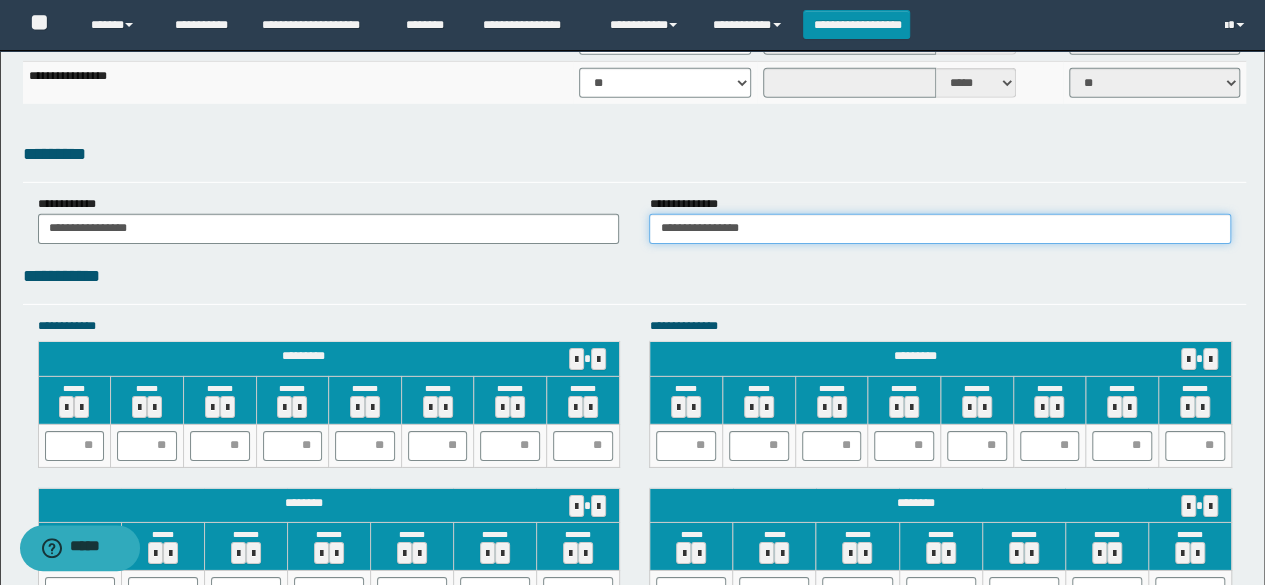 drag, startPoint x: 786, startPoint y: 229, endPoint x: 559, endPoint y: 241, distance: 227.31696 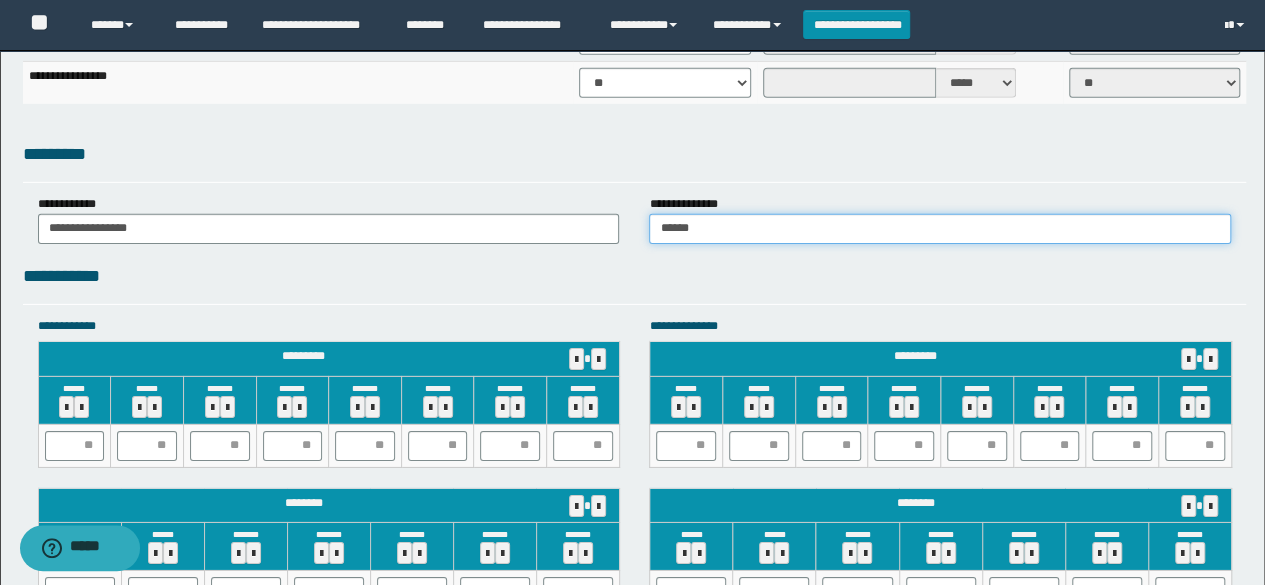 type on "******" 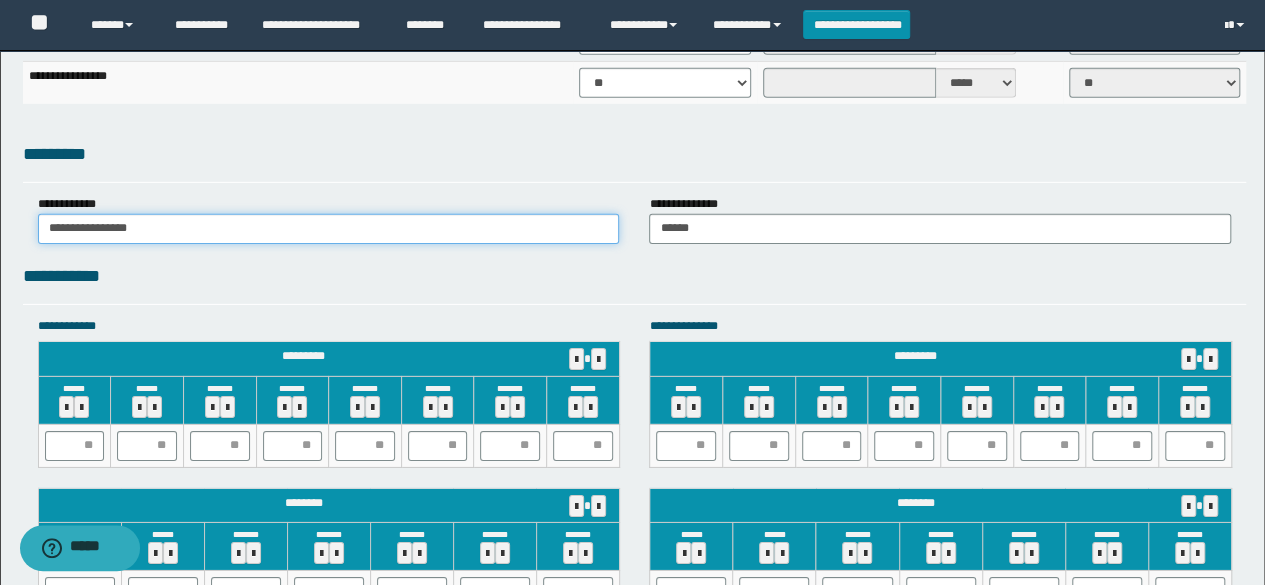 drag, startPoint x: 165, startPoint y: 226, endPoint x: 0, endPoint y: 237, distance: 165.36626 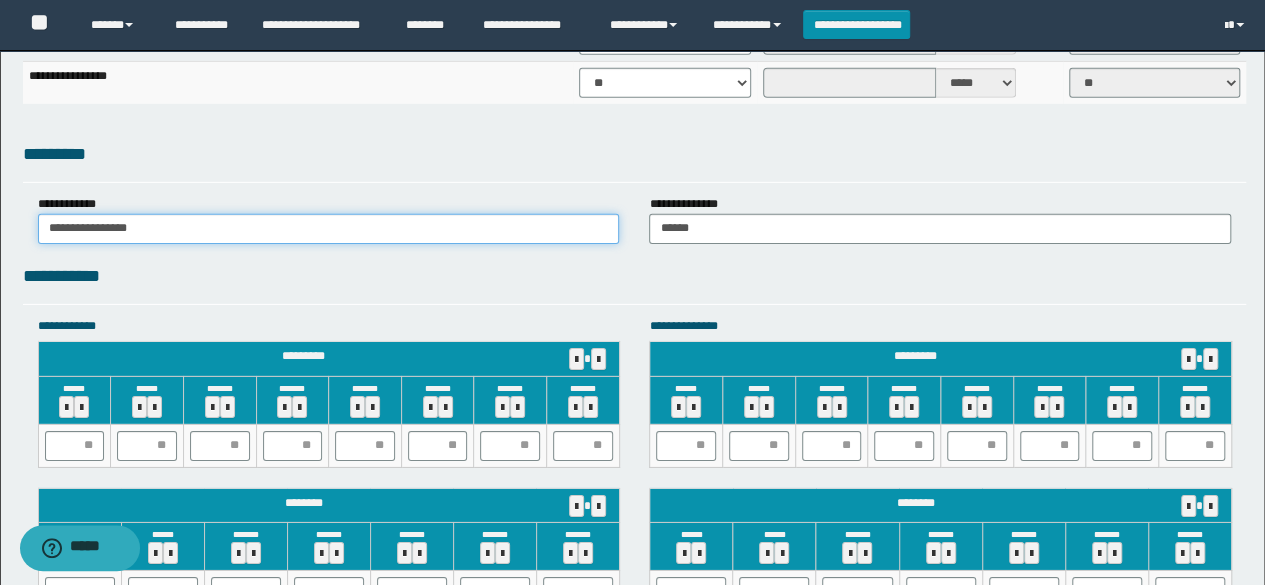 click on "**********" at bounding box center [632, -670] 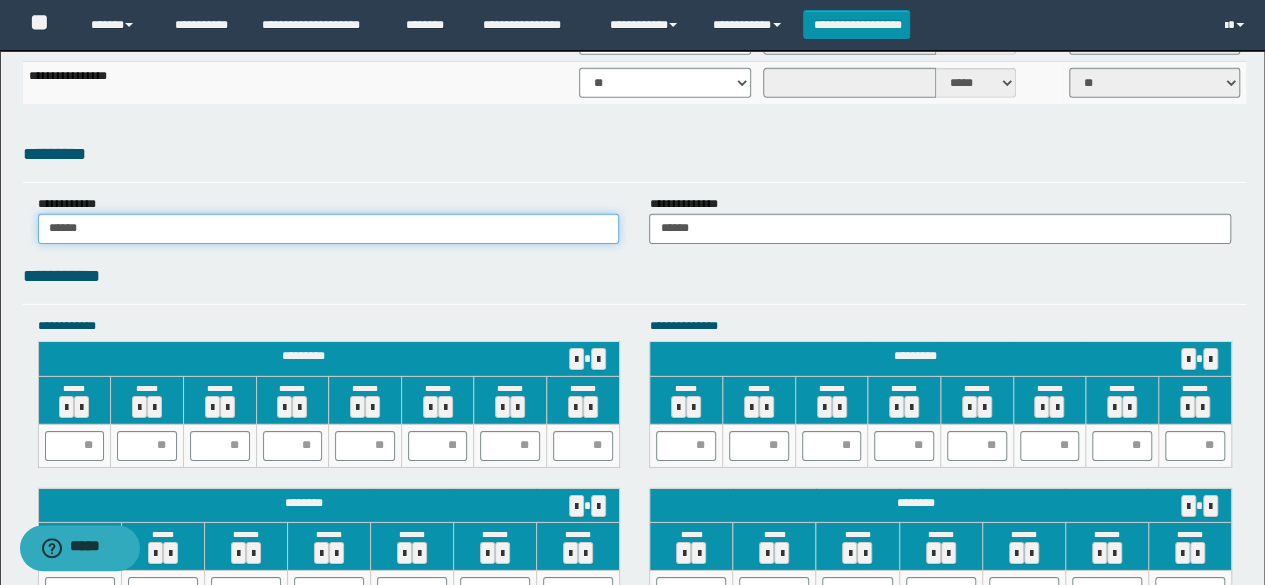 type on "******" 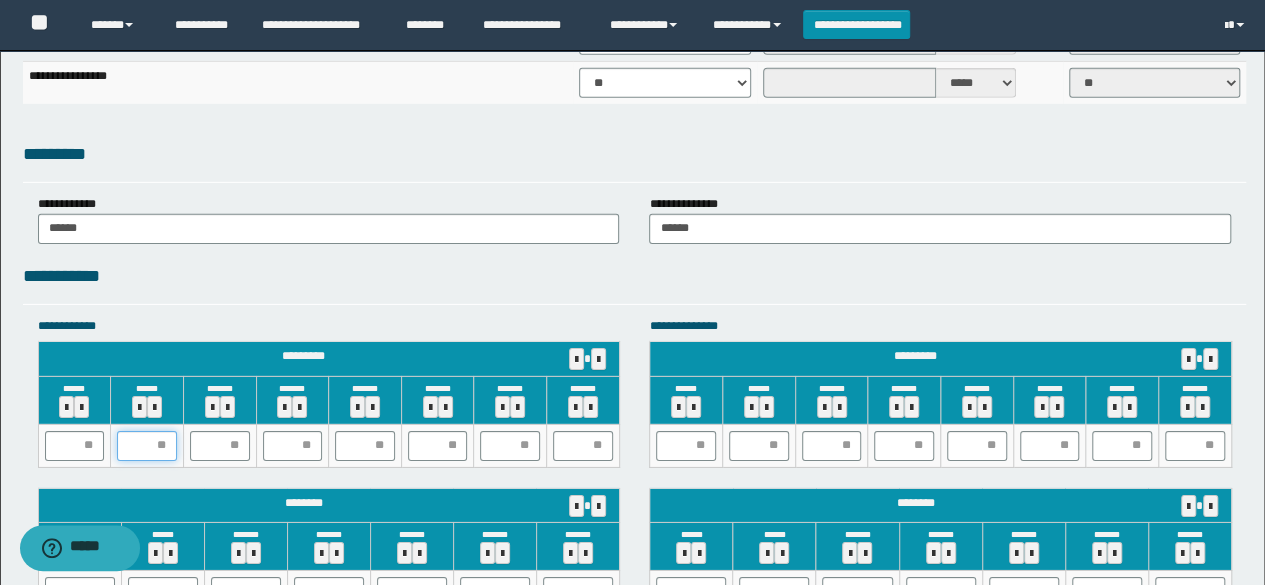 click at bounding box center [147, 446] 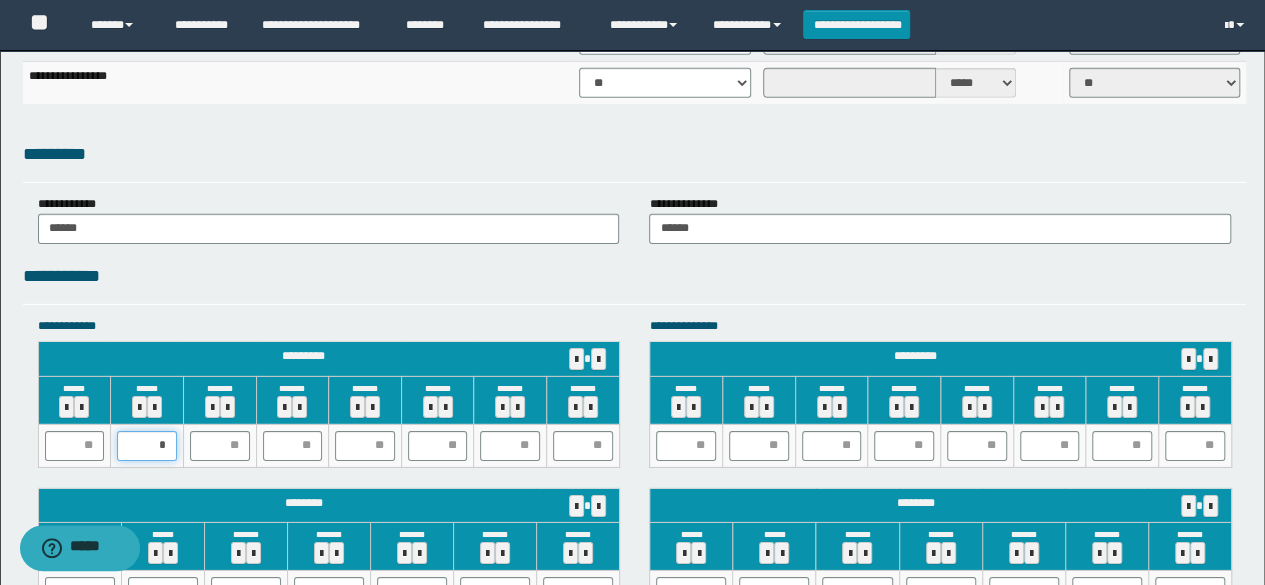 type on "**" 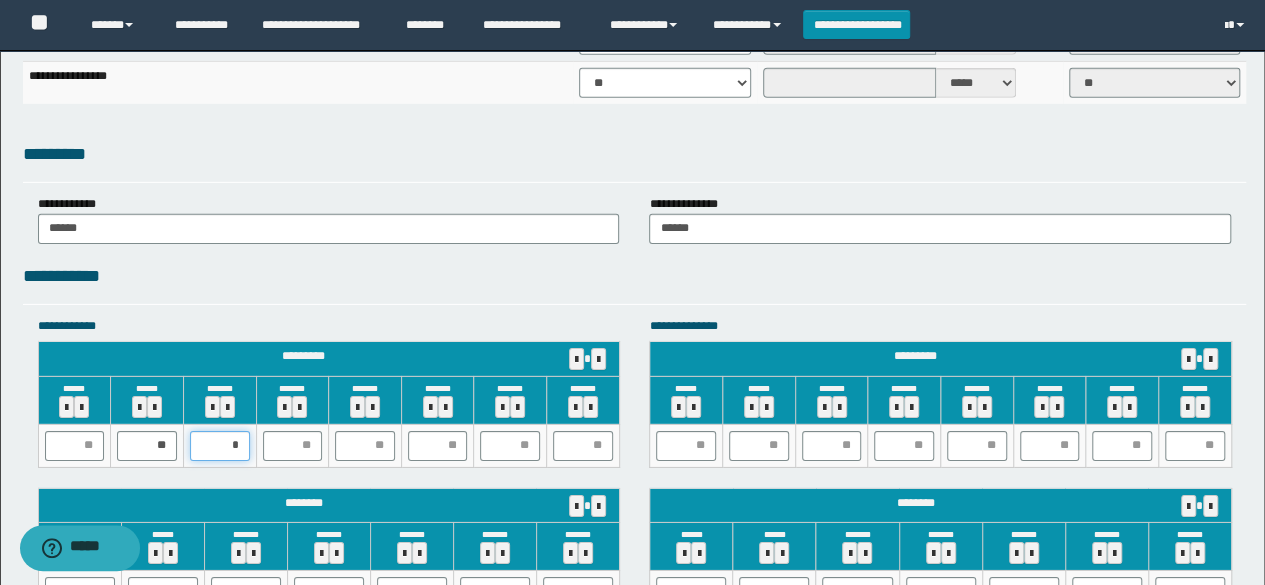 type on "**" 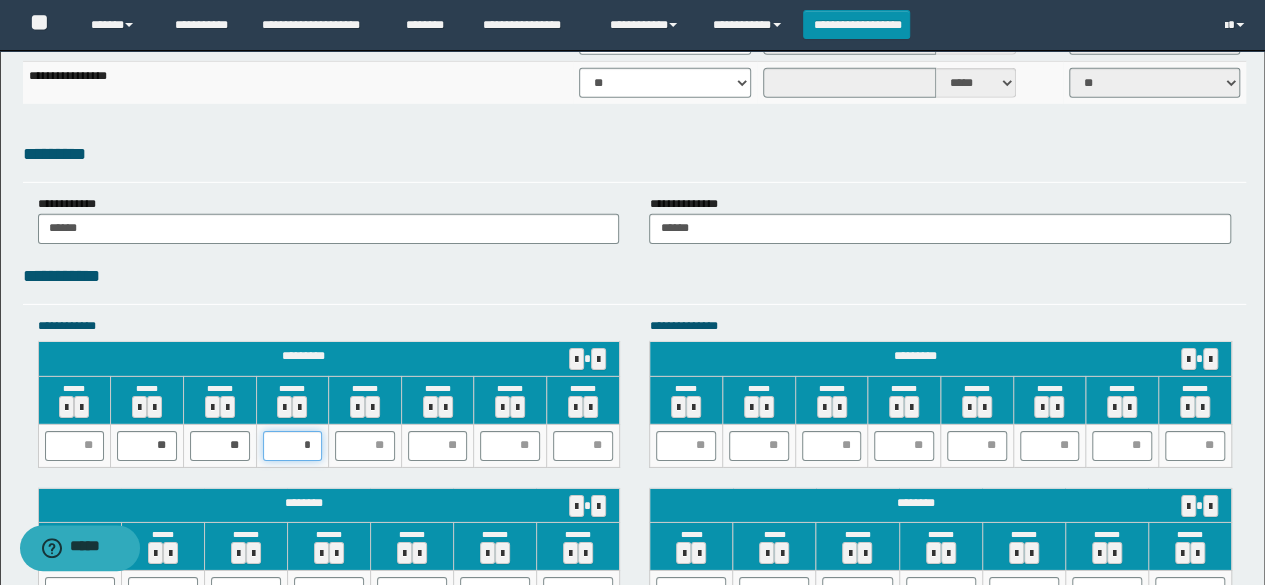 type on "**" 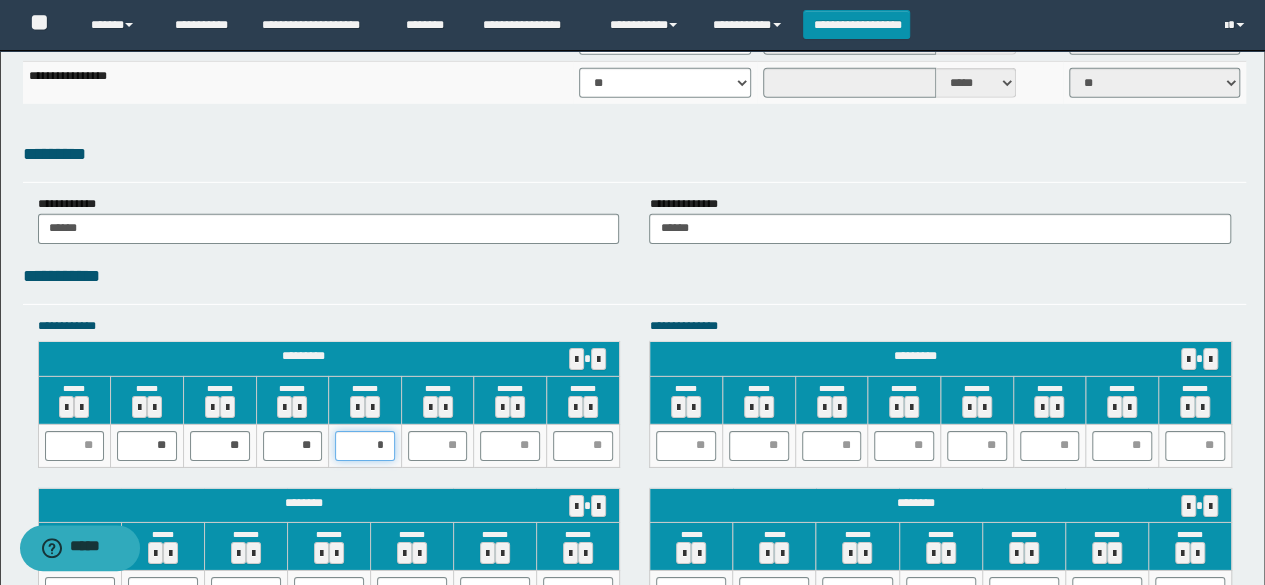 type on "**" 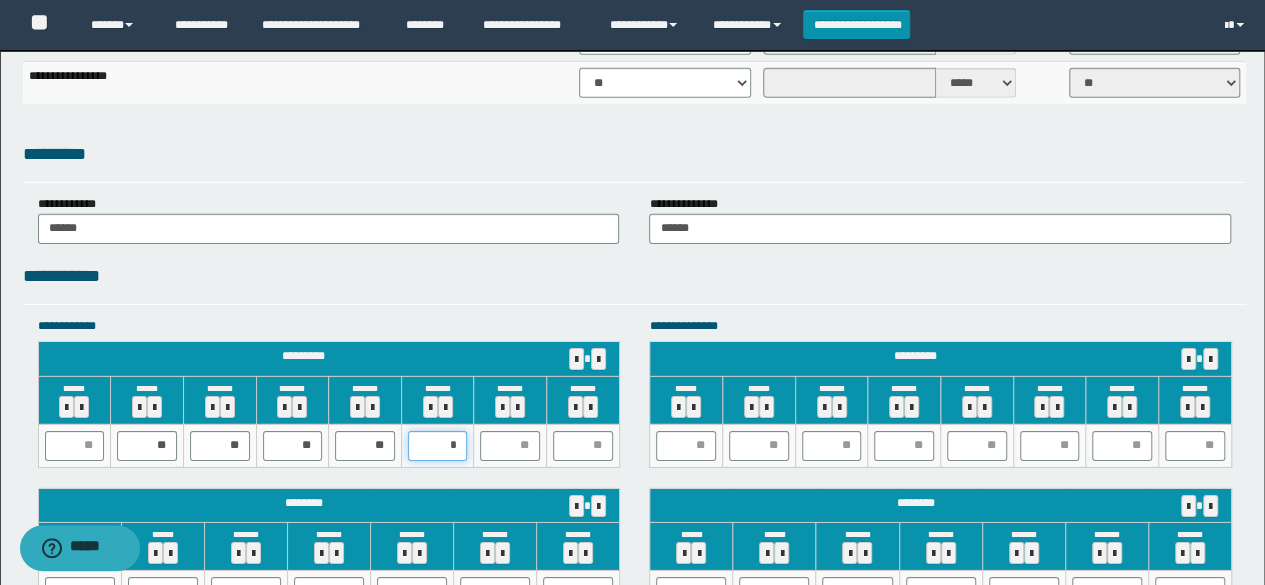 type on "**" 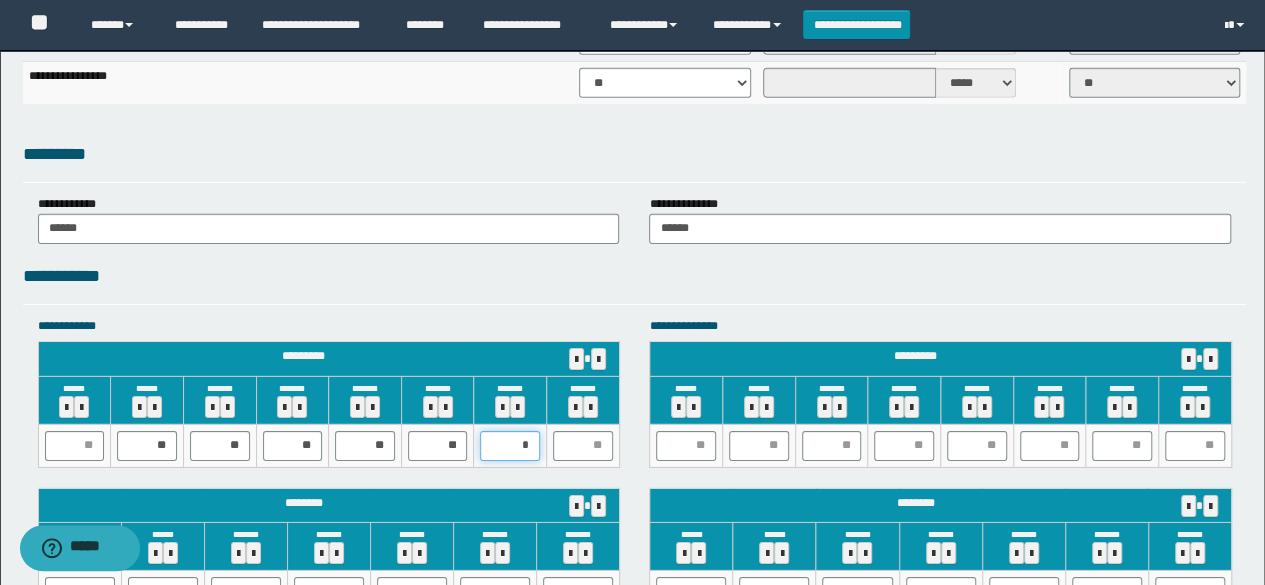 type on "**" 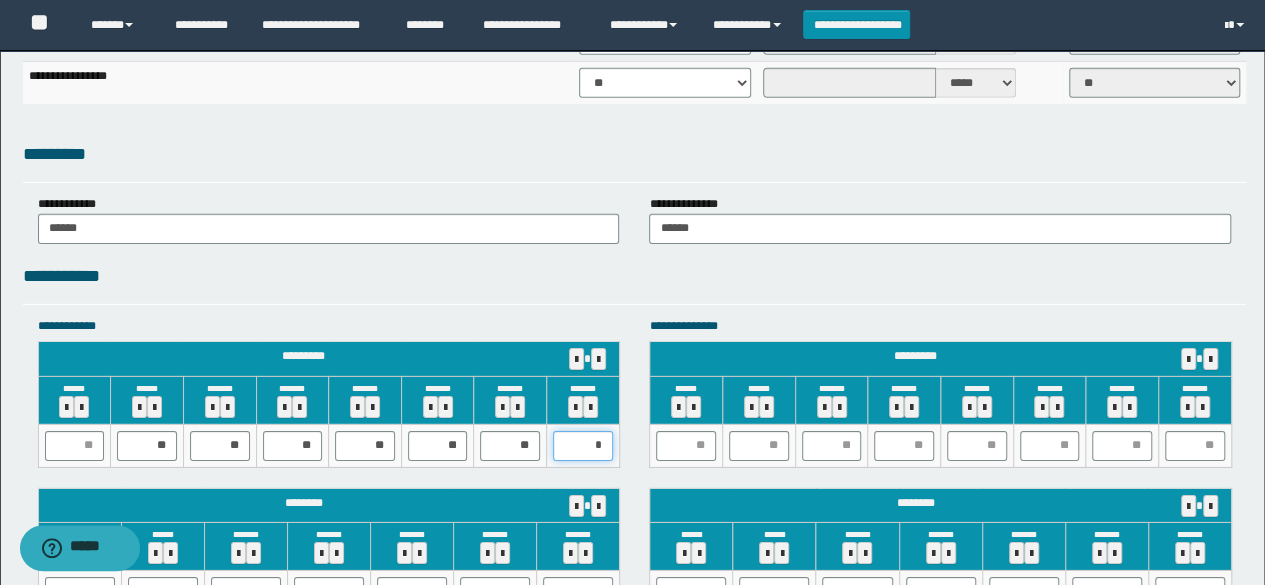 type on "**" 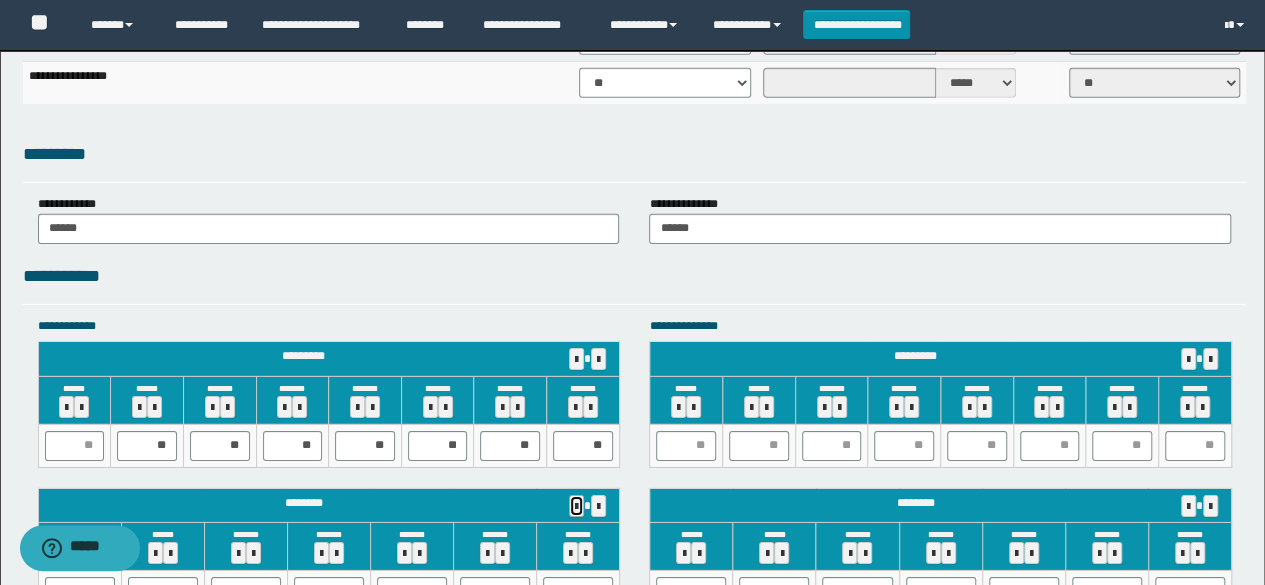 type 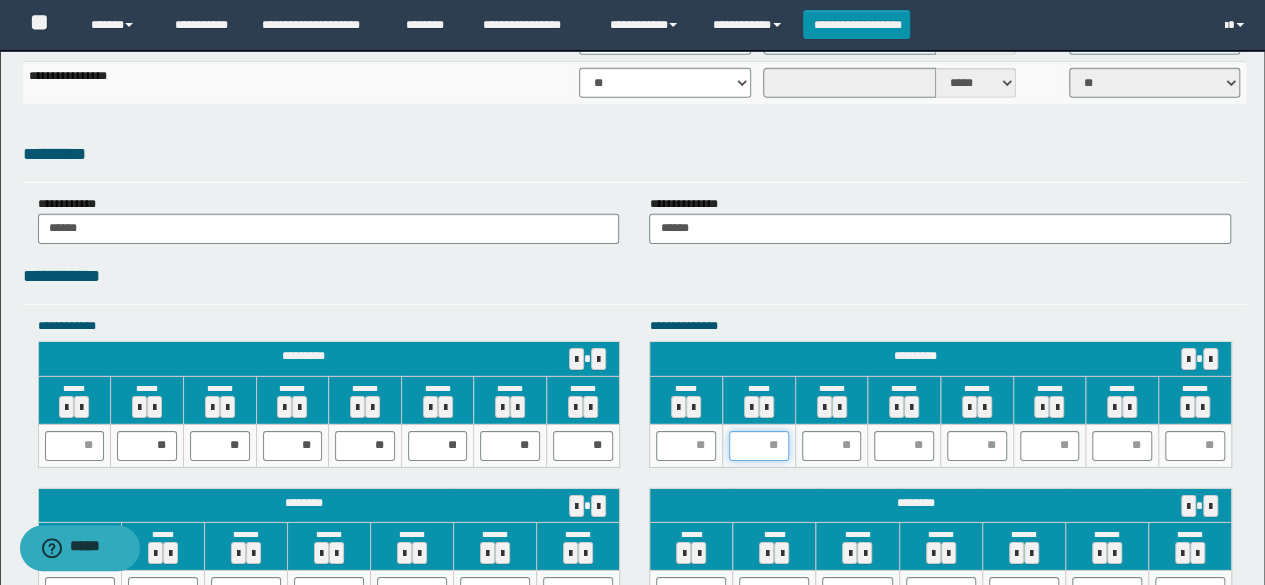click at bounding box center (759, 446) 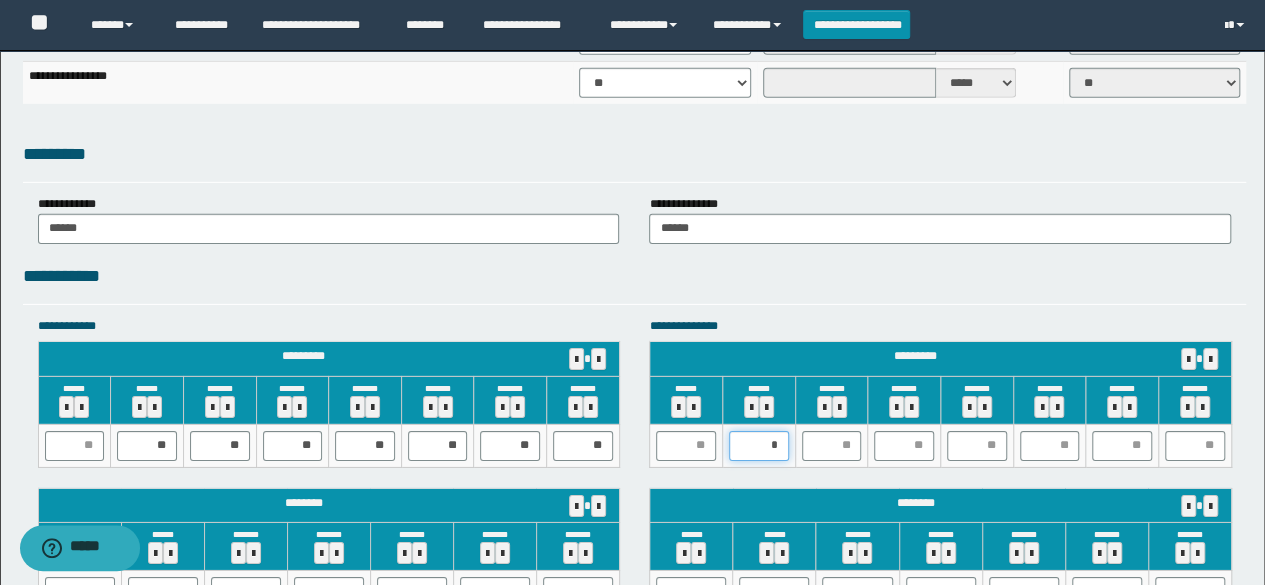 type on "**" 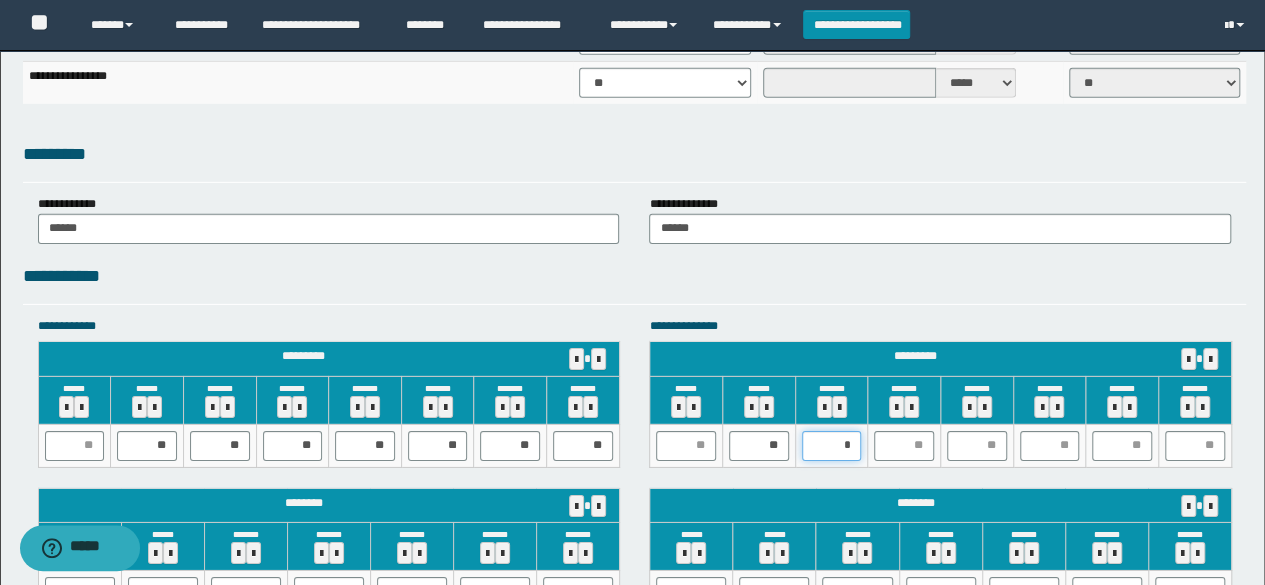 type on "**" 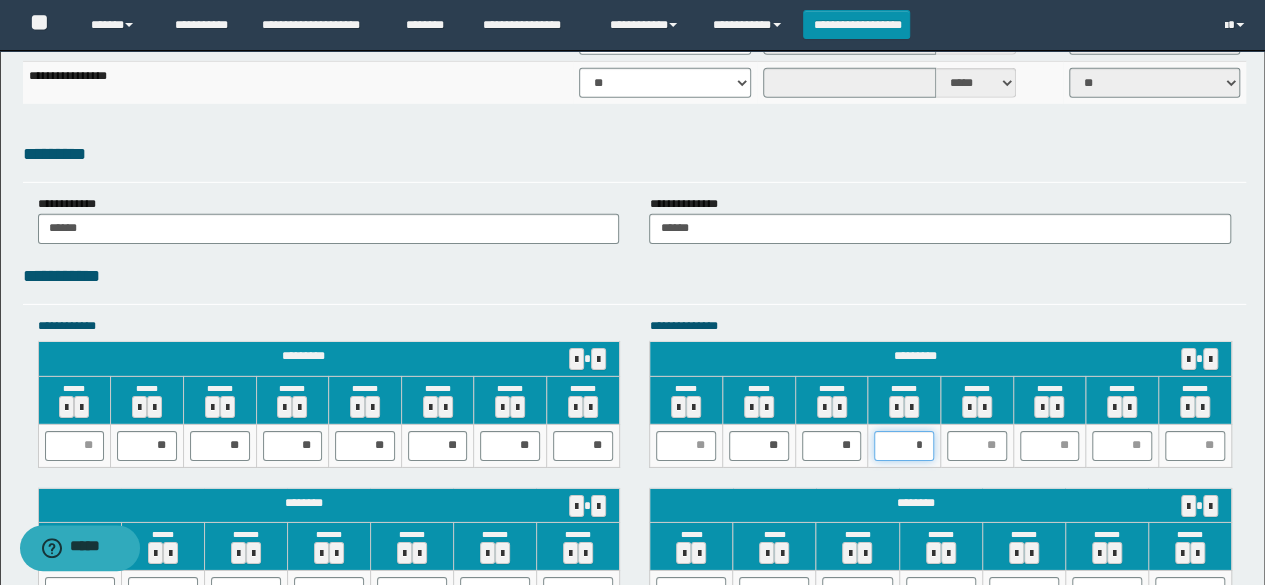type on "**" 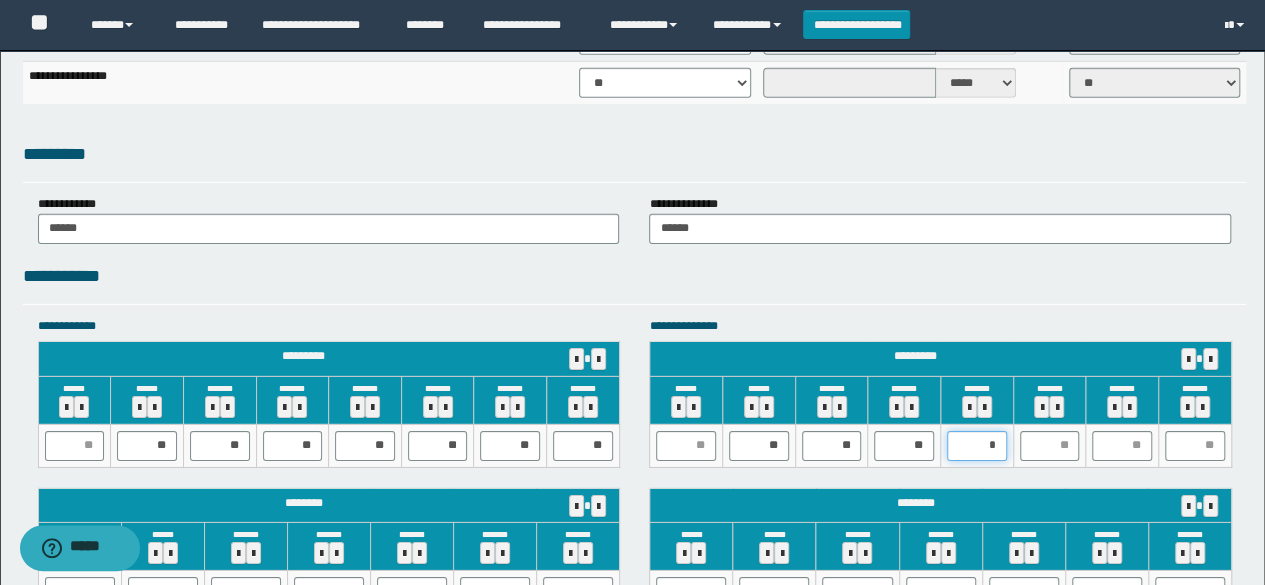 type on "**" 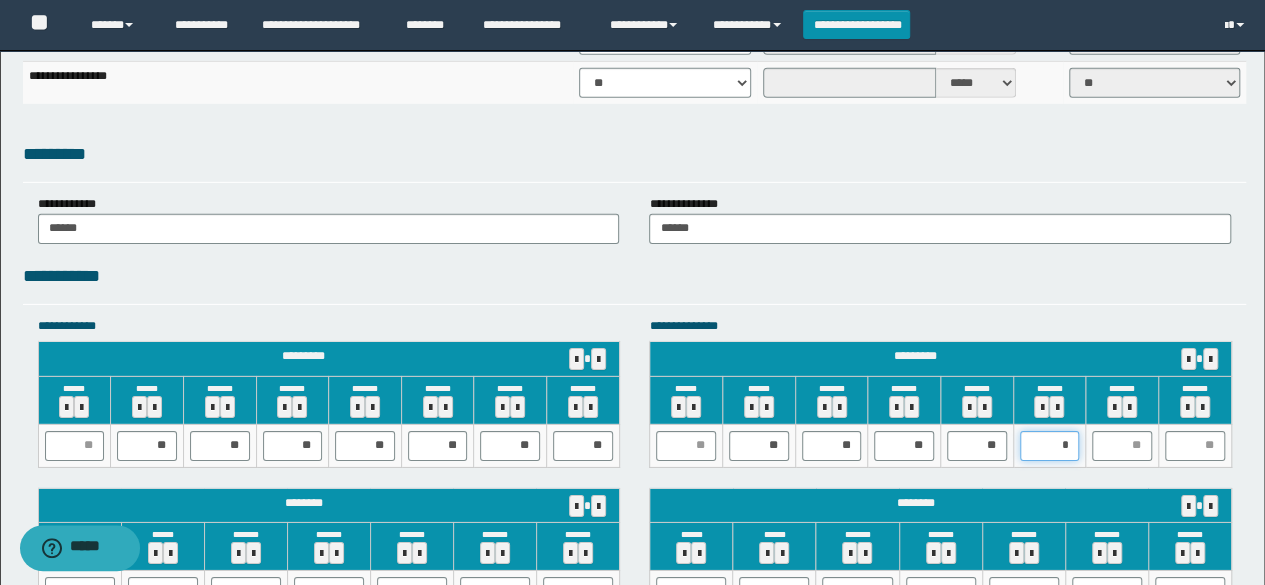 type on "**" 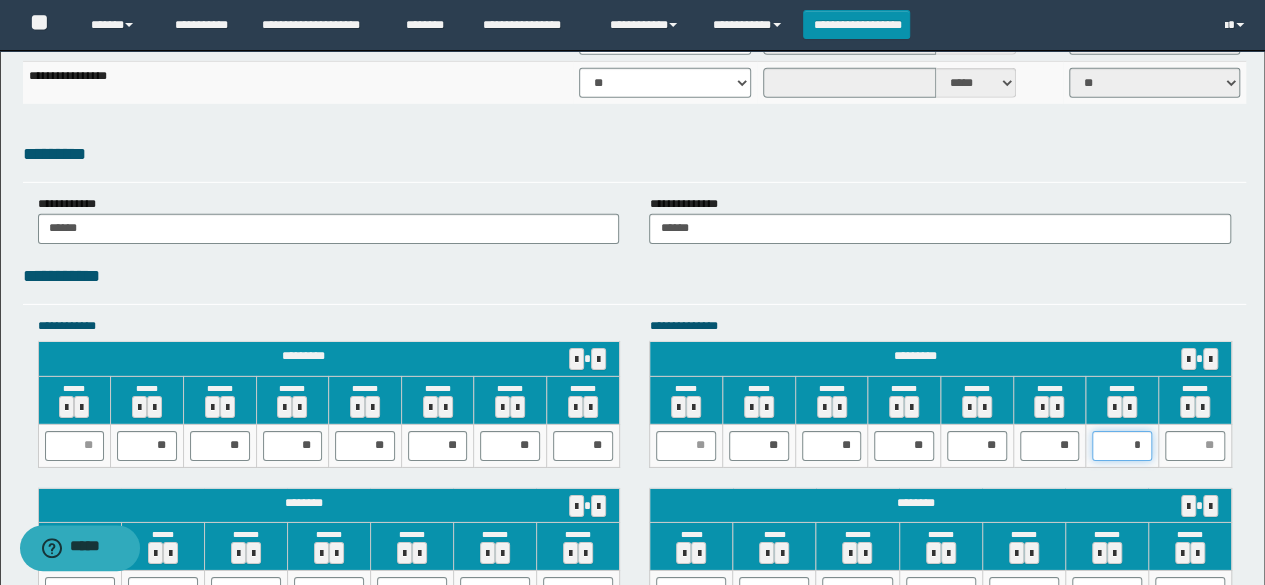 type on "**" 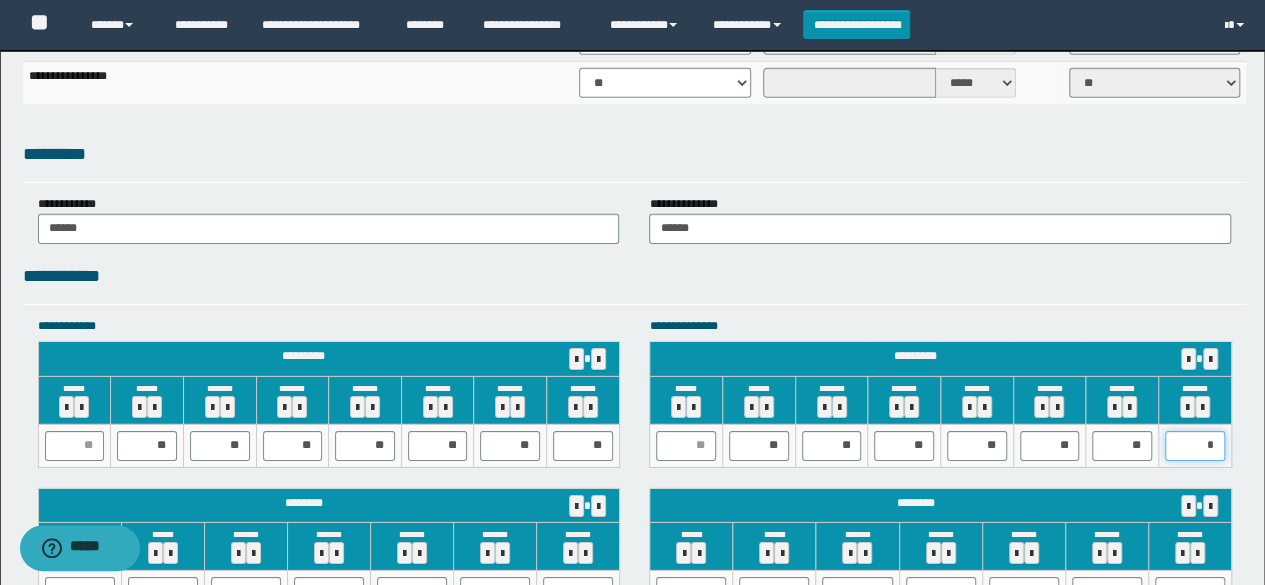 type on "**" 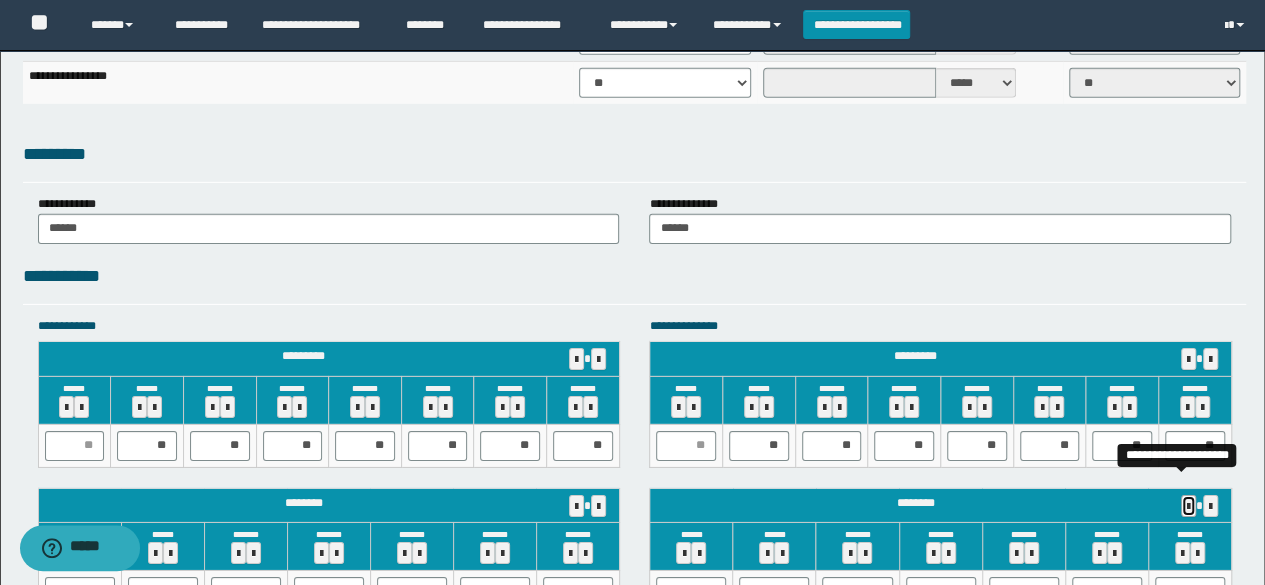 type 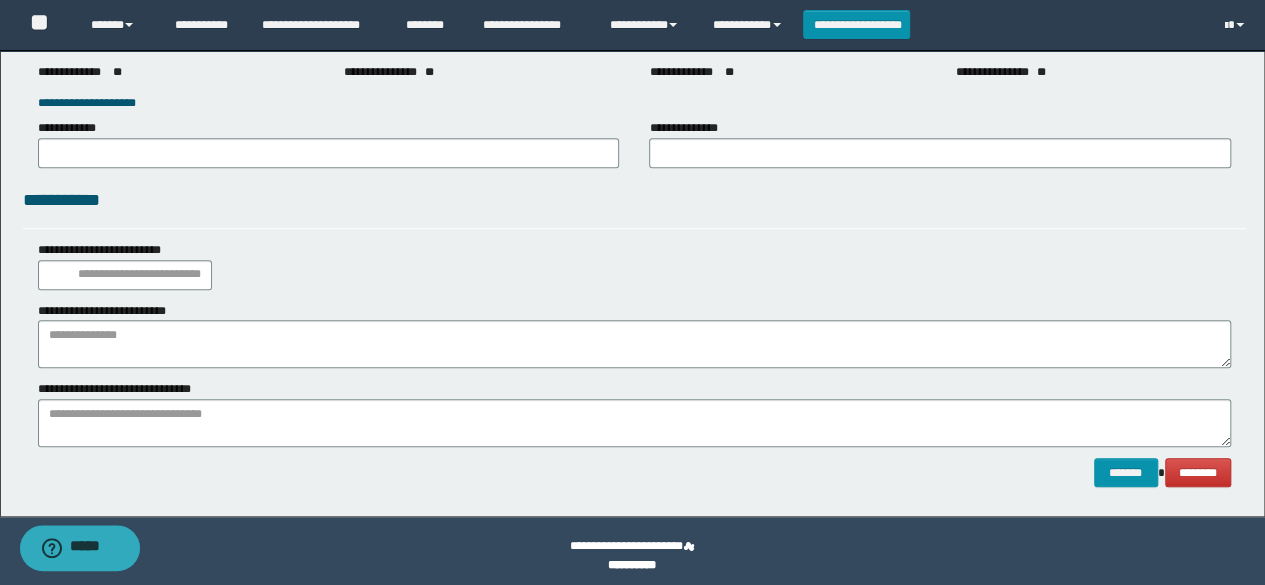 scroll, scrollTop: 4302, scrollLeft: 0, axis: vertical 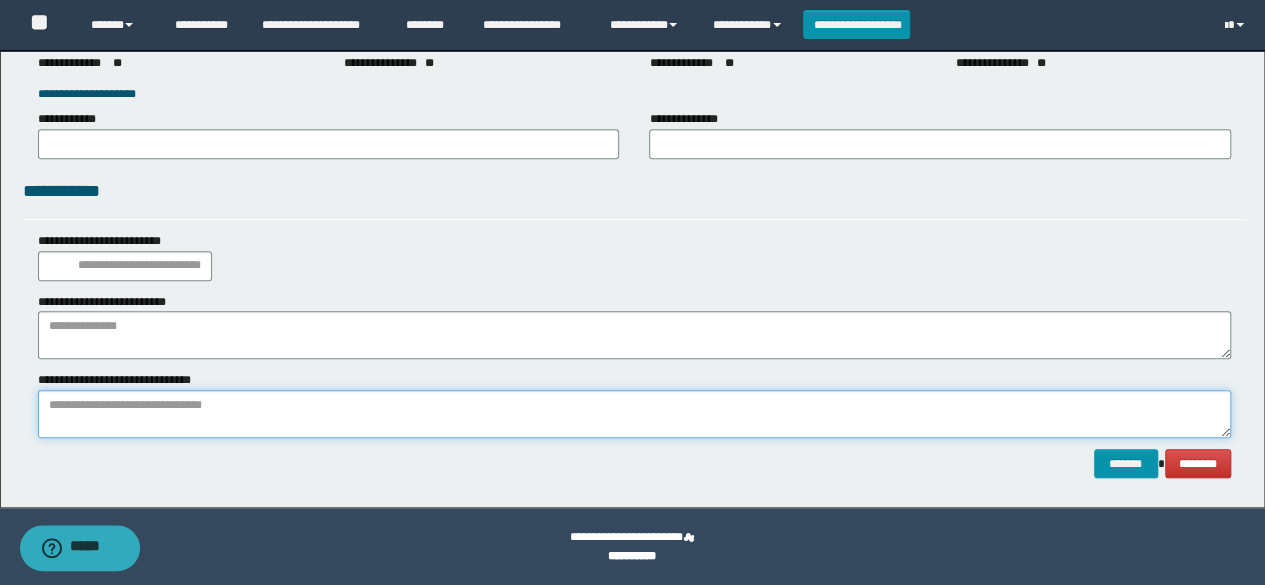 click at bounding box center (635, 414) 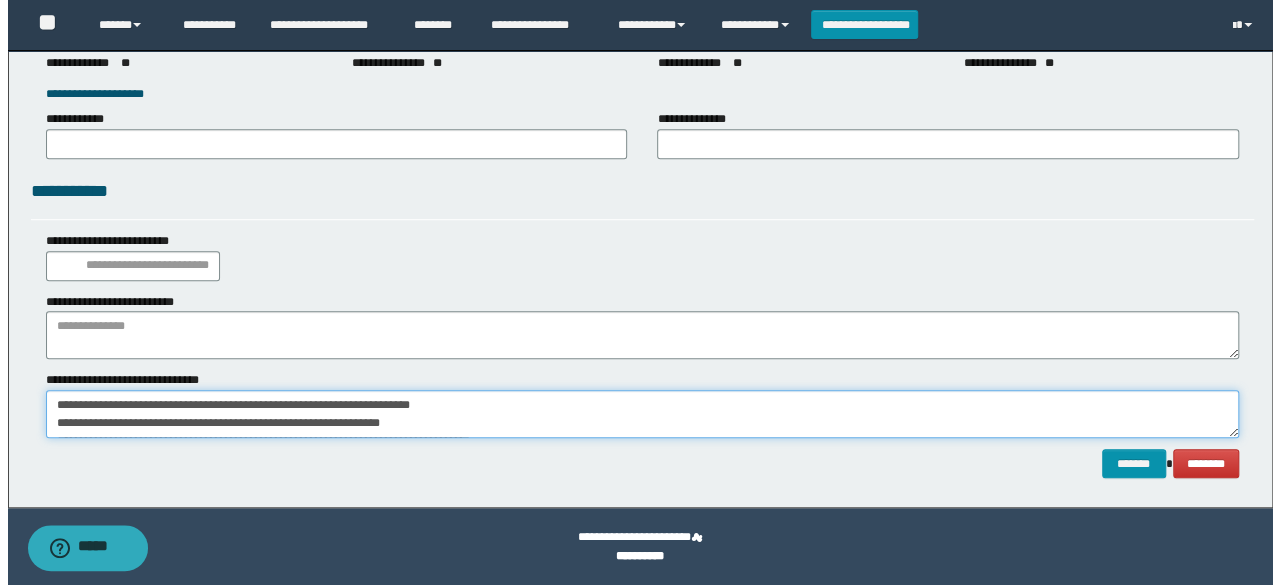 scroll, scrollTop: 30, scrollLeft: 0, axis: vertical 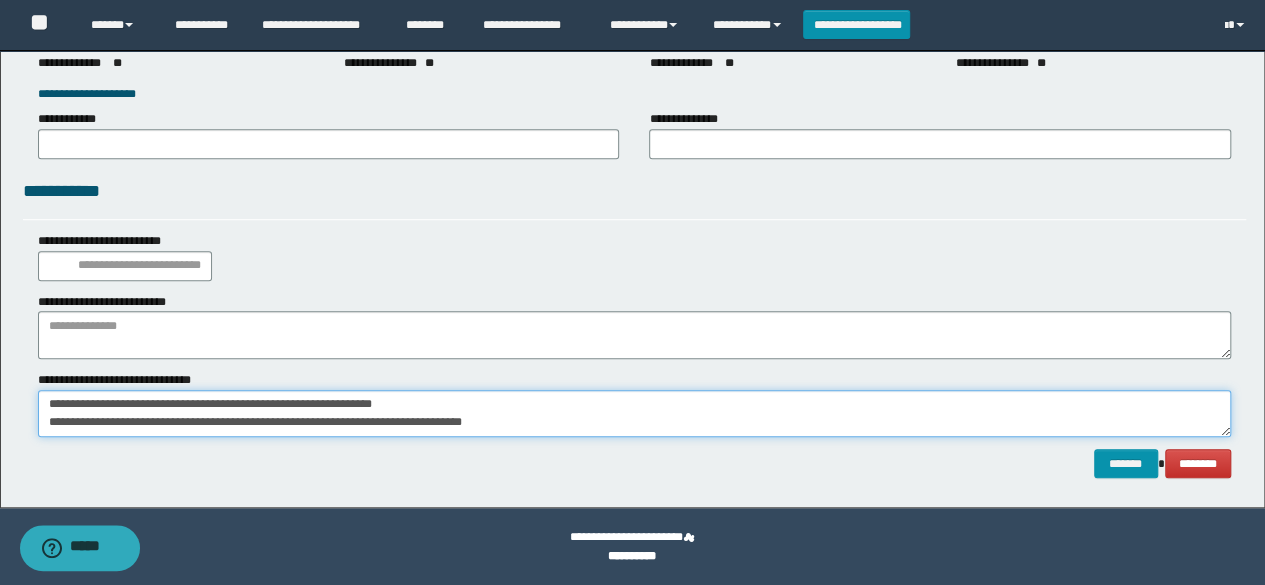 drag, startPoint x: 47, startPoint y: 411, endPoint x: 546, endPoint y: 408, distance: 499.00903 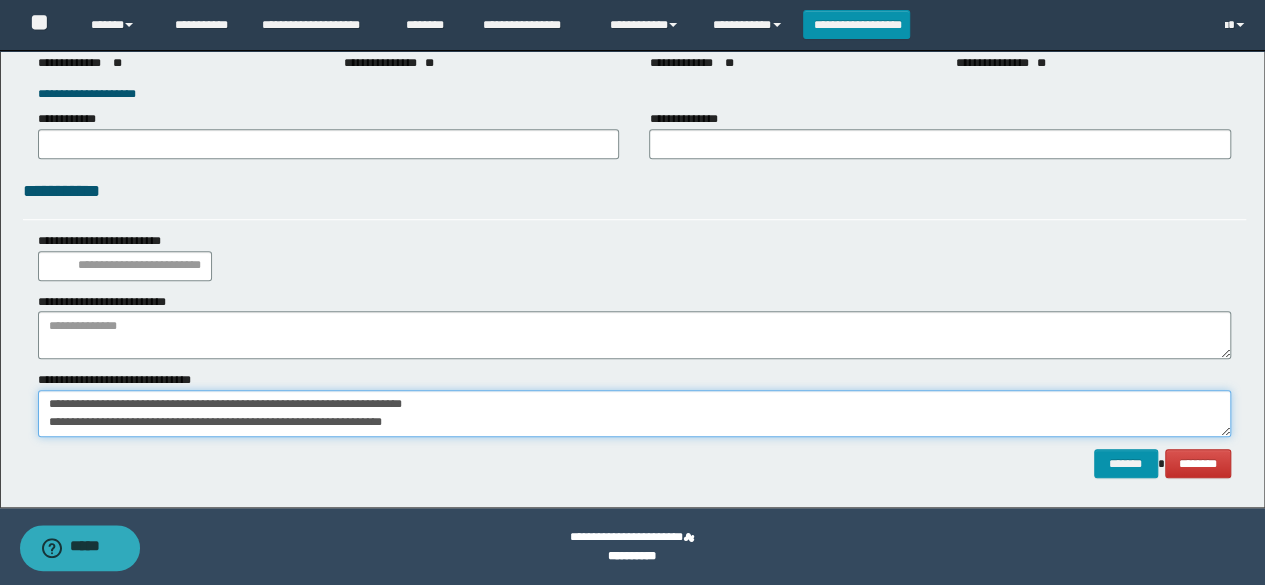 type on "**********" 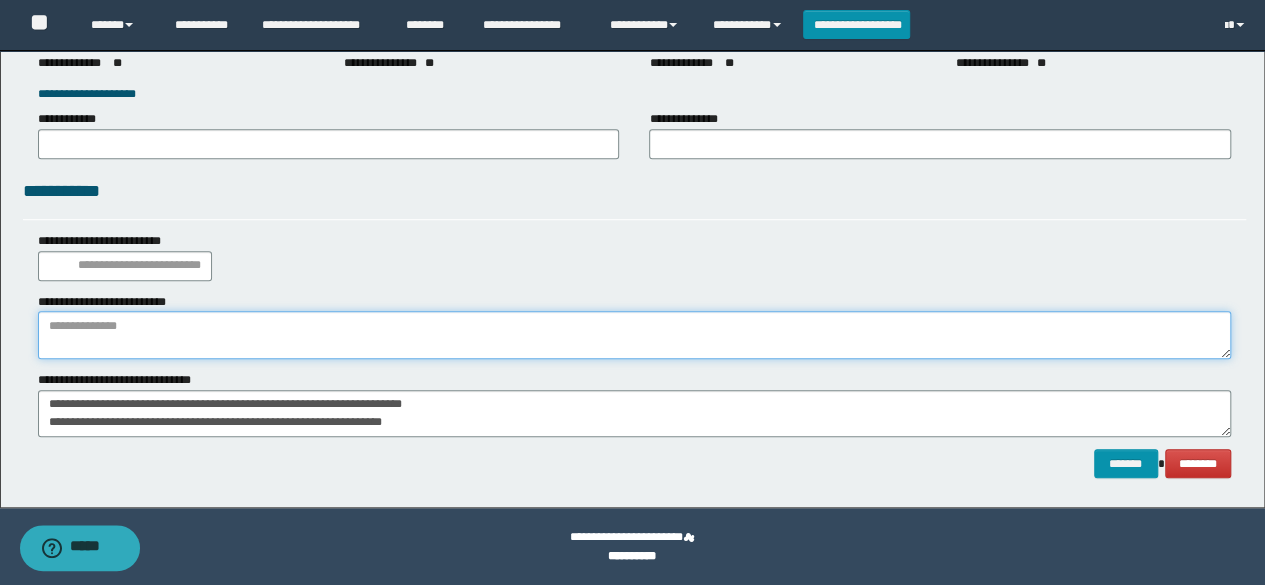 click at bounding box center (635, 335) 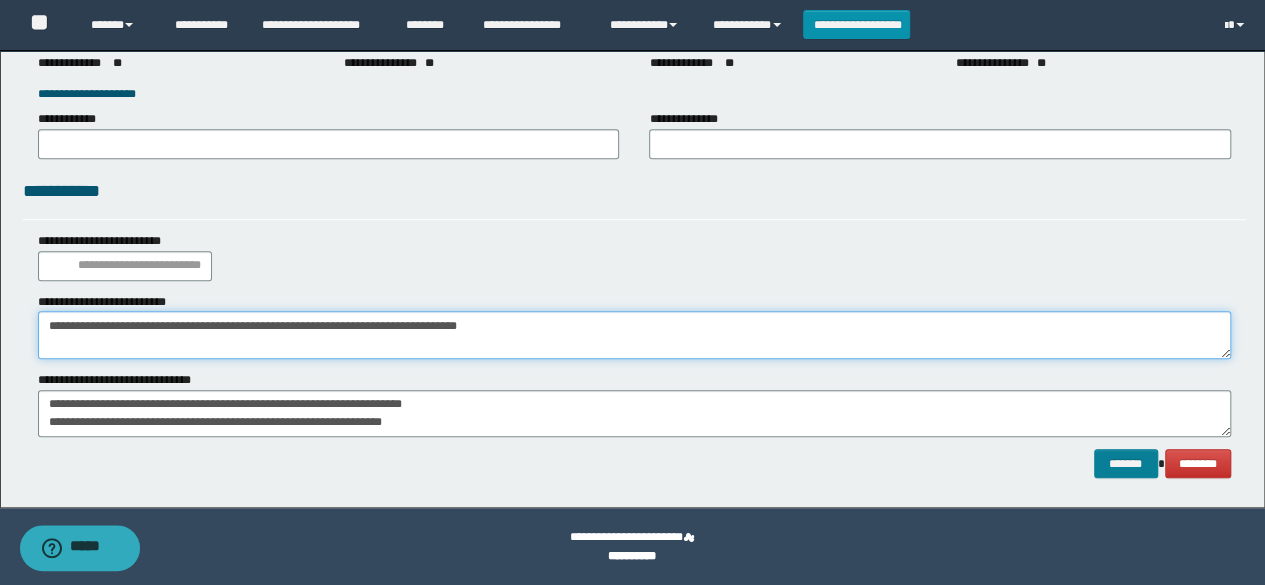 type on "**********" 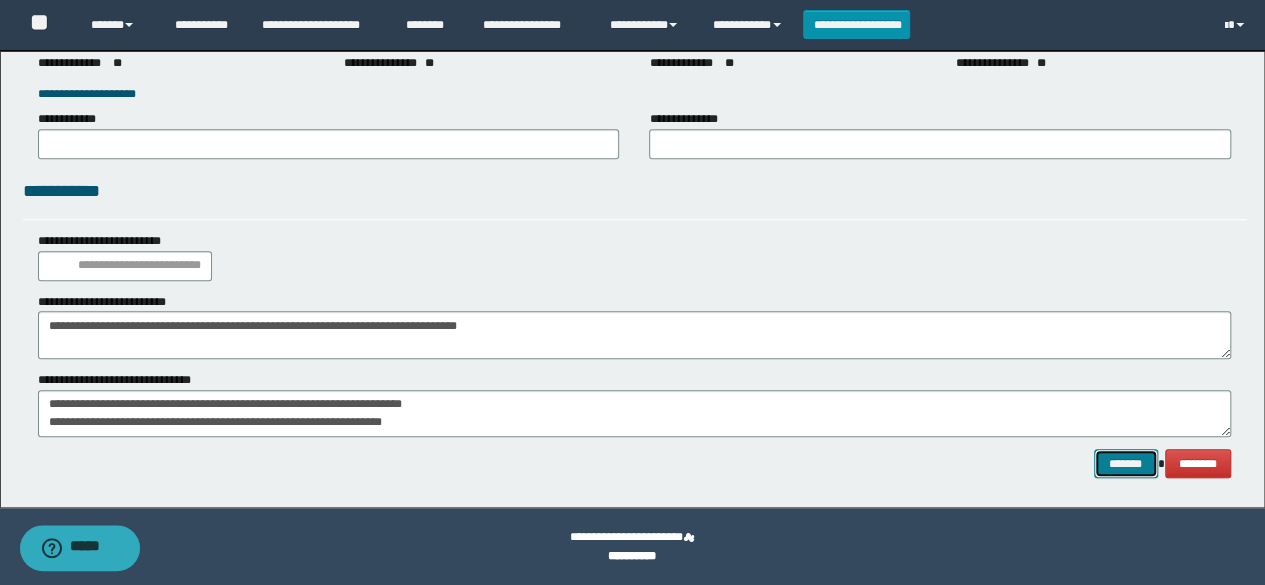 click on "*******" at bounding box center [1126, 463] 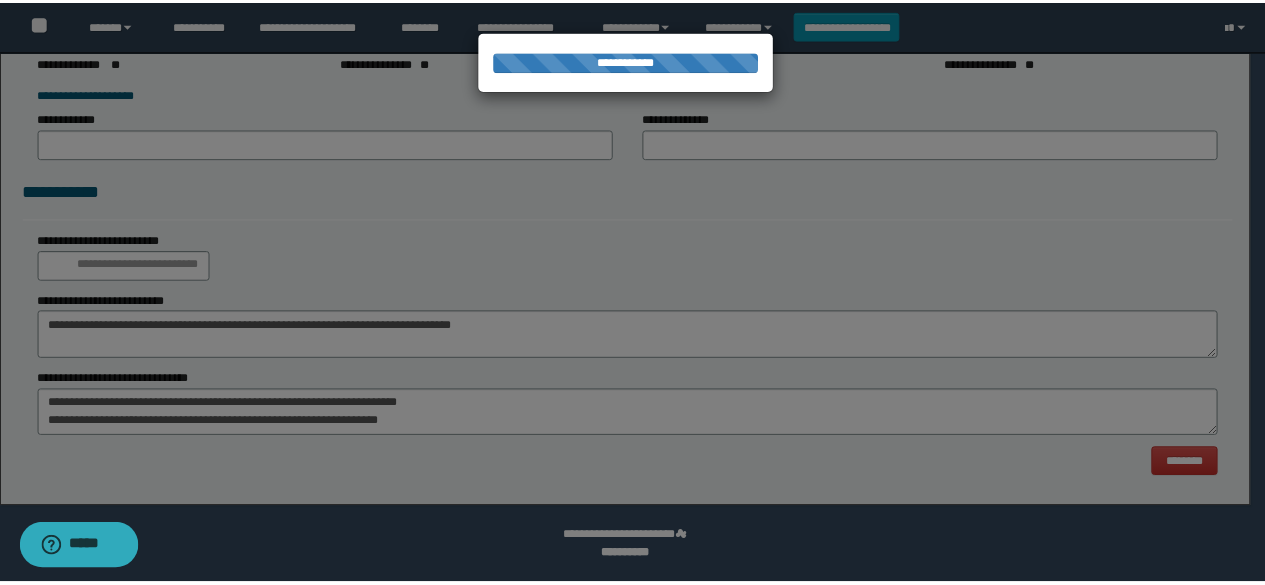 scroll, scrollTop: 0, scrollLeft: 0, axis: both 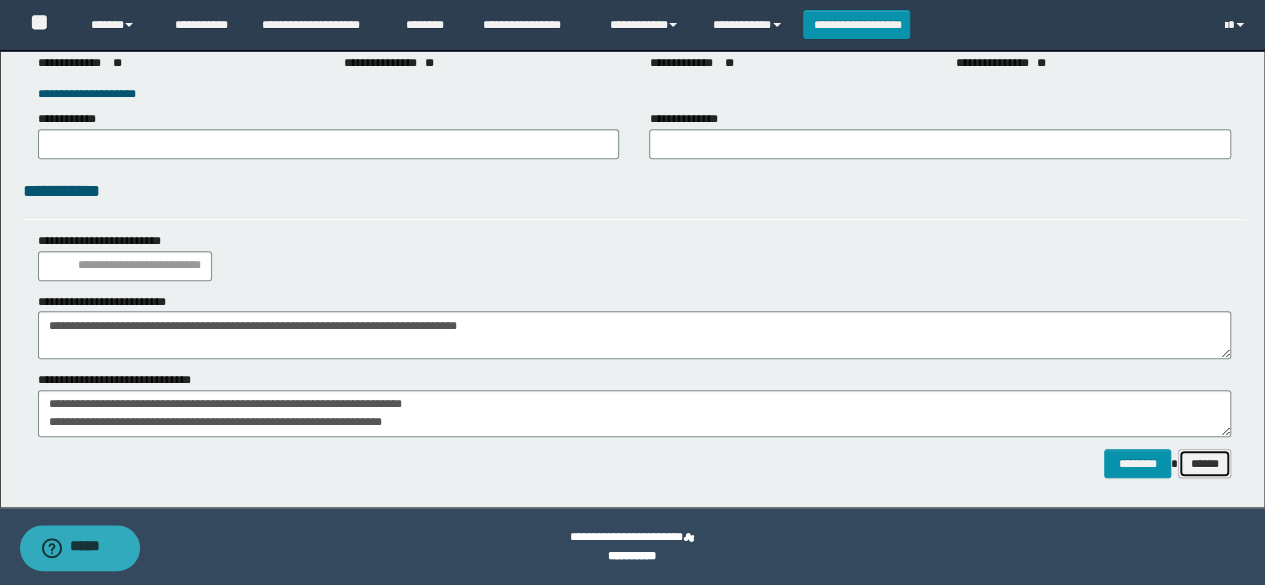 click on "******" at bounding box center (1205, 463) 